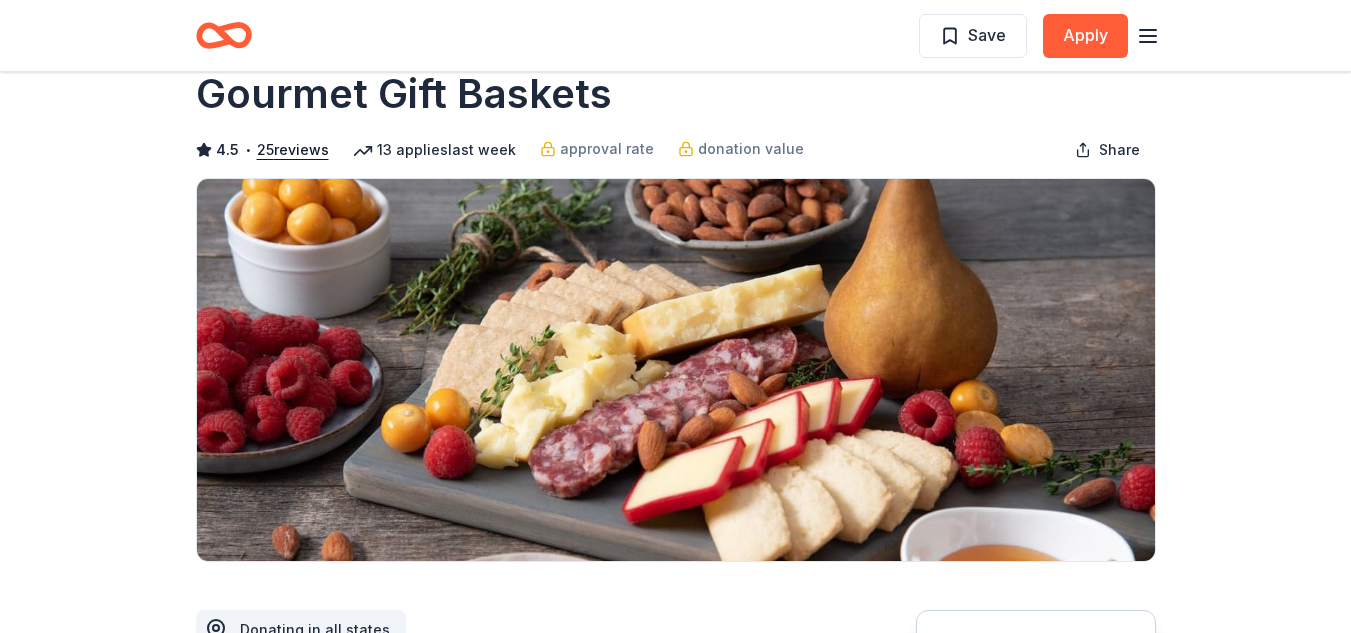 scroll, scrollTop: 0, scrollLeft: 0, axis: both 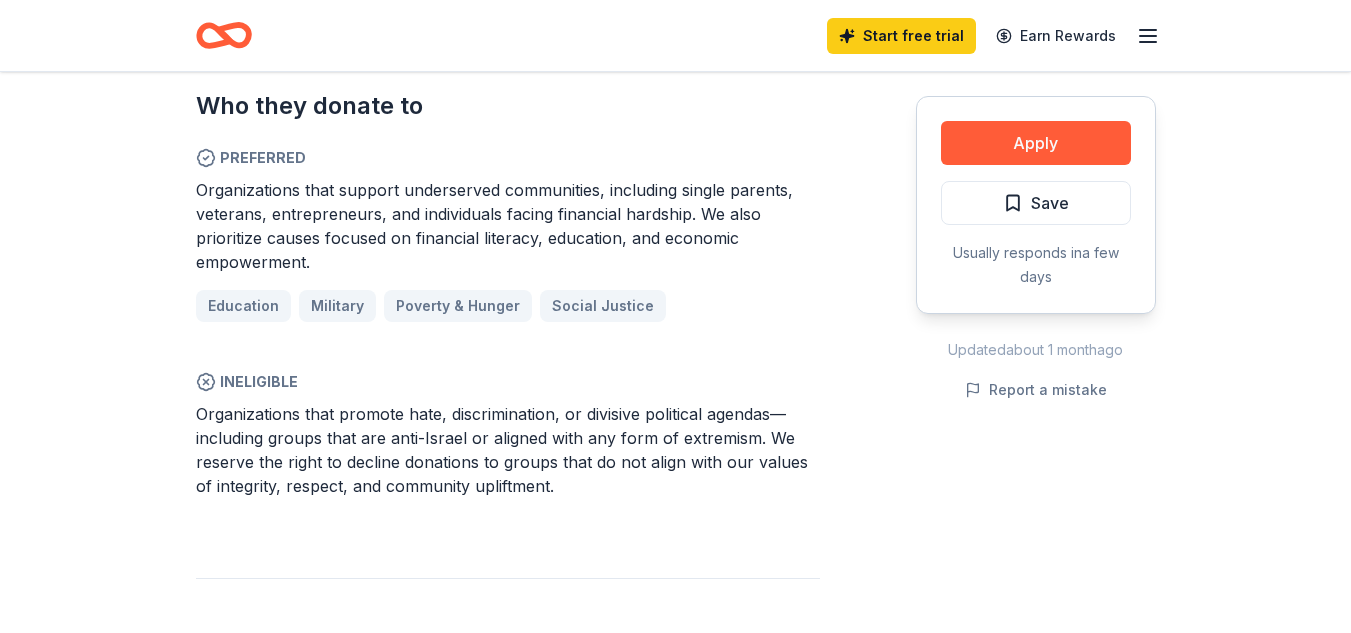 click on "Education Military Poverty & Hunger Social Justice" at bounding box center (508, 306) 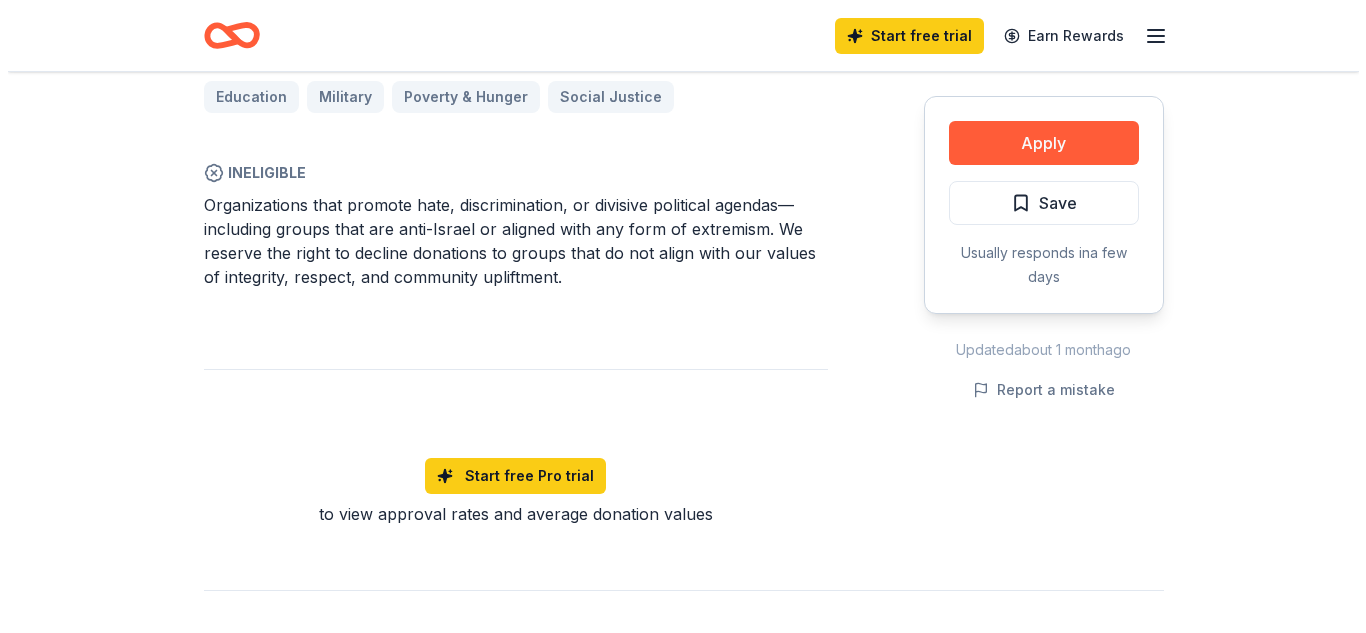 scroll, scrollTop: 1300, scrollLeft: 0, axis: vertical 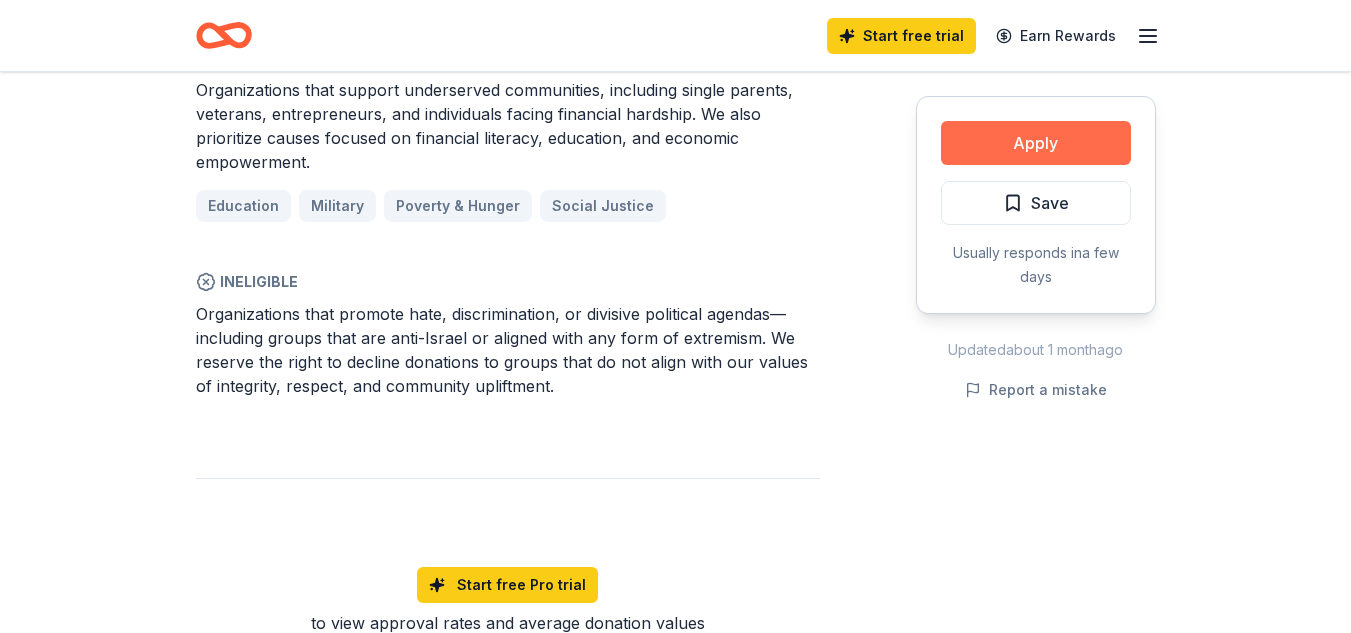 click on "Apply" at bounding box center [1036, 143] 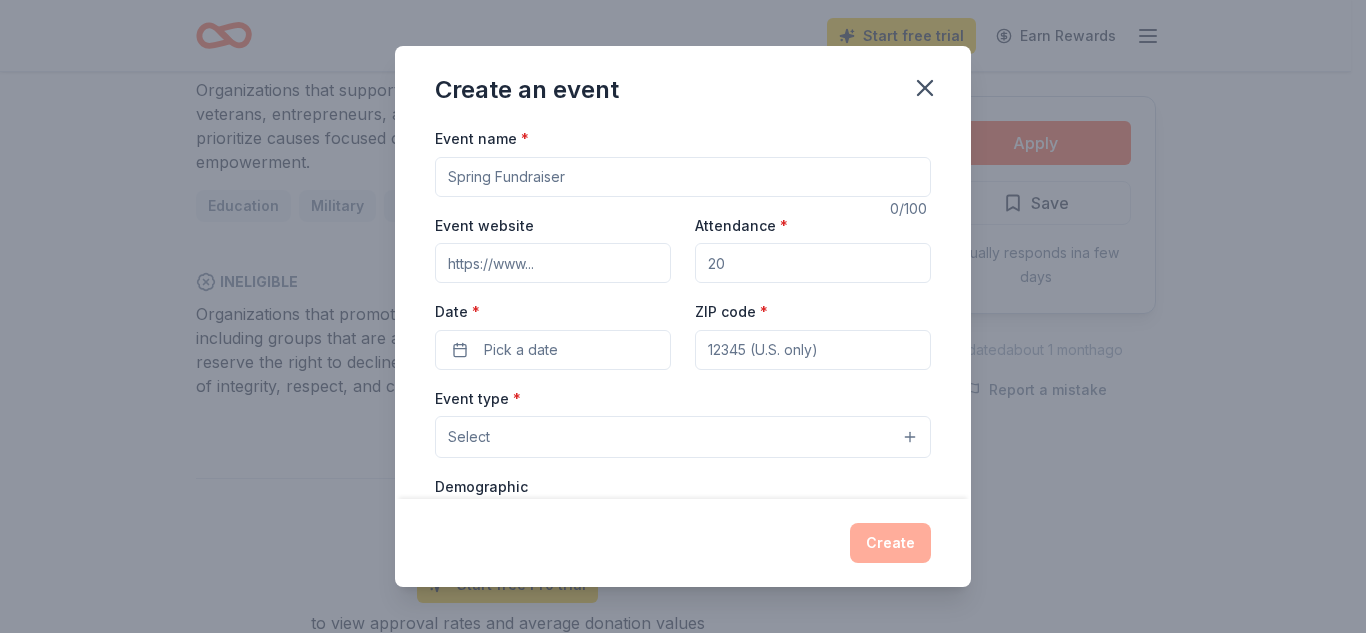 click on "Event name *" at bounding box center (683, 177) 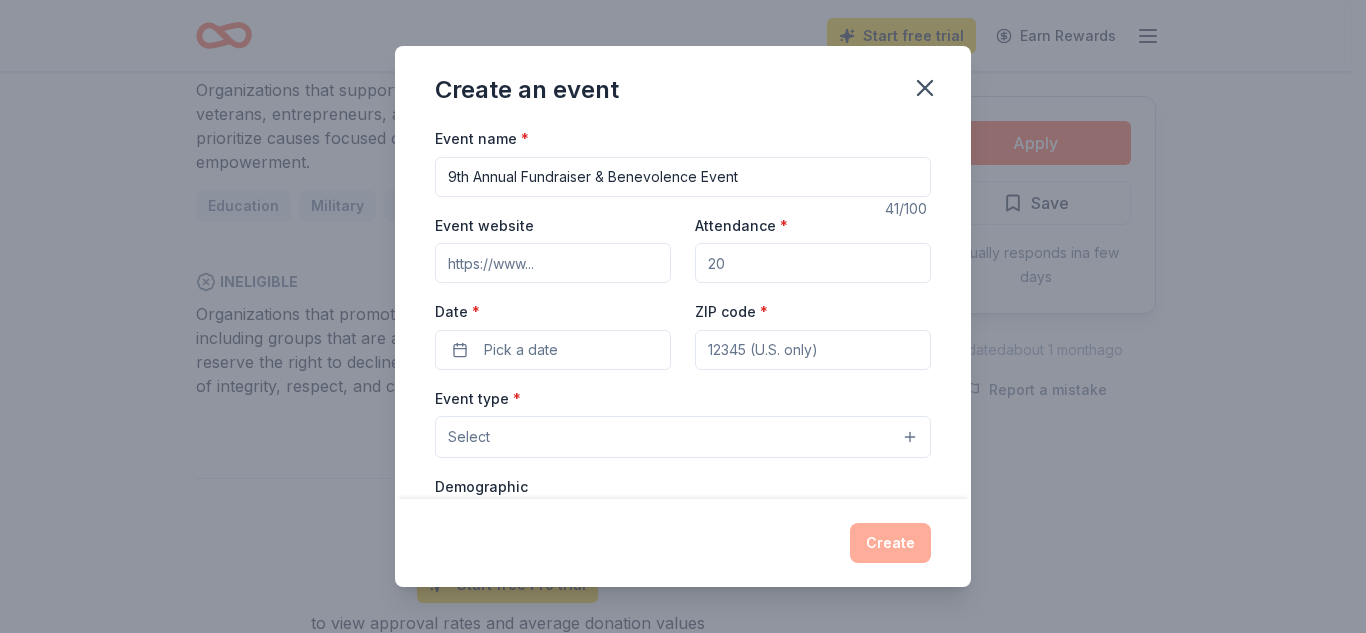 type on "9th Annual Fundraiser & Benevolence Event" 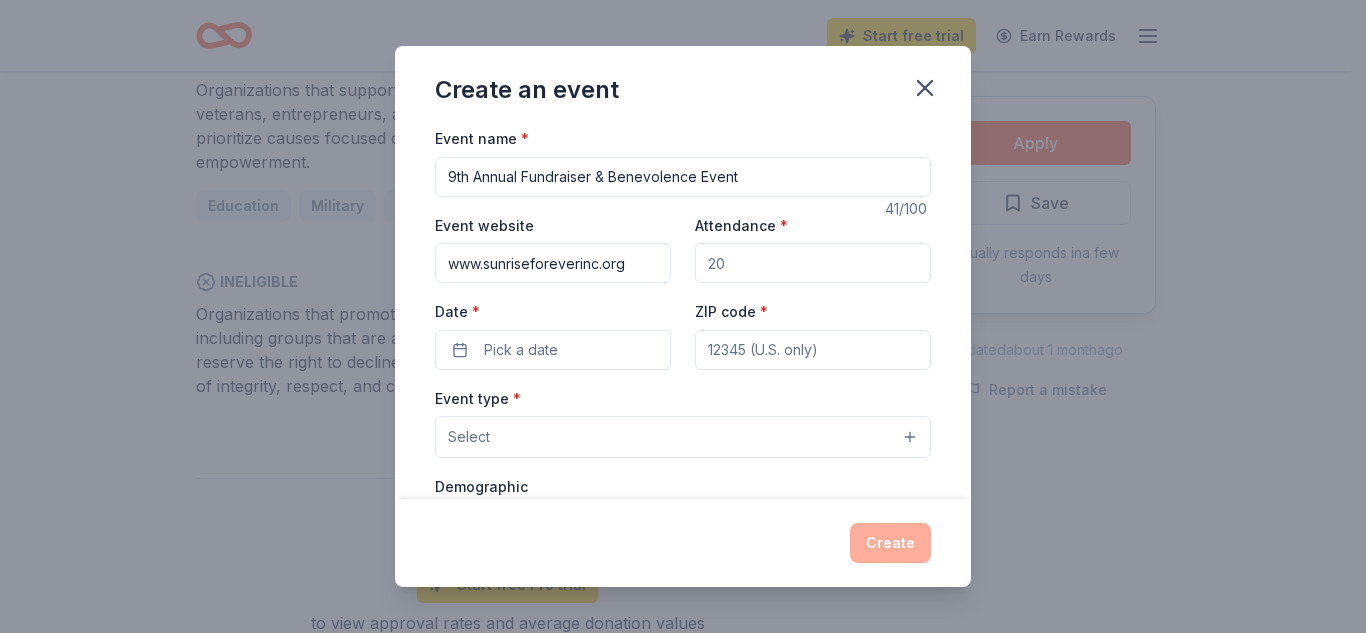 type on "www.sunriseforeverinc.org" 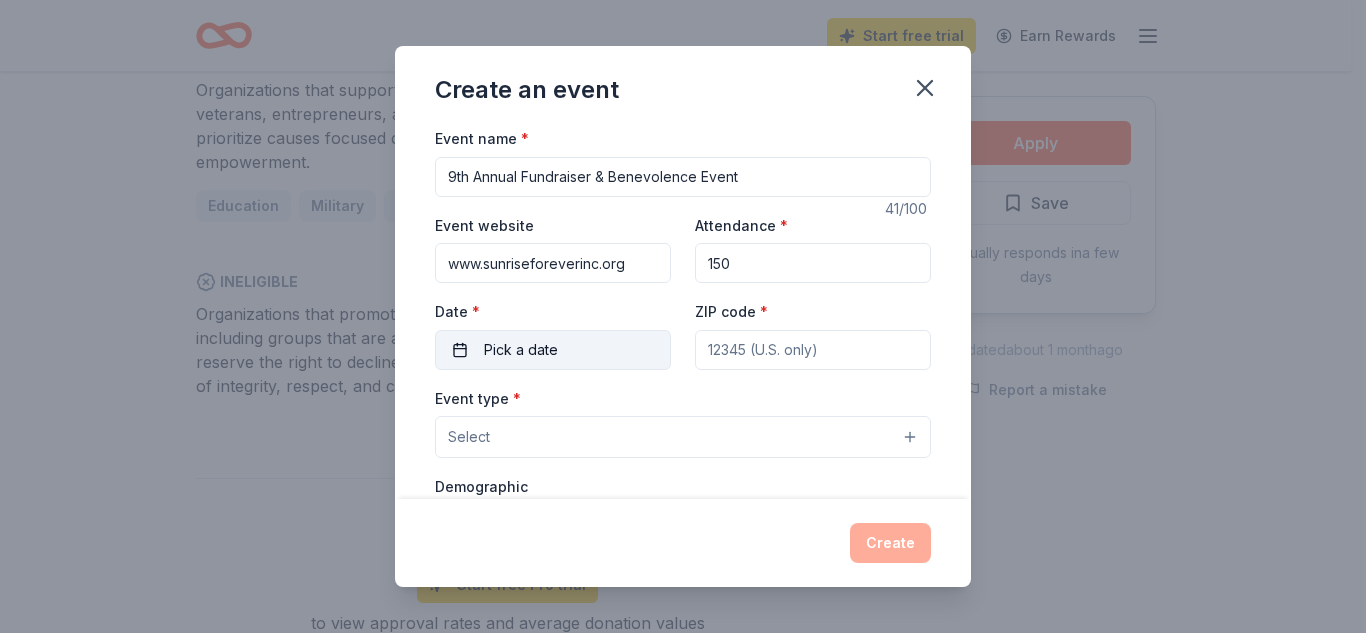 type on "150" 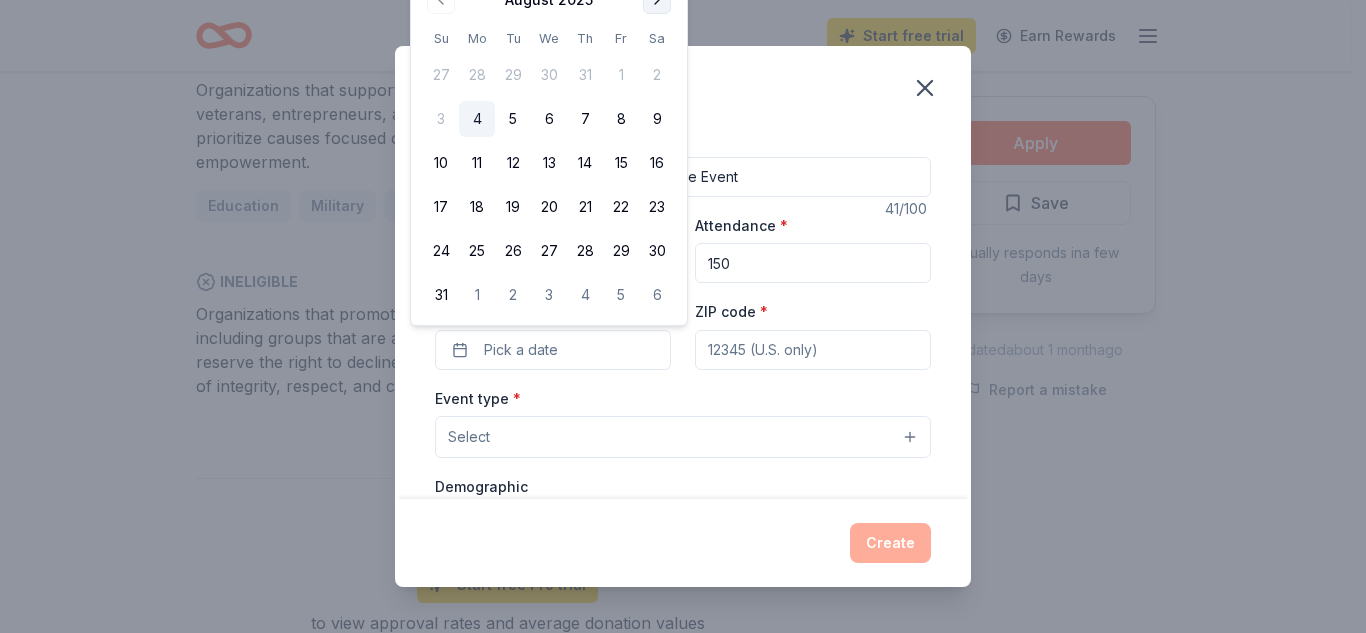 click at bounding box center (657, 0) 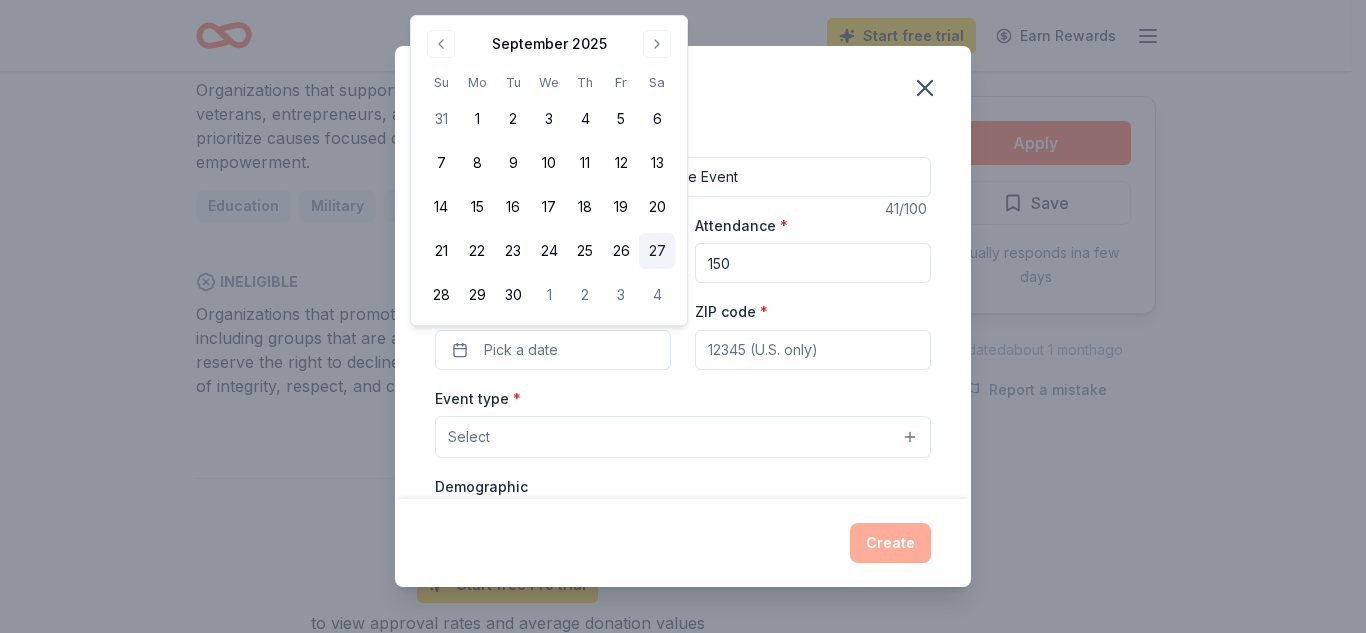 click on "27" at bounding box center (657, 251) 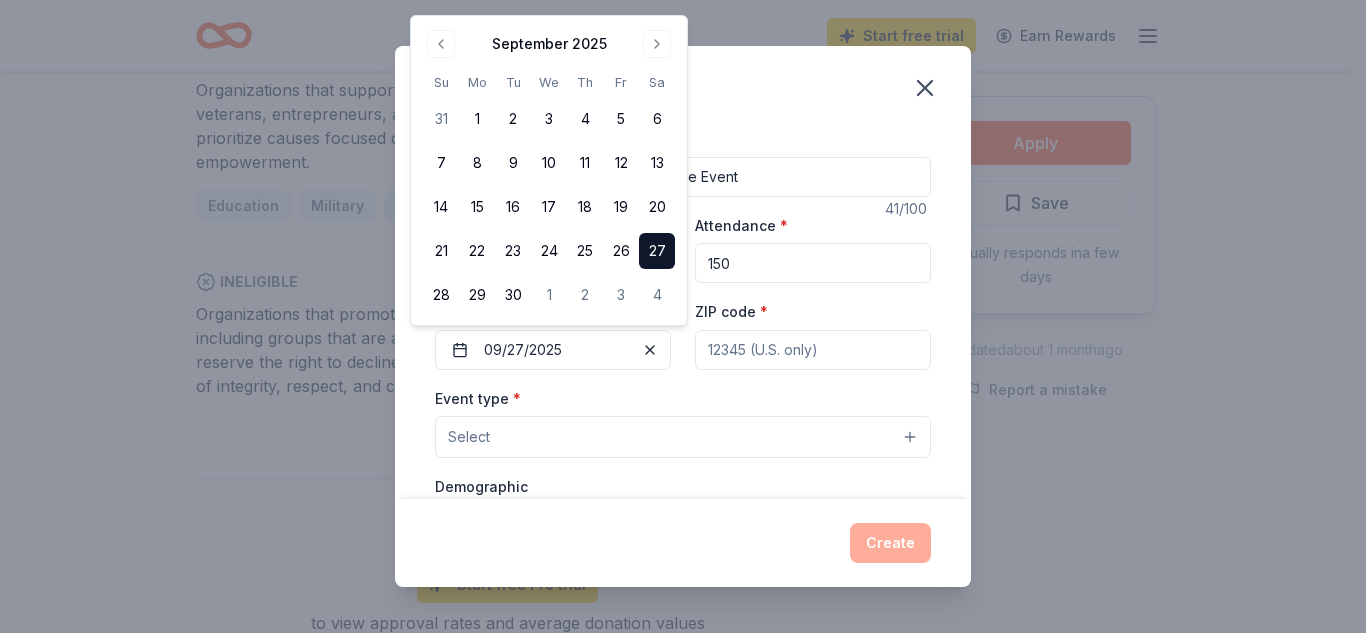 click on "ZIP code *" at bounding box center (813, 350) 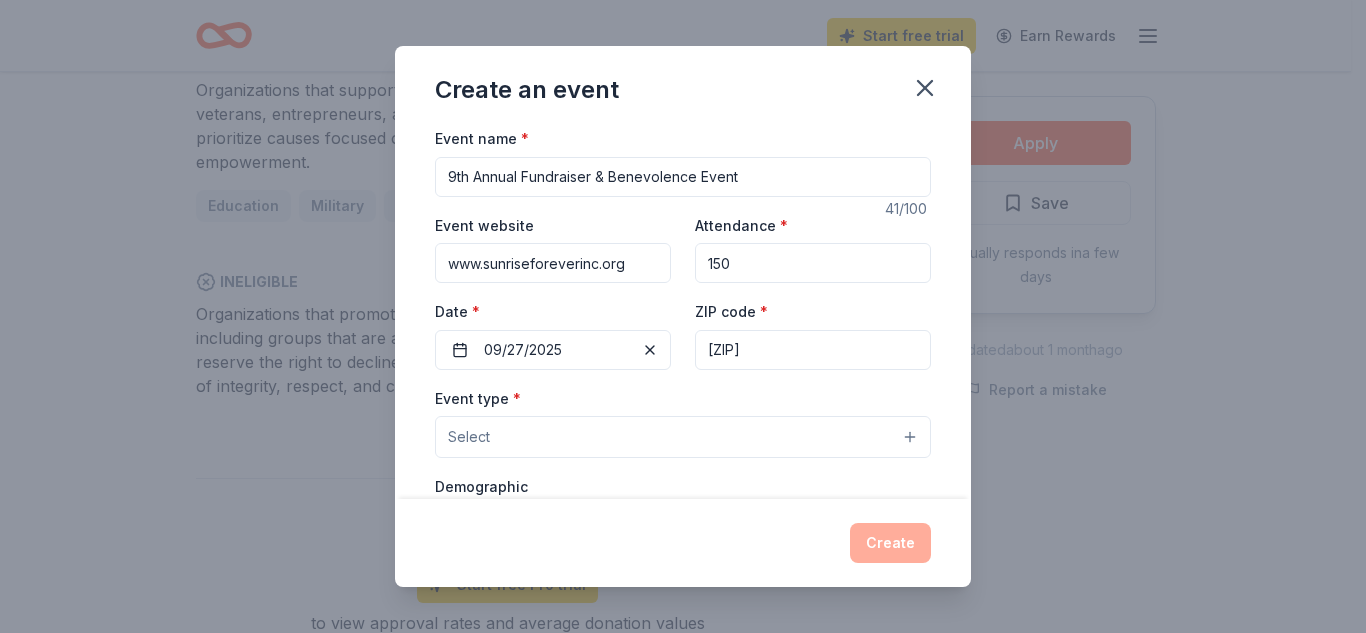 type on "[ZIP]" 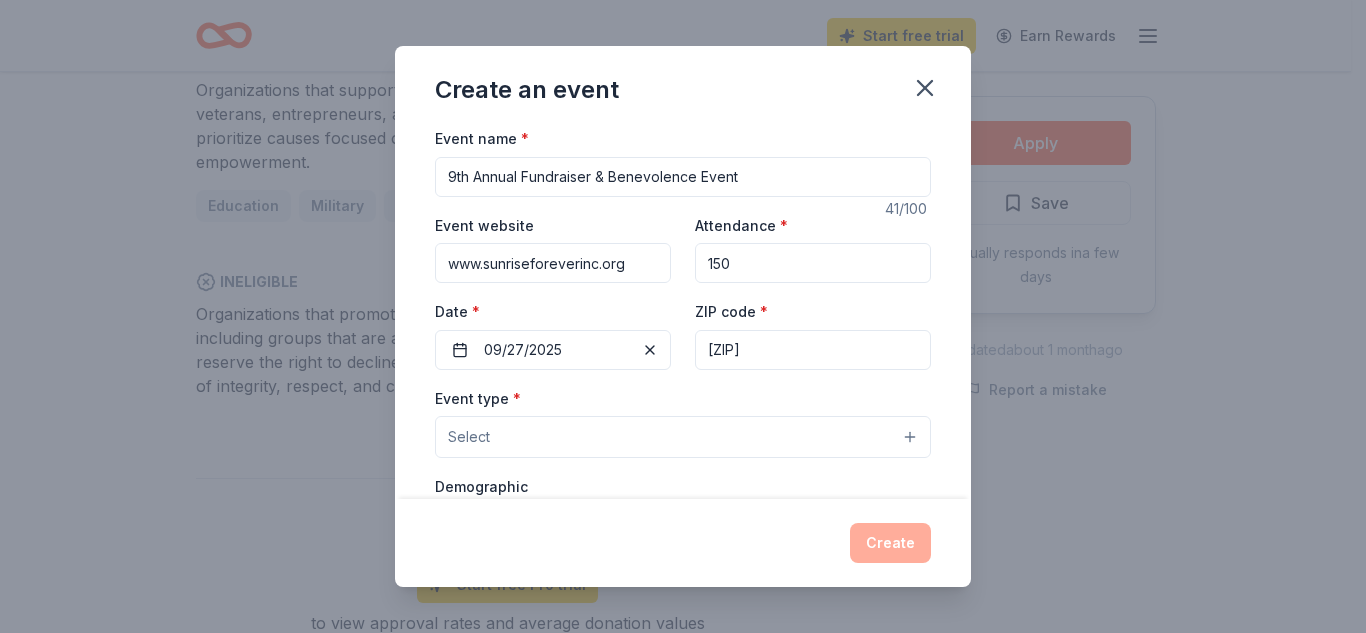 click on "Select" at bounding box center [683, 437] 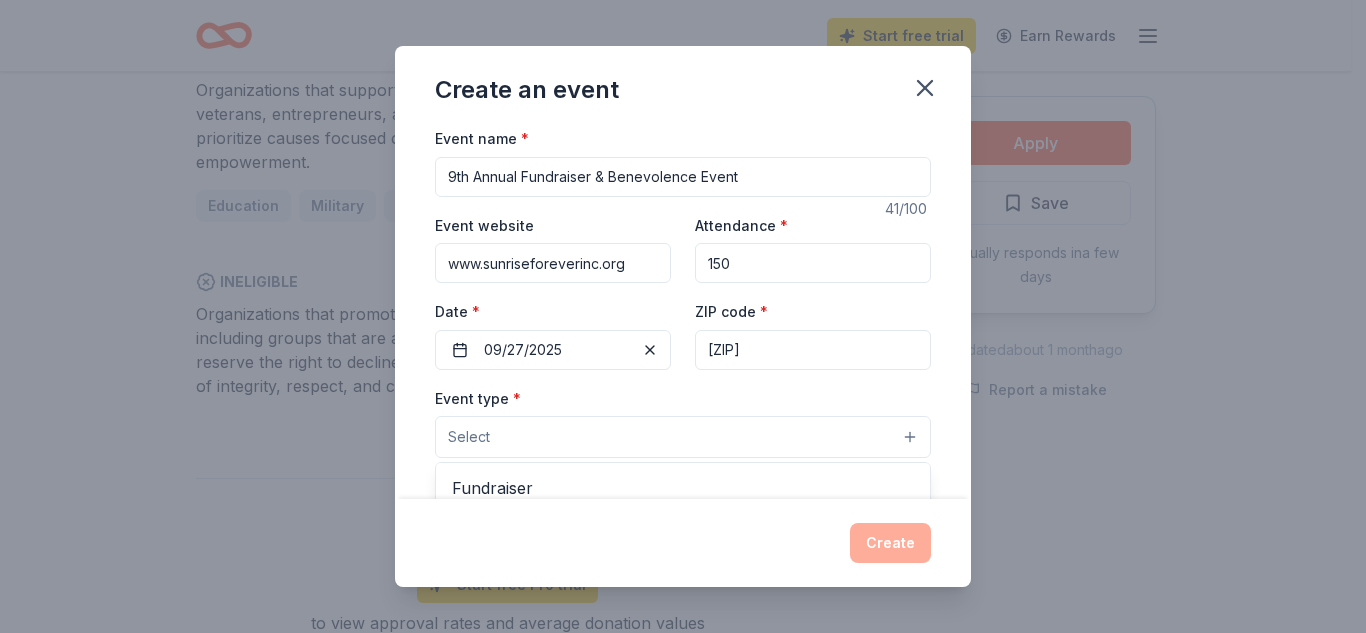click on "Create an event Event name * 9th Annual Fundraiser & Benevolence Event 41 /100 Event website www.sunriseforeverinc.org Attendance * 150 Date * 09/27/2025 ZIP code * [ZIP] Event type * Select Fundraiser Business & professional Food & drink Health & wellness Hobbies Music Performing & visual arts Demographic Select We use this information to help brands find events with their target demographic to sponsor their products. Mailing address Apt/unit Description What are you looking for? * Auction & raffle Meals Snacks Desserts Alcohol Beverages Send me reminders Email me reminders of donor application deadlines Recurring event Create" at bounding box center (683, 316) 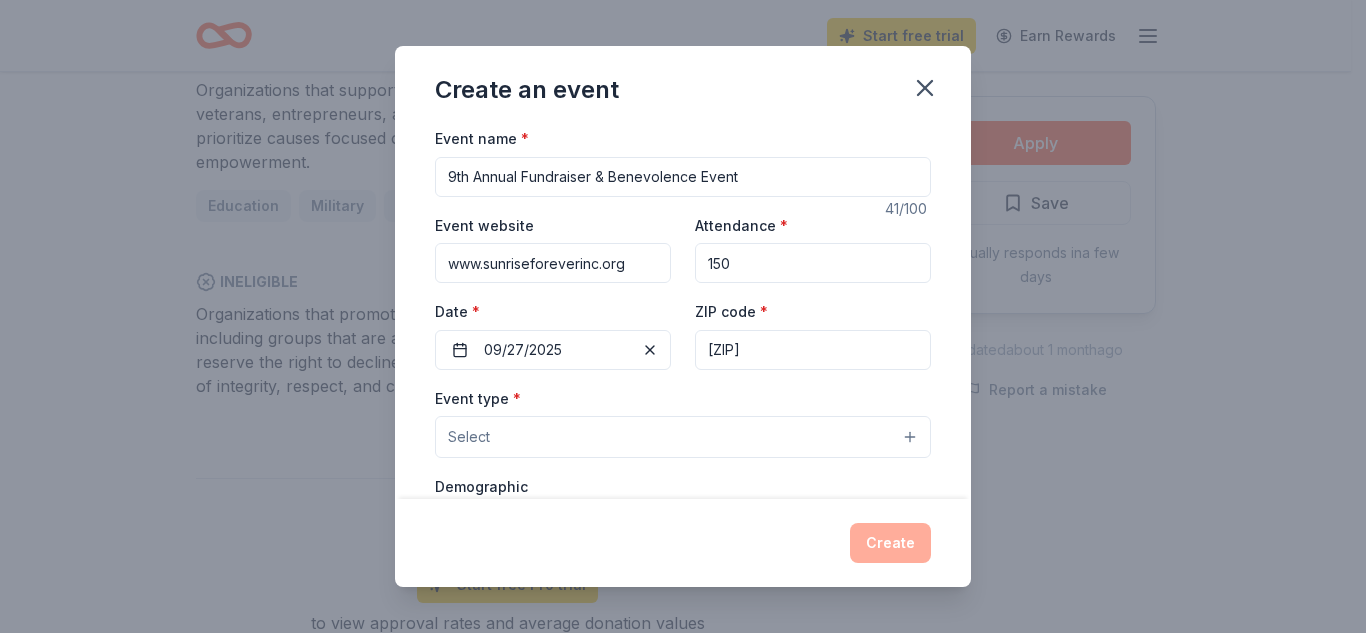 scroll, scrollTop: 40, scrollLeft: 0, axis: vertical 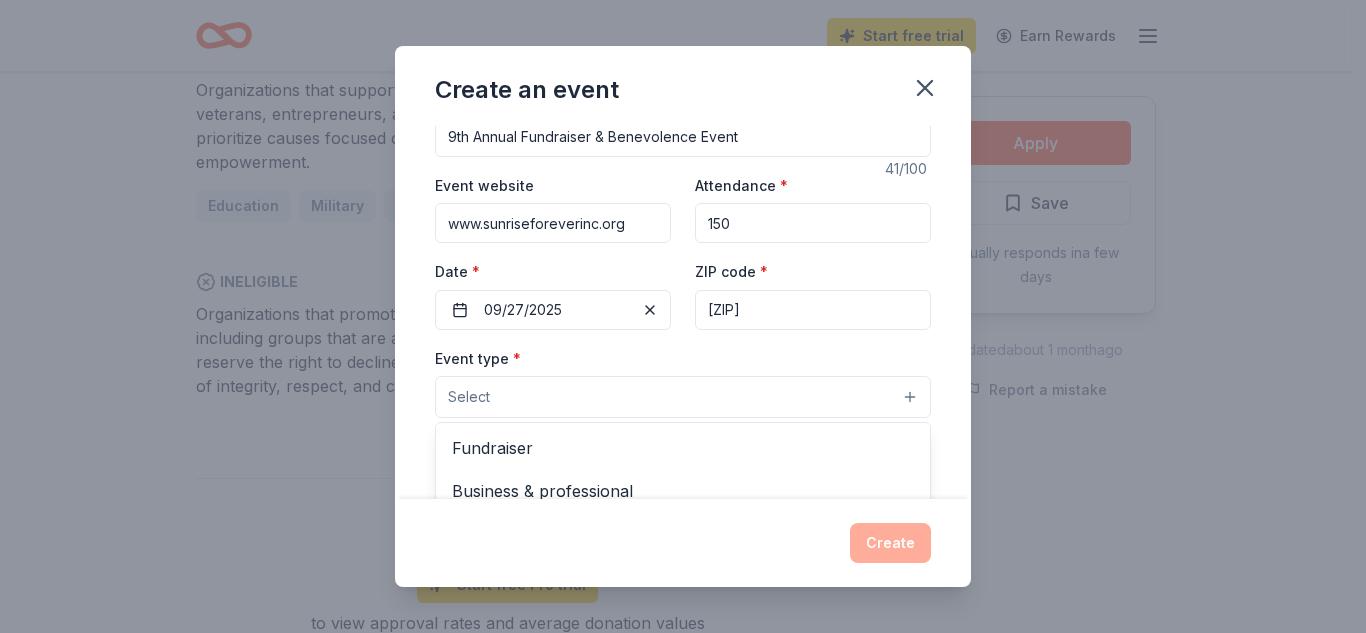 click on "Select" at bounding box center (683, 397) 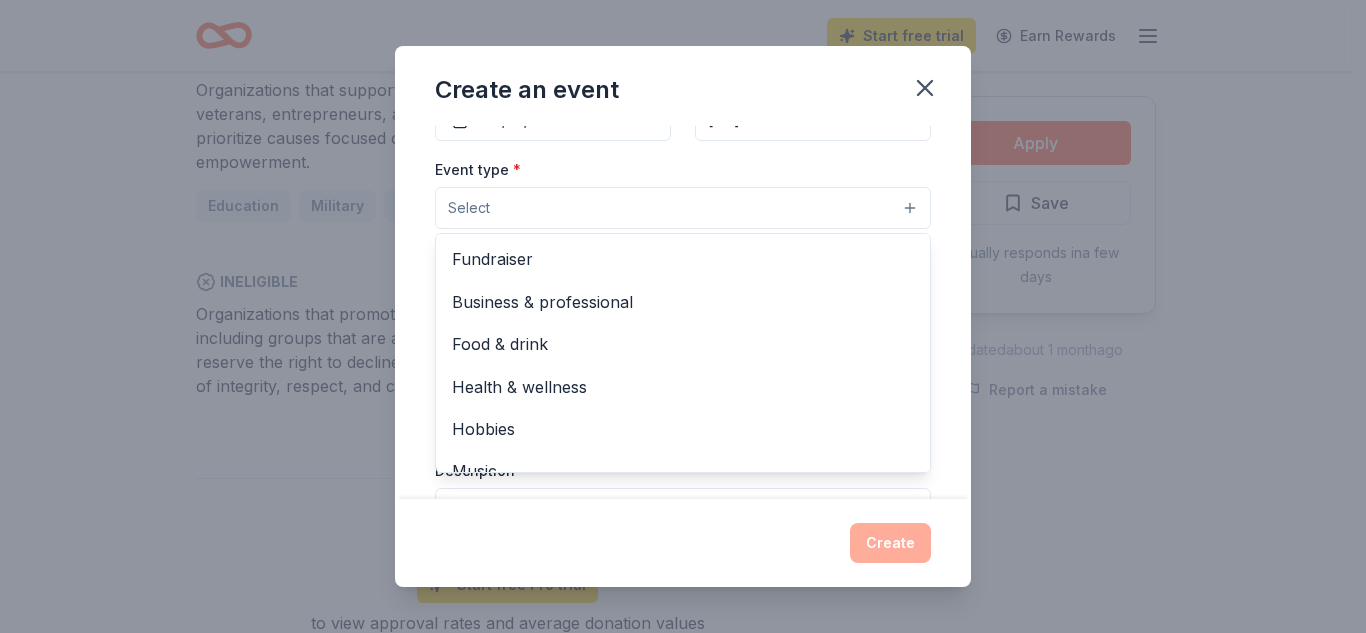 scroll, scrollTop: 240, scrollLeft: 0, axis: vertical 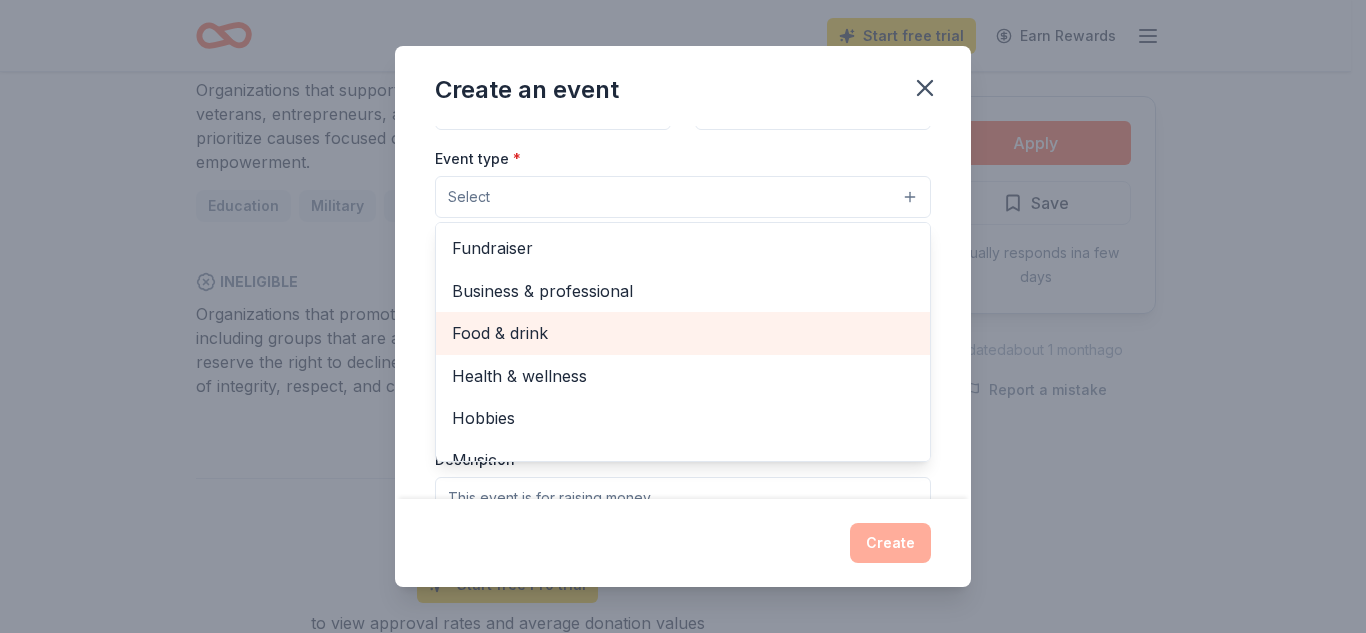 click on "Food & drink" at bounding box center (683, 333) 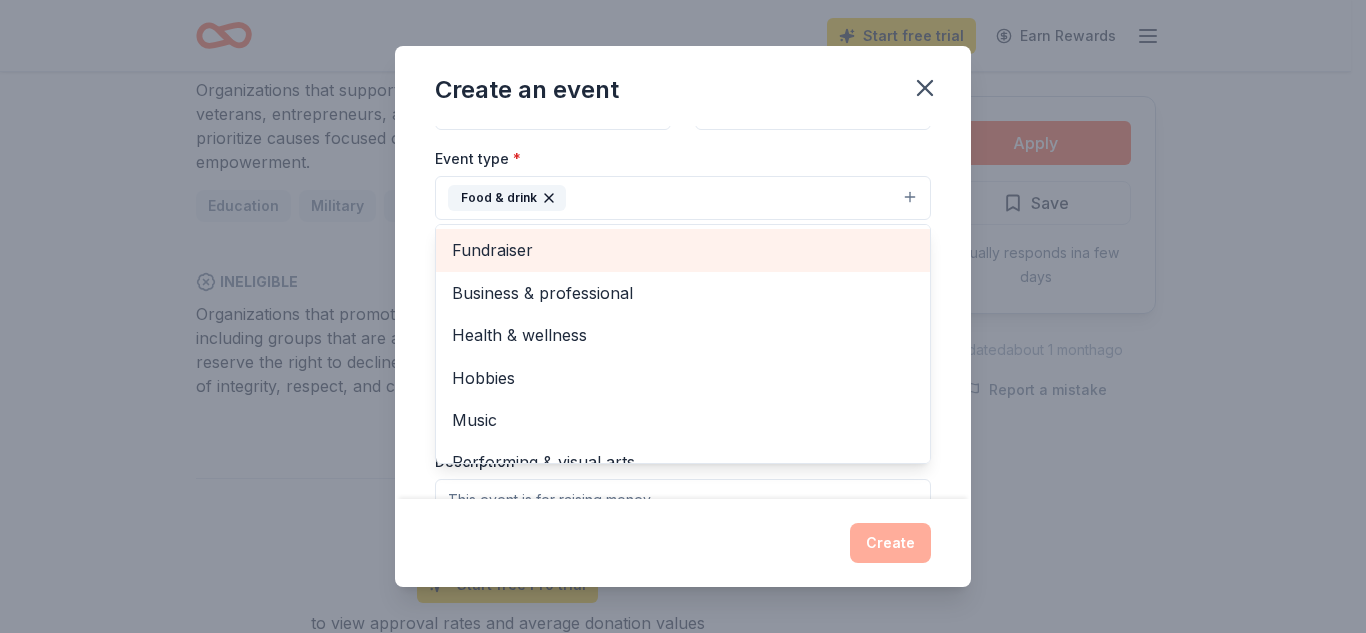 click on "Fundraiser" at bounding box center (683, 250) 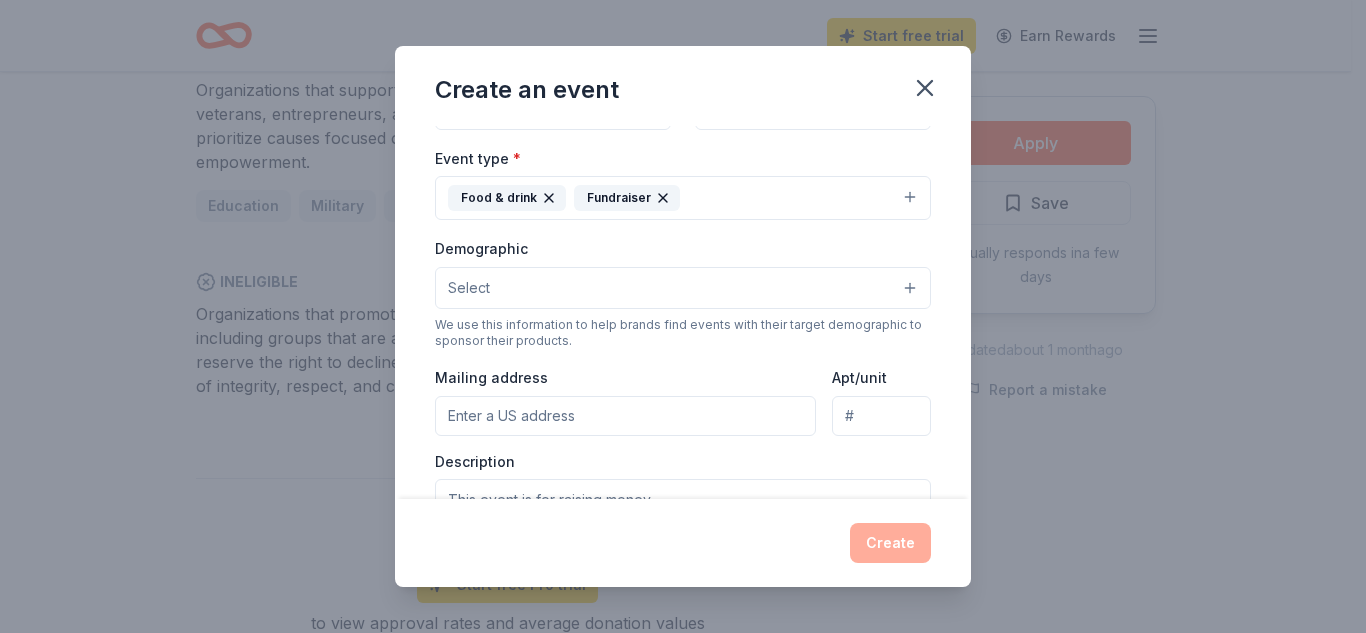 click 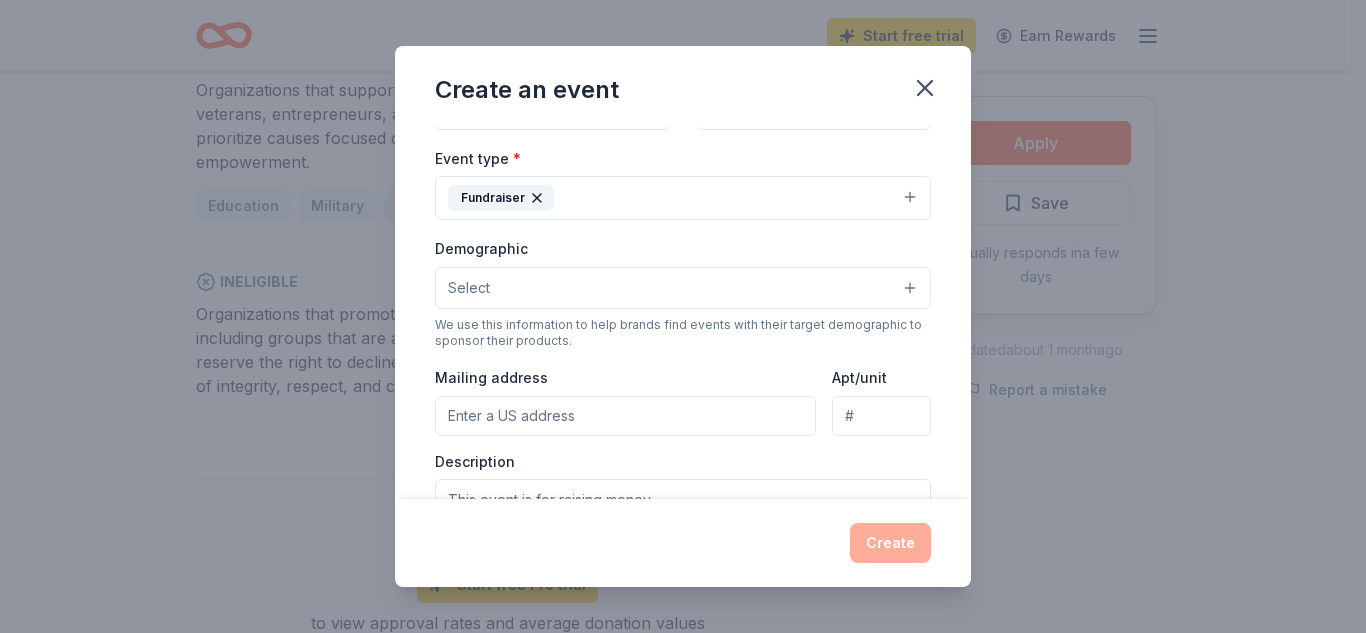 click on "Select" at bounding box center (683, 288) 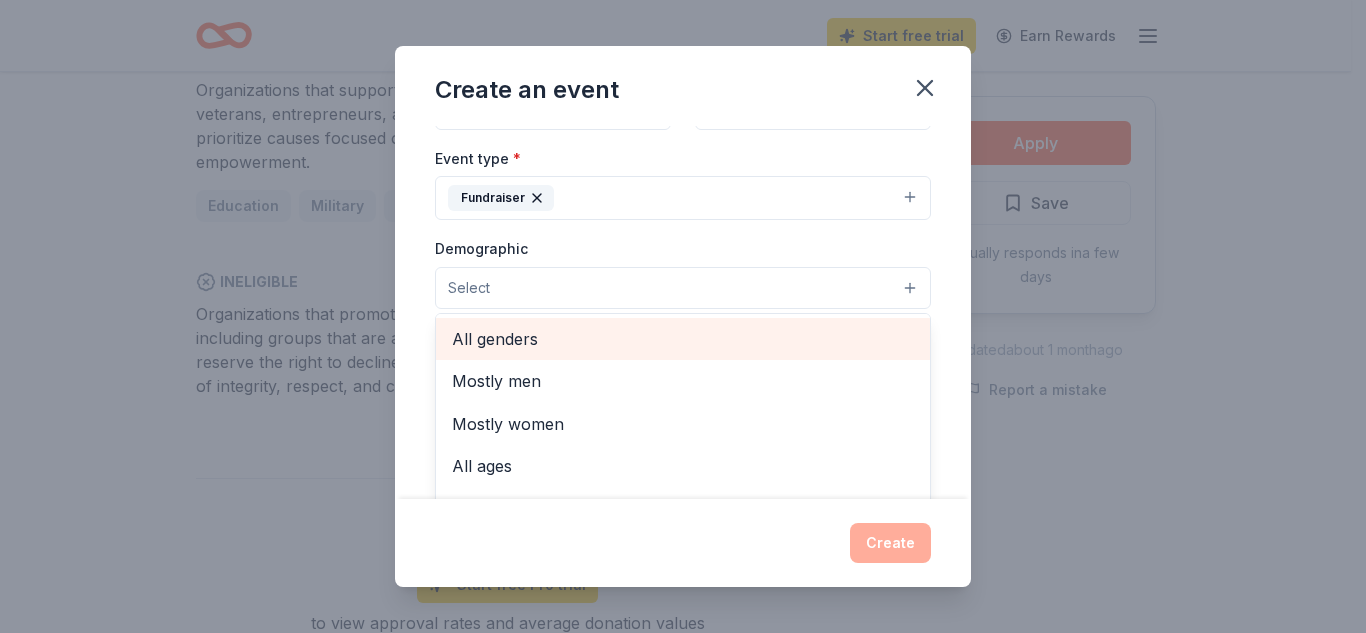 click on "All genders" at bounding box center (683, 339) 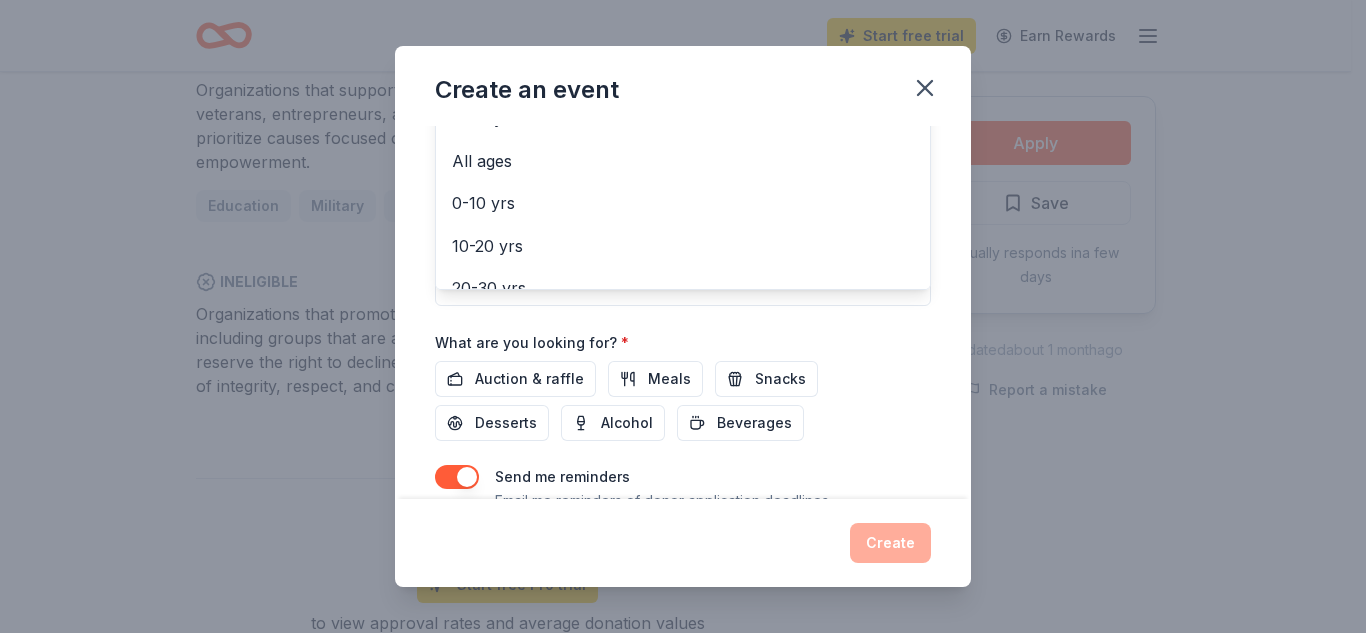 scroll, scrollTop: 534, scrollLeft: 0, axis: vertical 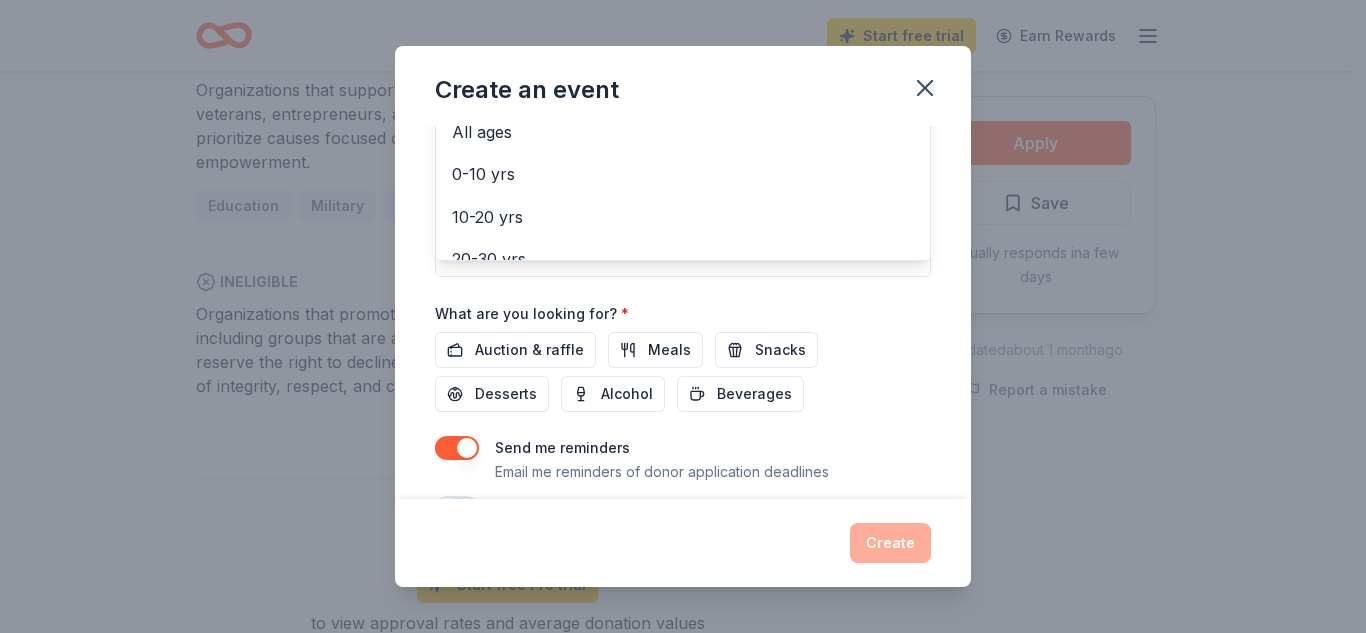 click on "Event name * 9th Annual Fundraiser & Benevolence Event 41 /100 Event website www.sunriseforeverinc.org Attendance * 150 Date * 09/27/2025 ZIP code * [ZIP] Event type * Fundraiser Demographic All genders Mostly men Mostly women All ages 0-10 yrs 10-20 yrs 20-30 yrs 30-40 yrs 40-50 yrs 50-60 yrs 60-70 yrs 70-80 yrs 80+ yrs We use this information to help brands find events with their target demographic to sponsor their products. Mailing address Apt/unit Description What are you looking for? * Auction & raffle Meals Snacks Desserts Alcohol Beverages Send me reminders Email me reminders of donor application deadlines Recurring event" at bounding box center (683, 56) 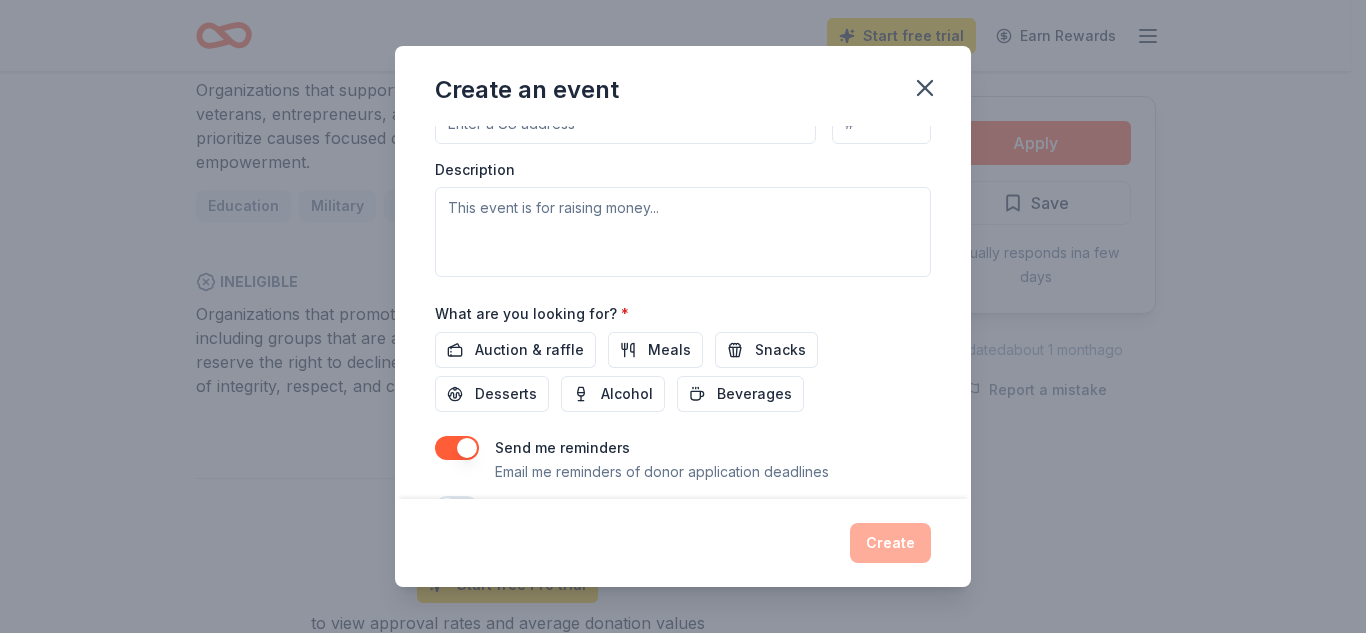 scroll, scrollTop: 217, scrollLeft: 0, axis: vertical 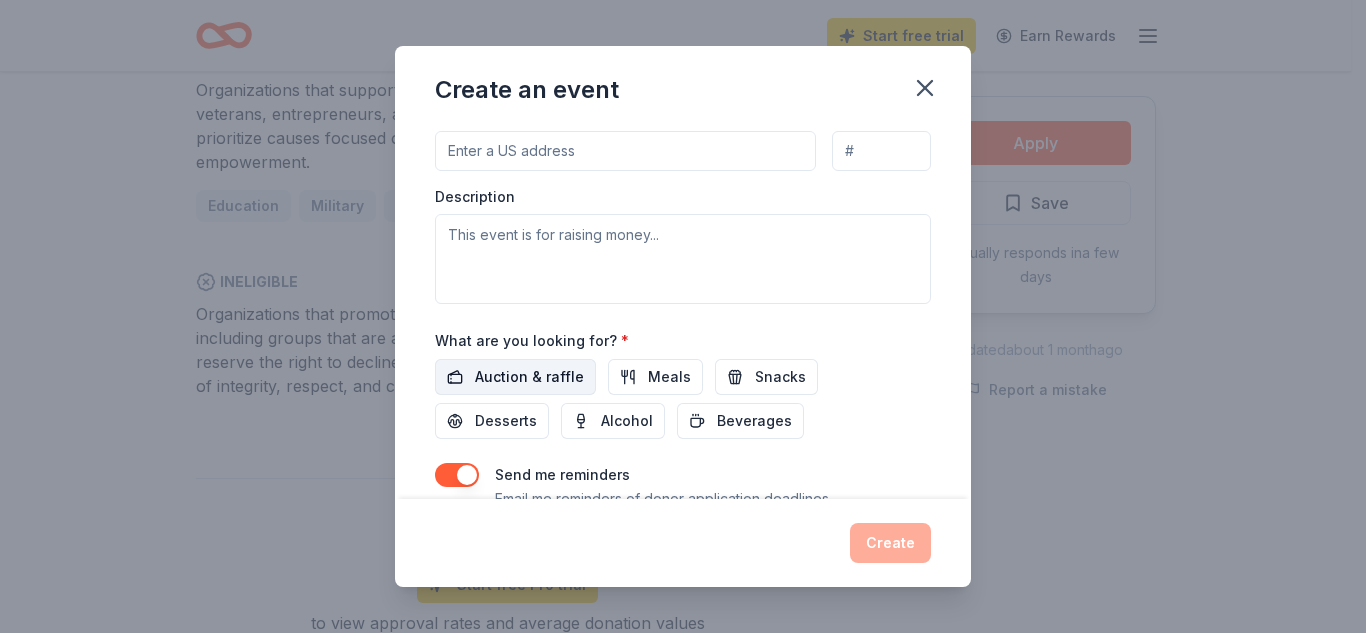 click on "Auction & raffle" at bounding box center [529, 377] 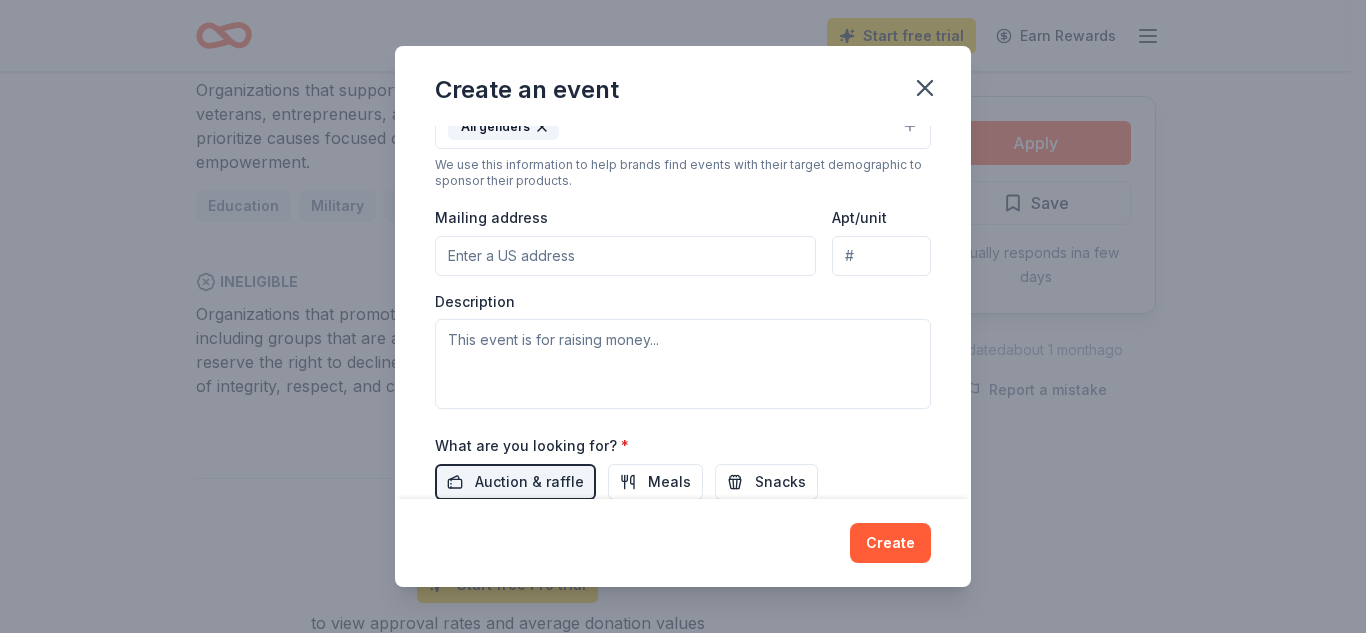 scroll, scrollTop: 350, scrollLeft: 0, axis: vertical 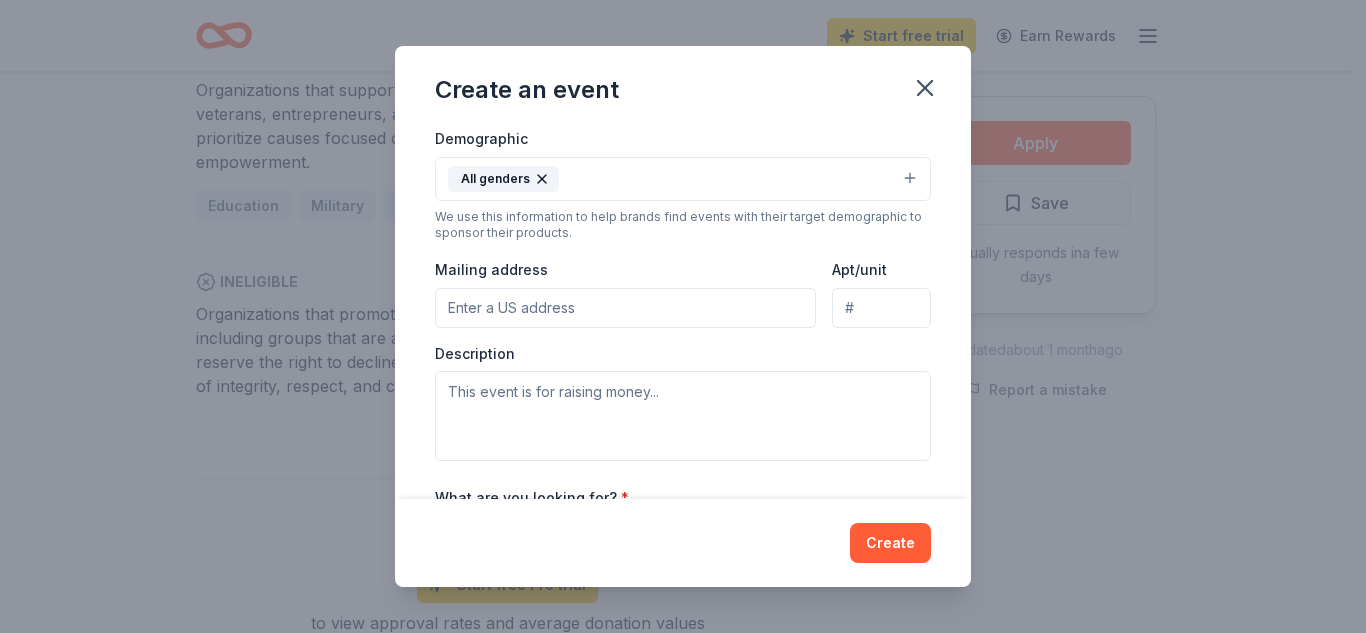 click on "Mailing address" at bounding box center (625, 308) 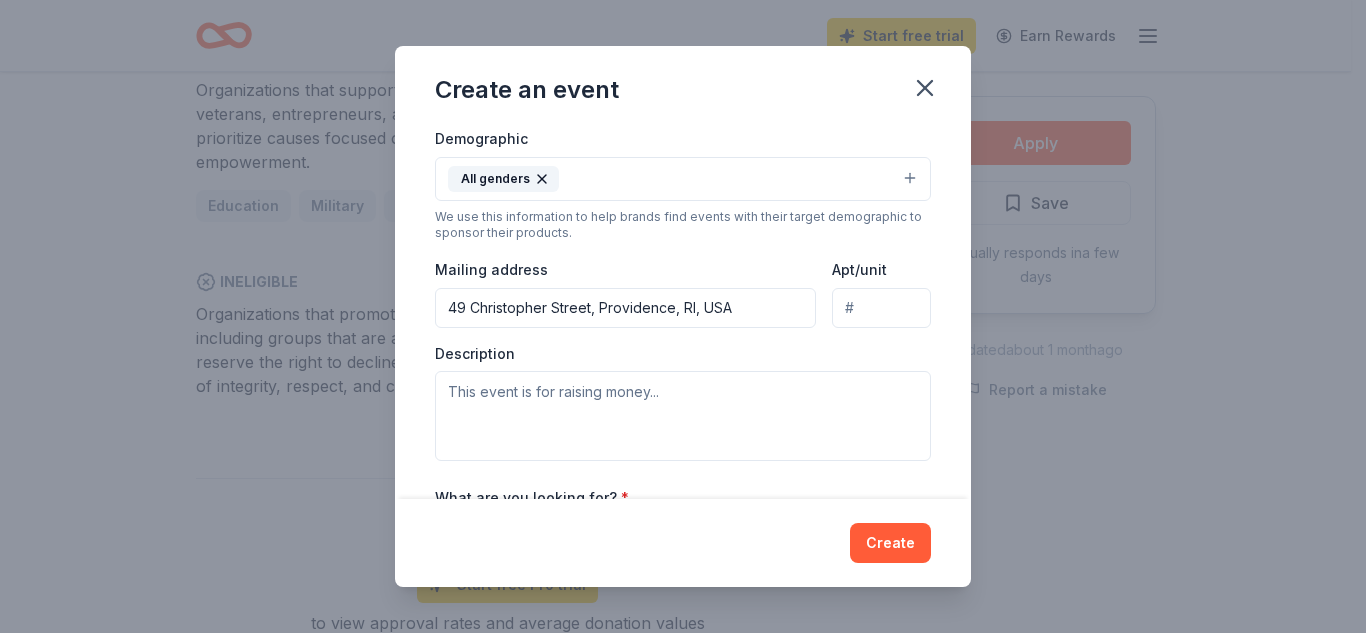 type on "[NUMBER] [STREET], [CITY], [STATE], [ZIP]" 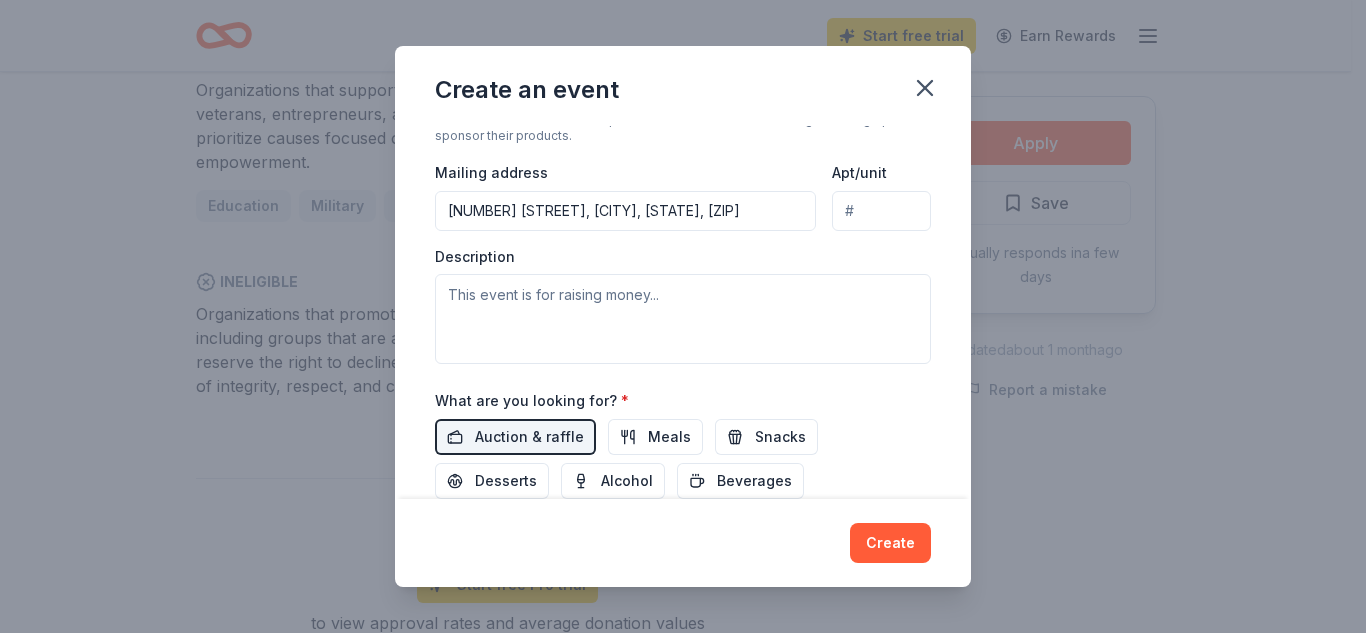 scroll, scrollTop: 587, scrollLeft: 0, axis: vertical 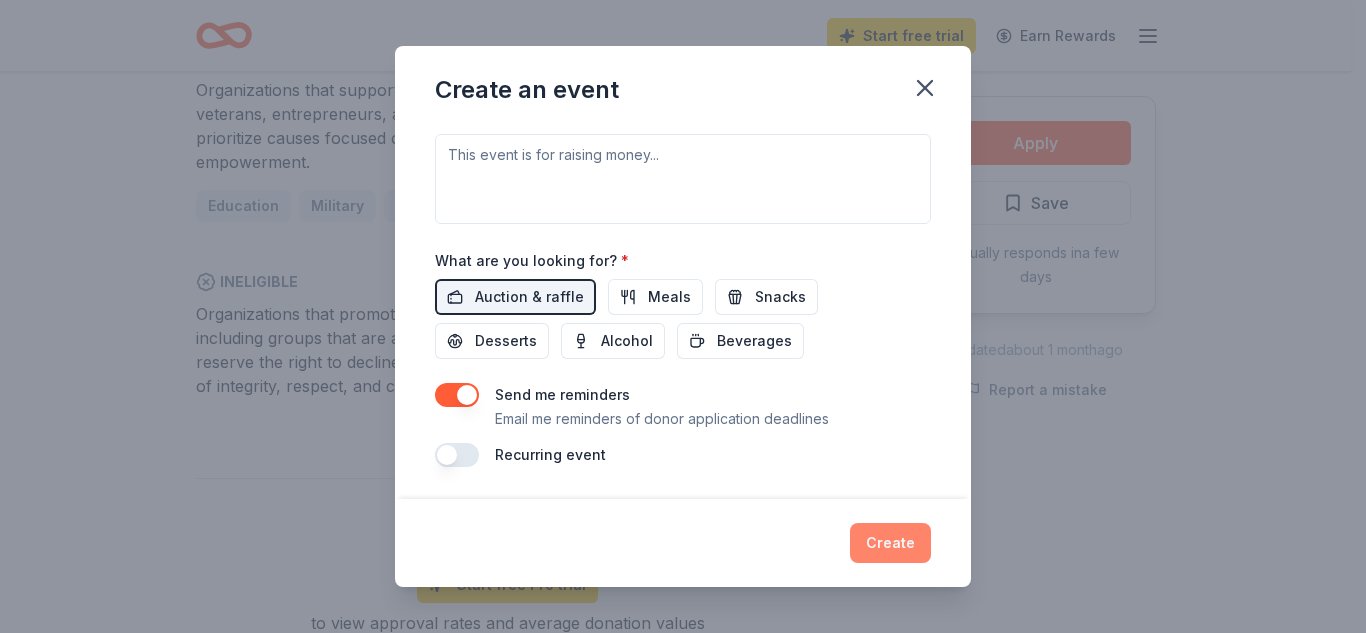 click on "Create" at bounding box center (890, 543) 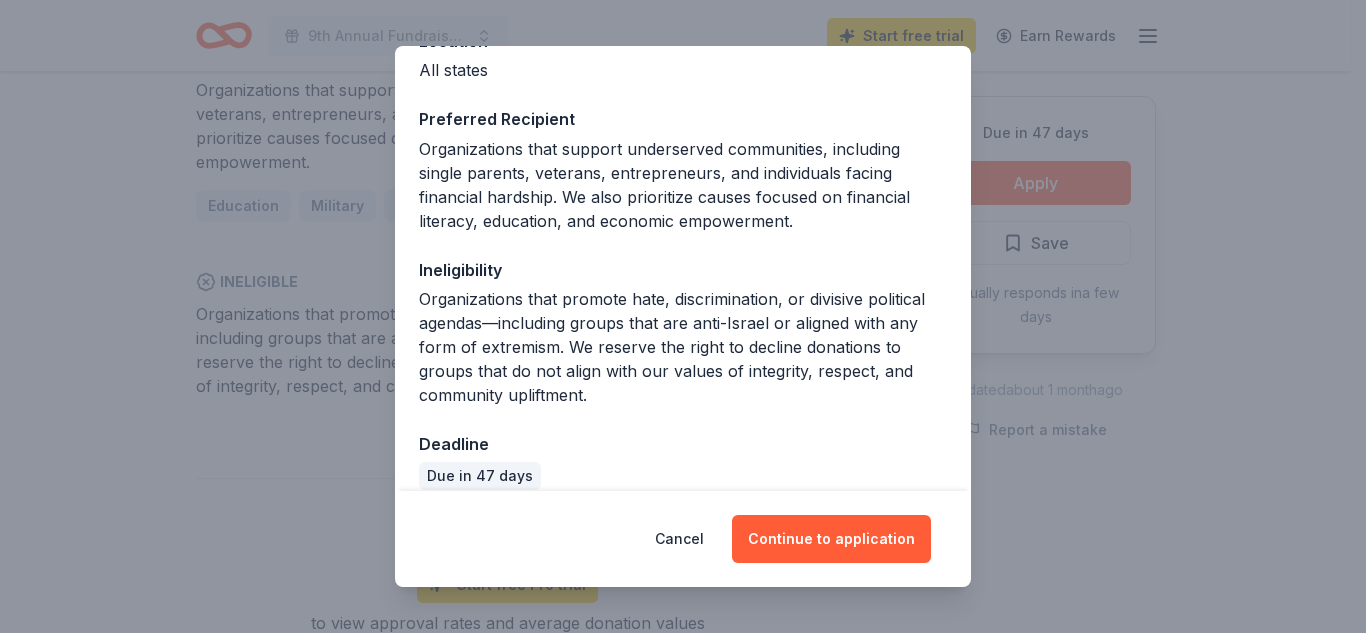 scroll, scrollTop: 282, scrollLeft: 0, axis: vertical 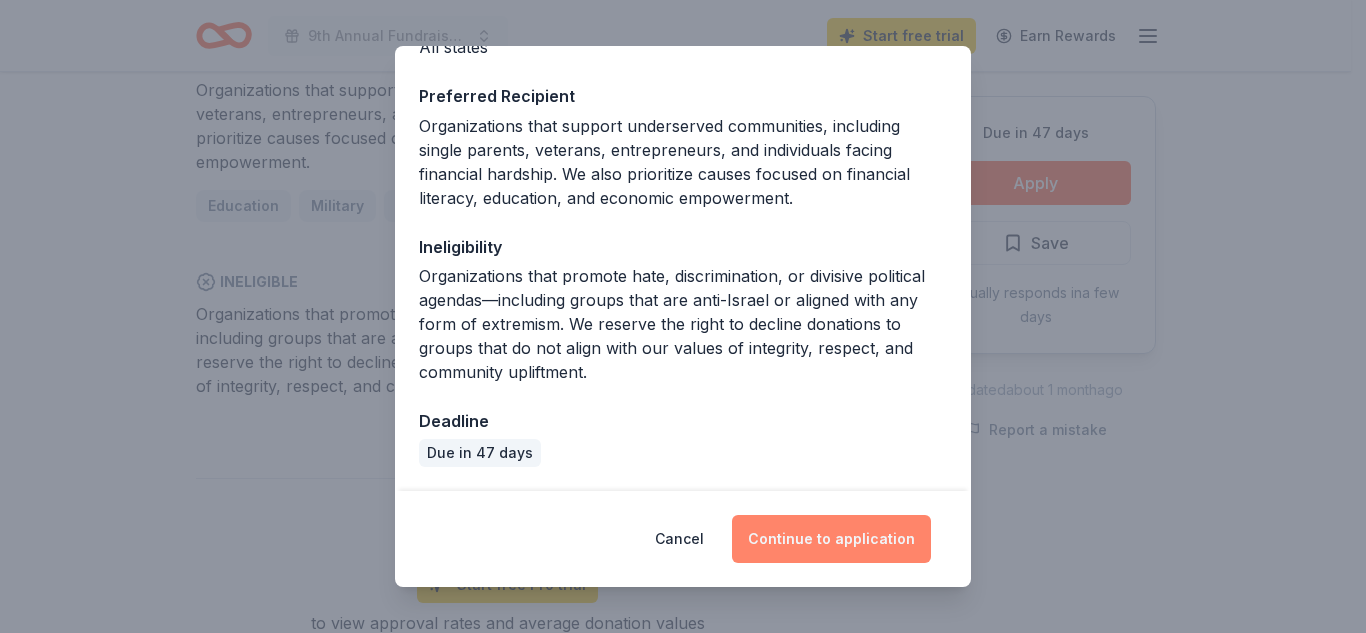 click on "Continue to application" at bounding box center [831, 539] 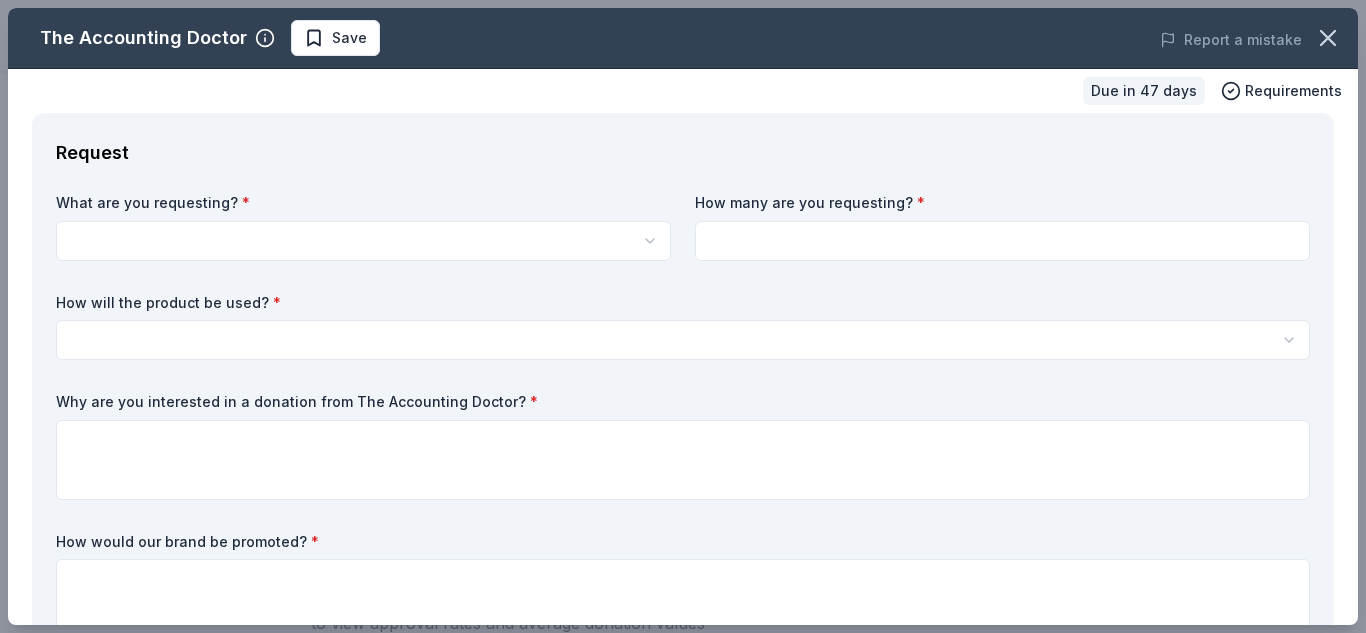 click on "9th Annual Fundraiser & Benevolence Event Start free  trial Earn Rewards Due in 47 days Share The Accounting Doctor New Share Donating in all states The Accounting Doctor is a premier tax and financial advisory firm led by award-winning CPA Adam Remis, specializing in personalized tax planning, preparation, and resolution services. We help individuals and businesses nationwide reduce tax liability and gain financial clarity through expert guidance and proactive strategies. What they donate A $[AMOUNT] Gift Certificate redeemable for expert tax preparation or tax resolution services—recipient's choice. This certificate covers professional support from a licensed CPA. Auction & raffle Donation is small & easy to send to guests Who they donate to  Preferred Organizations that support underserved communities, including single parents, veterans, entrepreneurs, and individuals facing financial hardship. We also prioritize causes focused on financial literacy, education, and economic empowerment. Education Military 6" at bounding box center (683, -984) 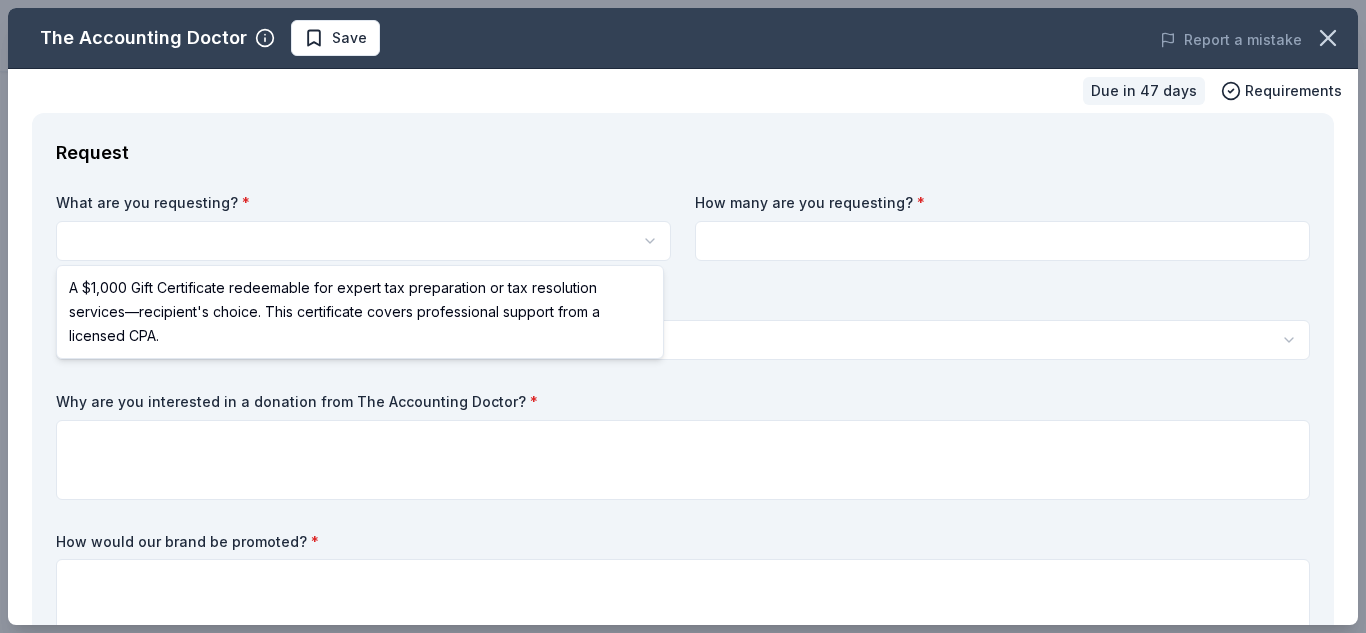 scroll, scrollTop: 0, scrollLeft: 0, axis: both 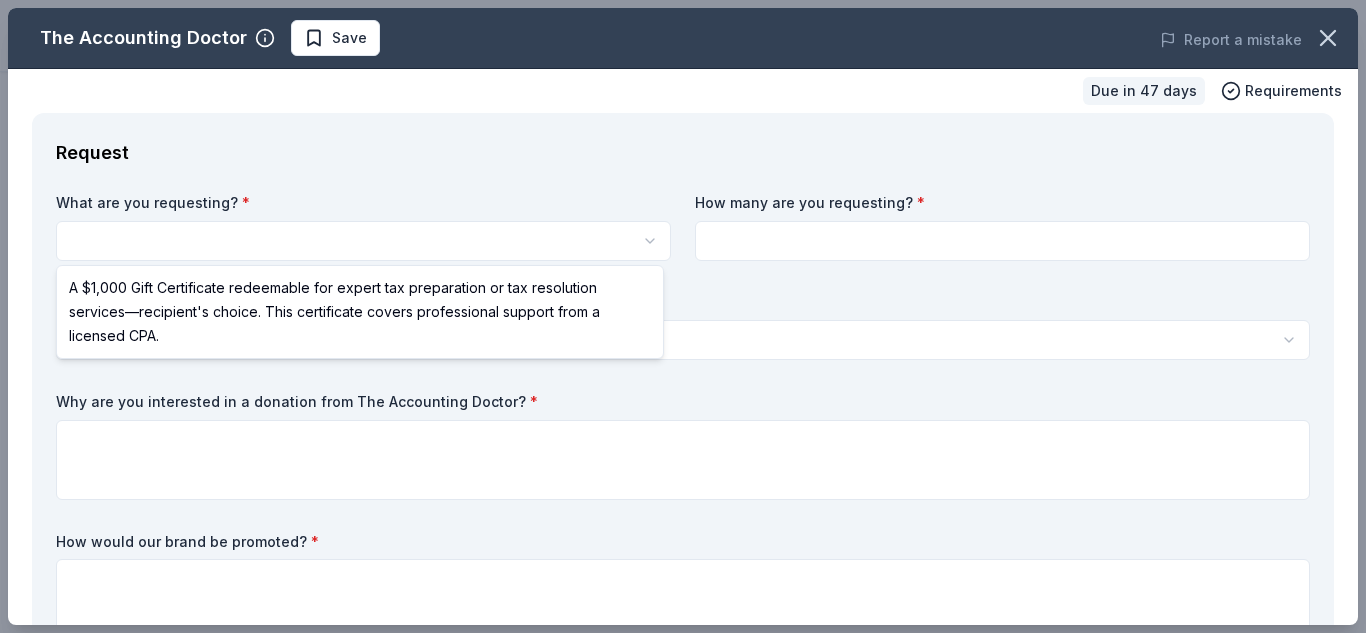 select on "A $1,000 Gift Certificate redeemable for expert tax preparation or tax resolution services—recipient's choice. This certificate covers professional support from a licensed CPA." 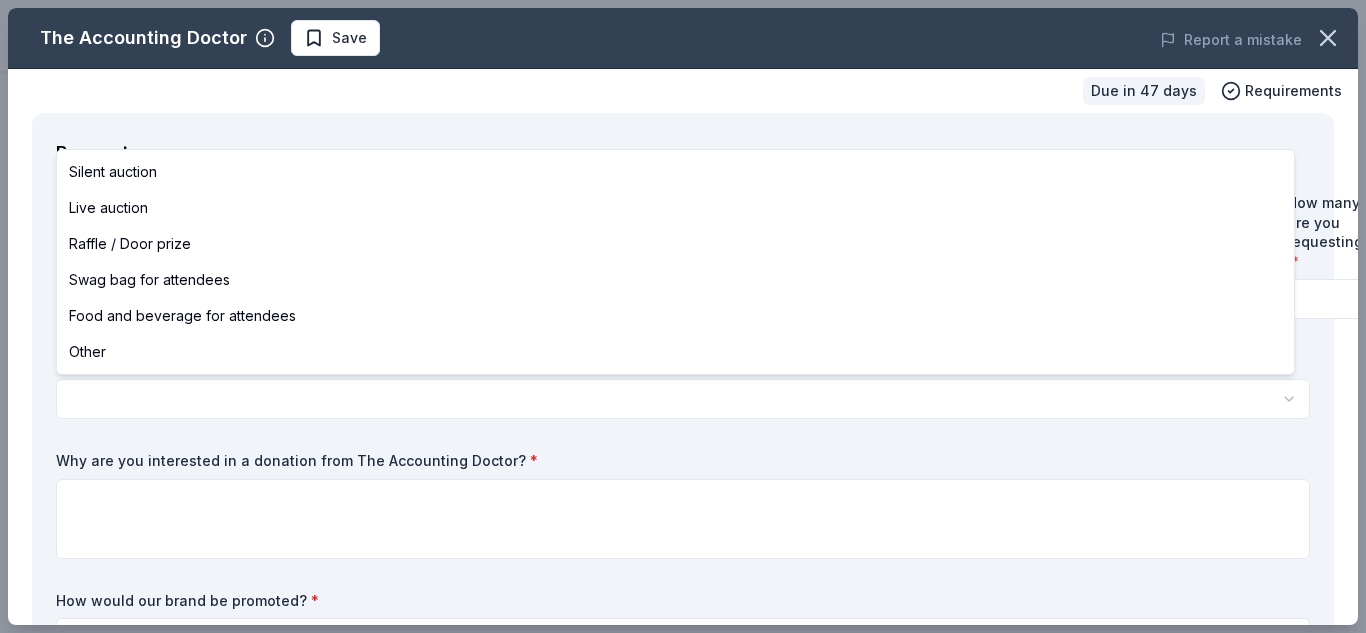 click on "9th Annual Fundraiser & Benevolence Event Save Apply Due in 47 days Share The Accounting Doctor New Share Donating in all states The Accounting Doctor is a premier tax and financial advisory firm led by award-winning CPA Adam Remis, specializing in personalized tax planning, preparation, and resolution services. We help individuals and businesses nationwide reduce tax liability and gain financial clarity through expert guidance and proactive strategies. What they donate A $[AMOUNT] Gift Certificate redeemable for expert tax preparation or tax resolution services—recipient's choice. This certificate covers professional support from a licensed CPA. Auction & raffle Donation is small & easy to send to guests Who they donate to  Preferred Organizations that support underserved communities, including single parents, veterans, entrepreneurs, and individuals facing financial hardship. We also prioritize causes focused on financial literacy, education, and economic empowerment. Education Military Poverty & Hunger Save" at bounding box center [683, 316] 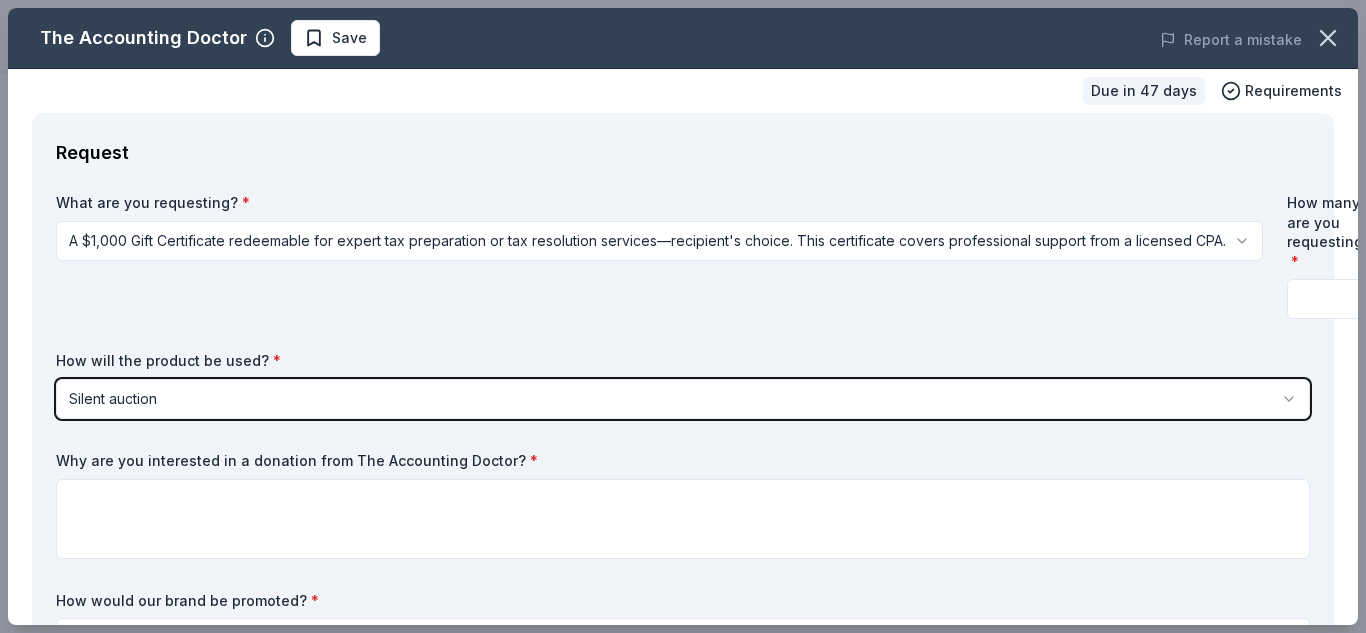 scroll, scrollTop: 100, scrollLeft: 0, axis: vertical 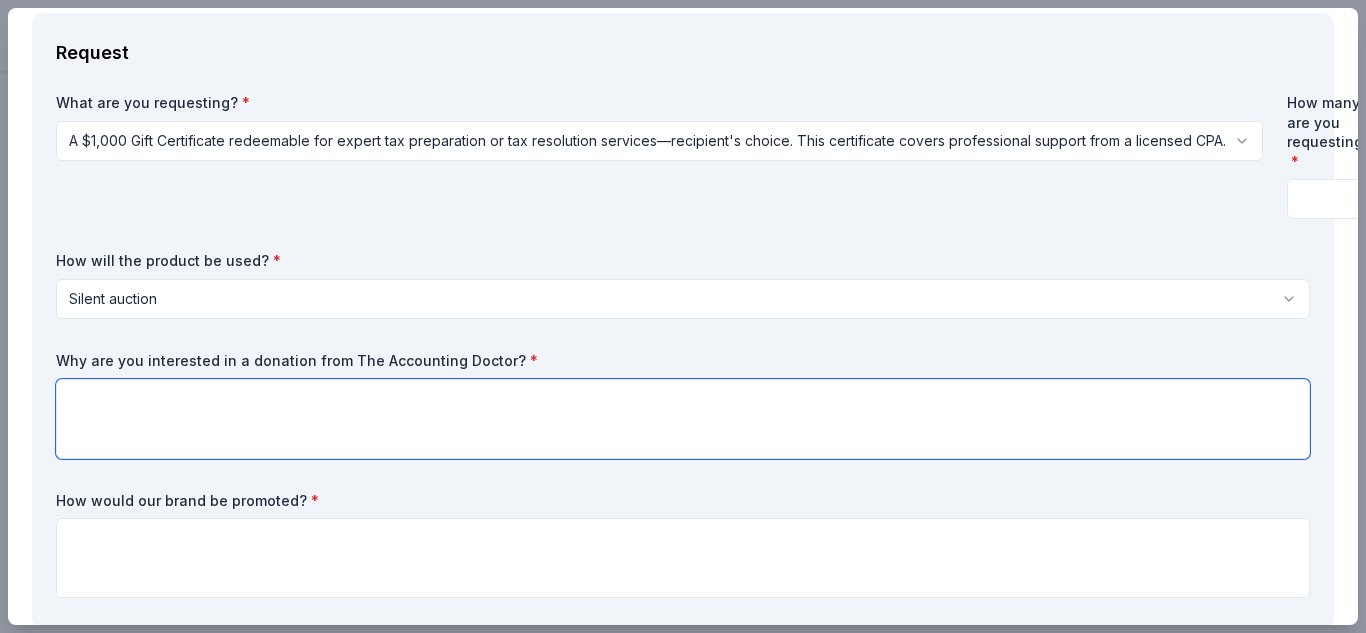 click at bounding box center (683, 419) 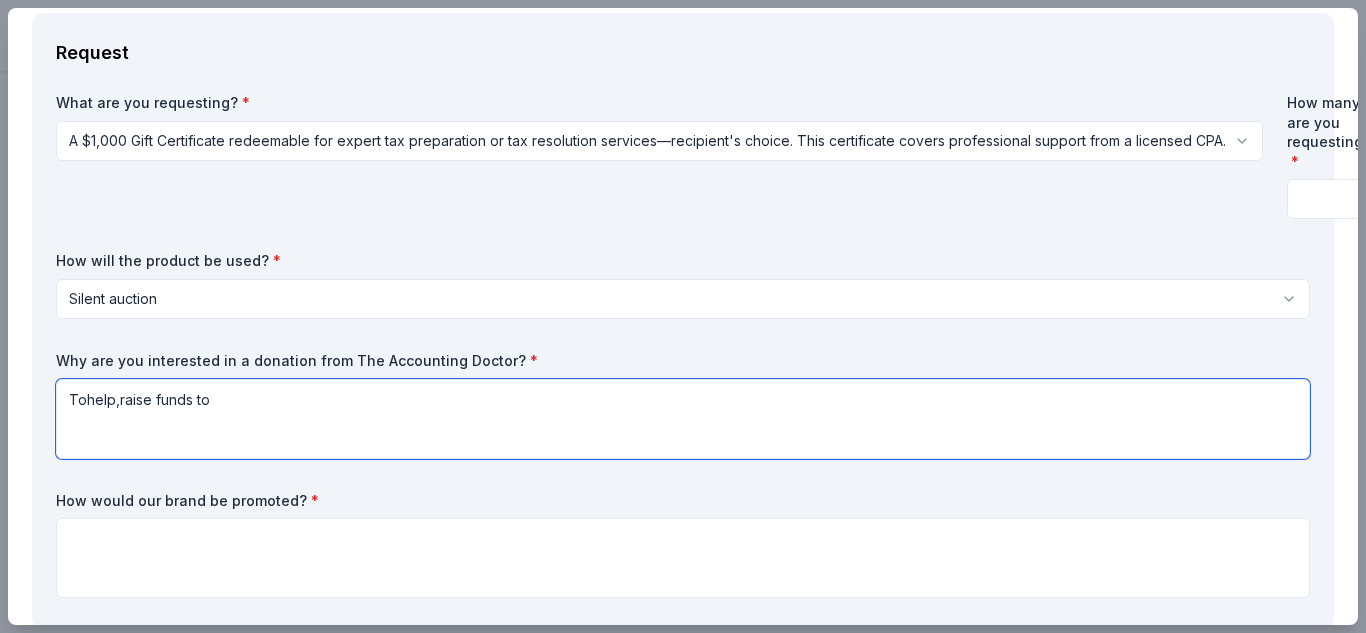 click on "Tohelp,raise funds to" at bounding box center [683, 419] 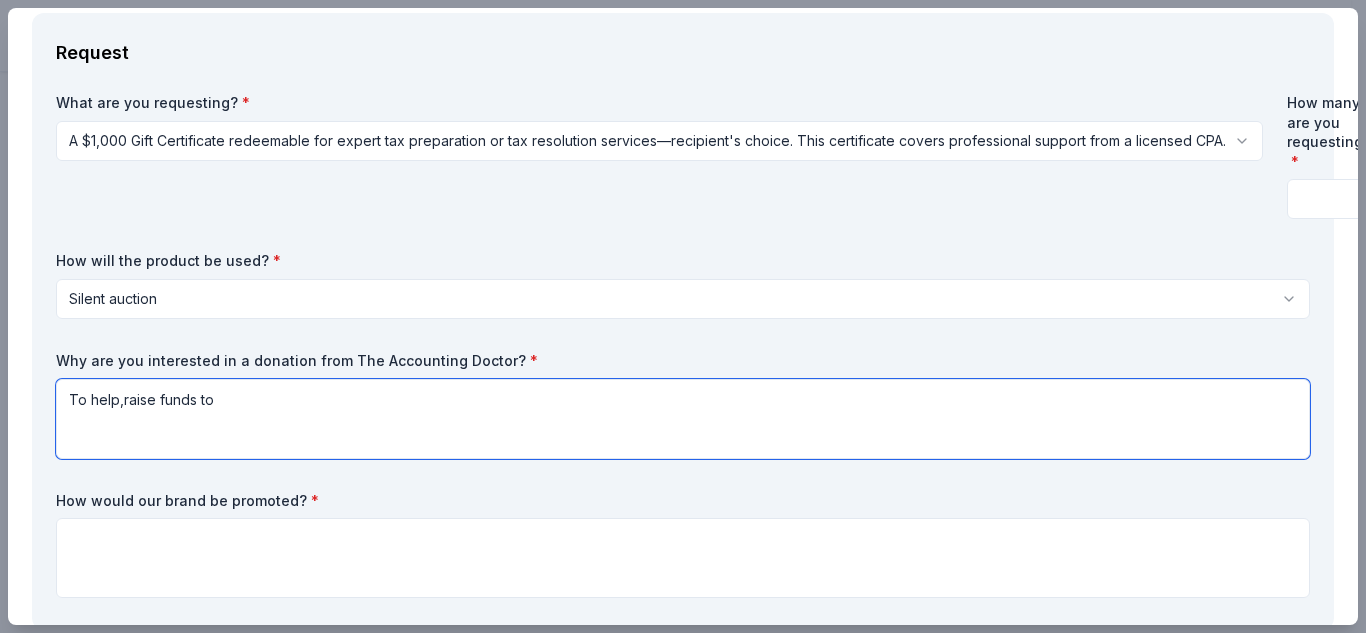 click on "To help,raise funds to" at bounding box center (683, 419) 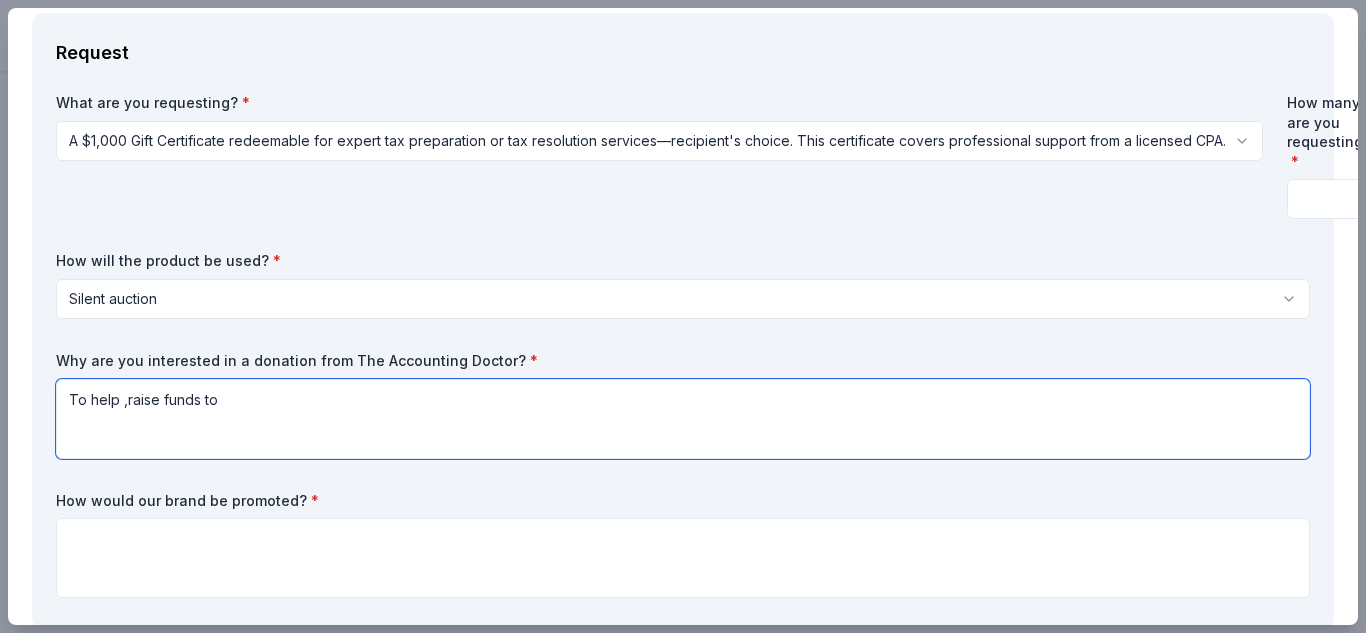 click on "To help ,raise funds to" at bounding box center (683, 419) 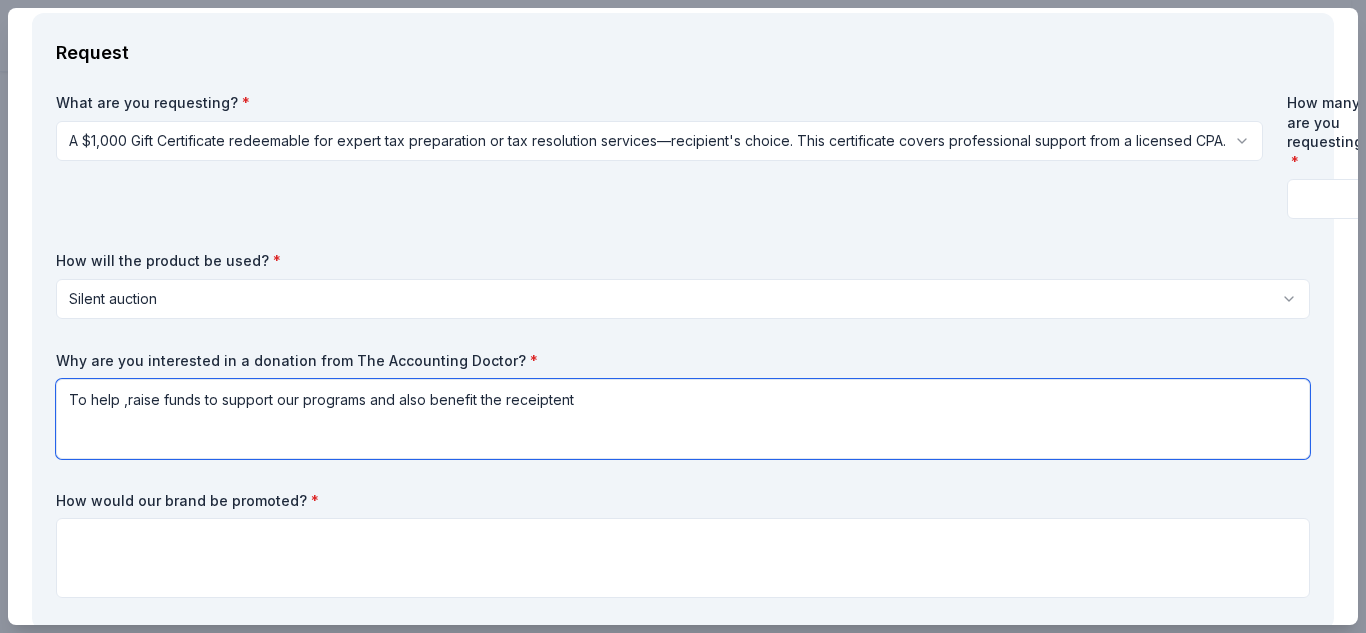 click on "To help ,raise funds to support our programs and also benefit the receiptent" at bounding box center (683, 419) 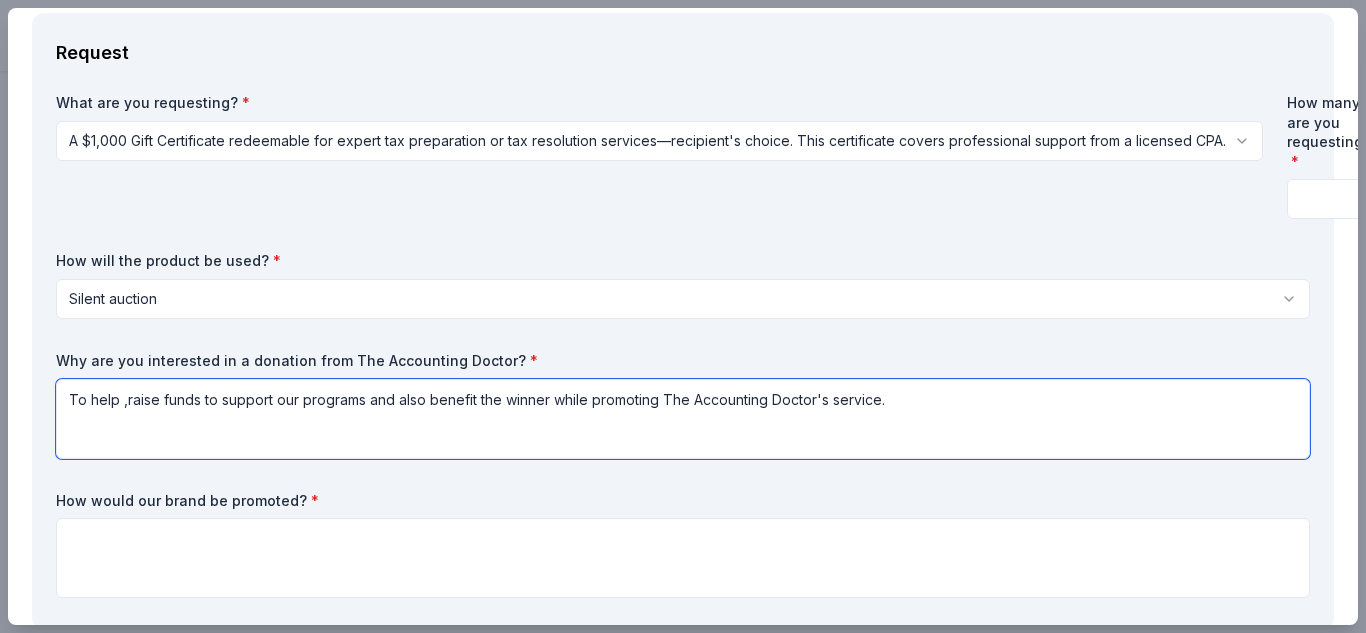 click on "To help ,raise funds to support our programs and also benefit the winner while promoting The Accounting Doctor's service." at bounding box center (683, 419) 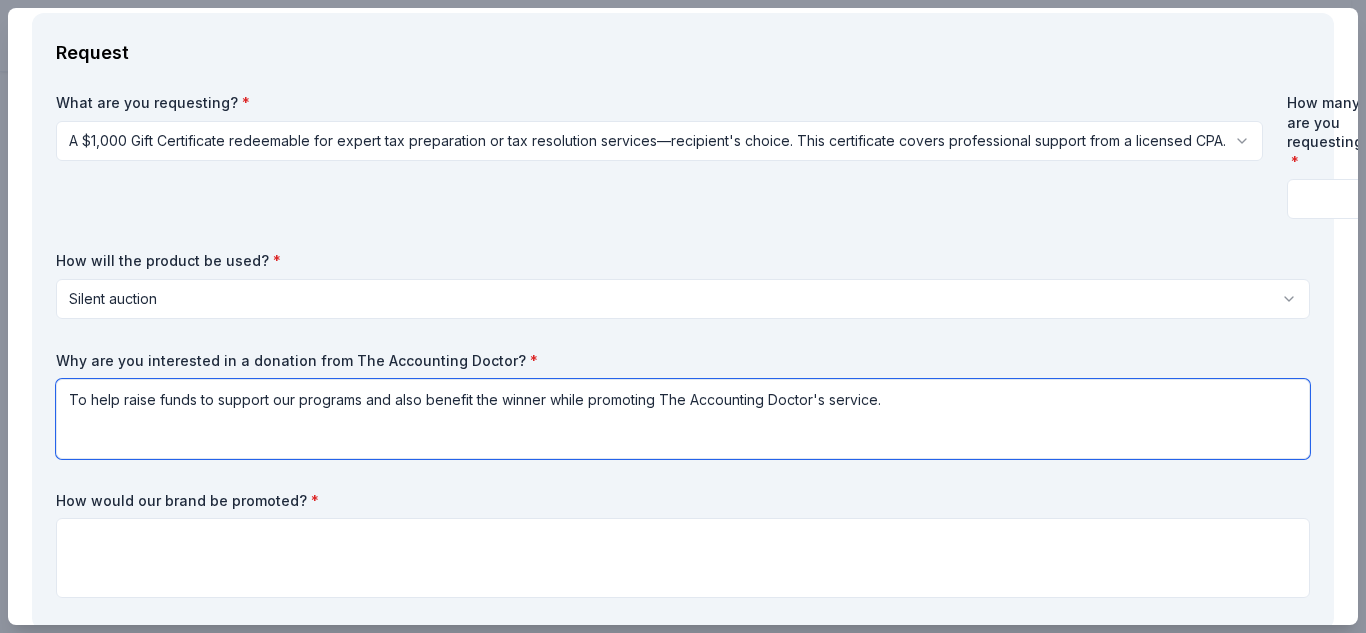 click on "To help raise funds to support our programs and also benefit the winner while promoting The Accounting Doctor's service." at bounding box center [683, 419] 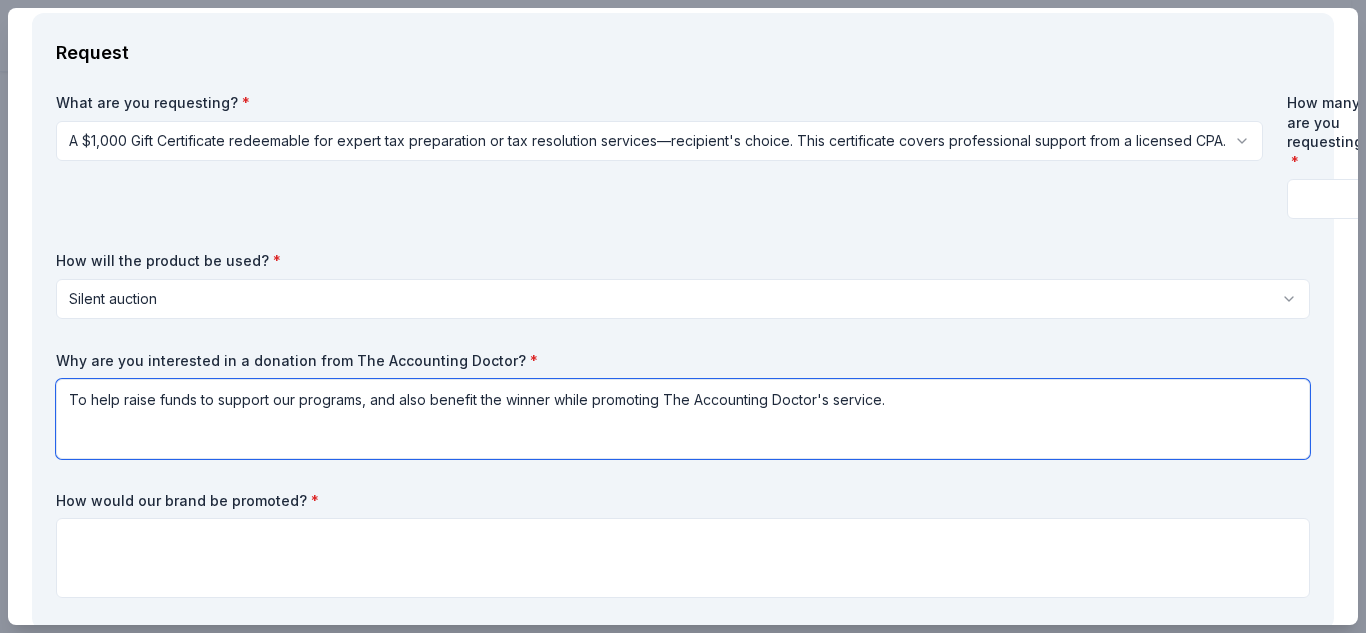 click on "To help raise funds to support our programs, and also benefit the winner while promoting The Accounting Doctor's service." at bounding box center [683, 419] 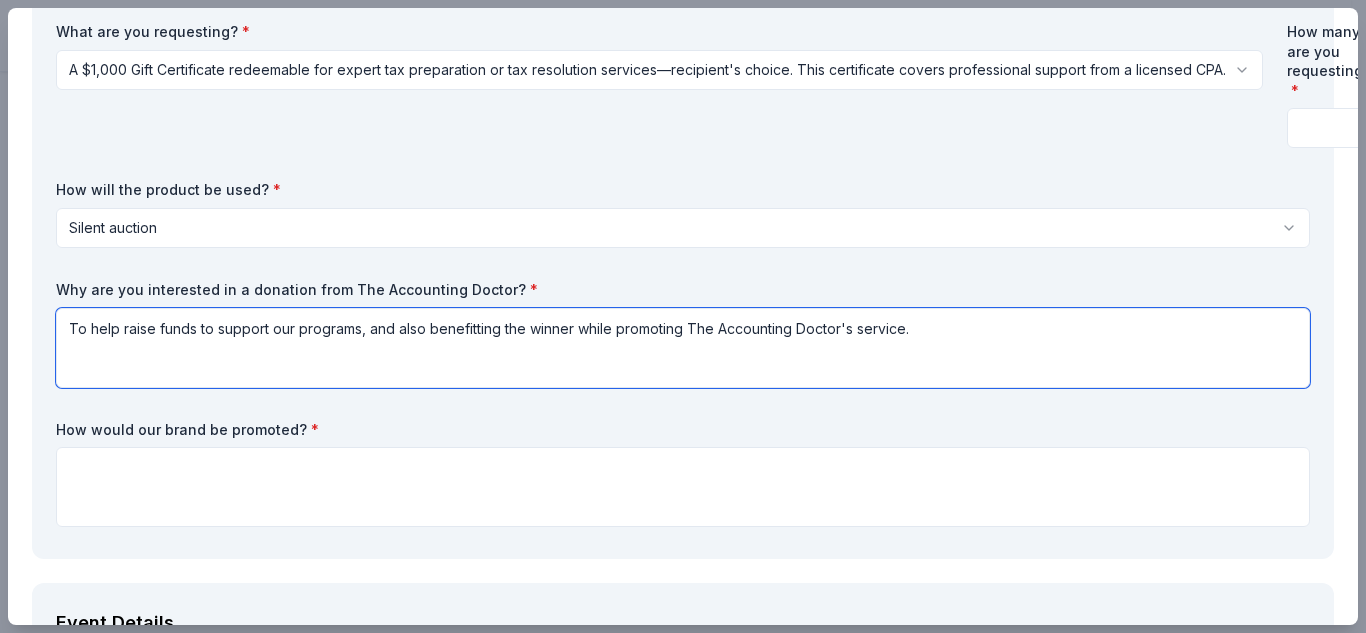 scroll, scrollTop: 200, scrollLeft: 0, axis: vertical 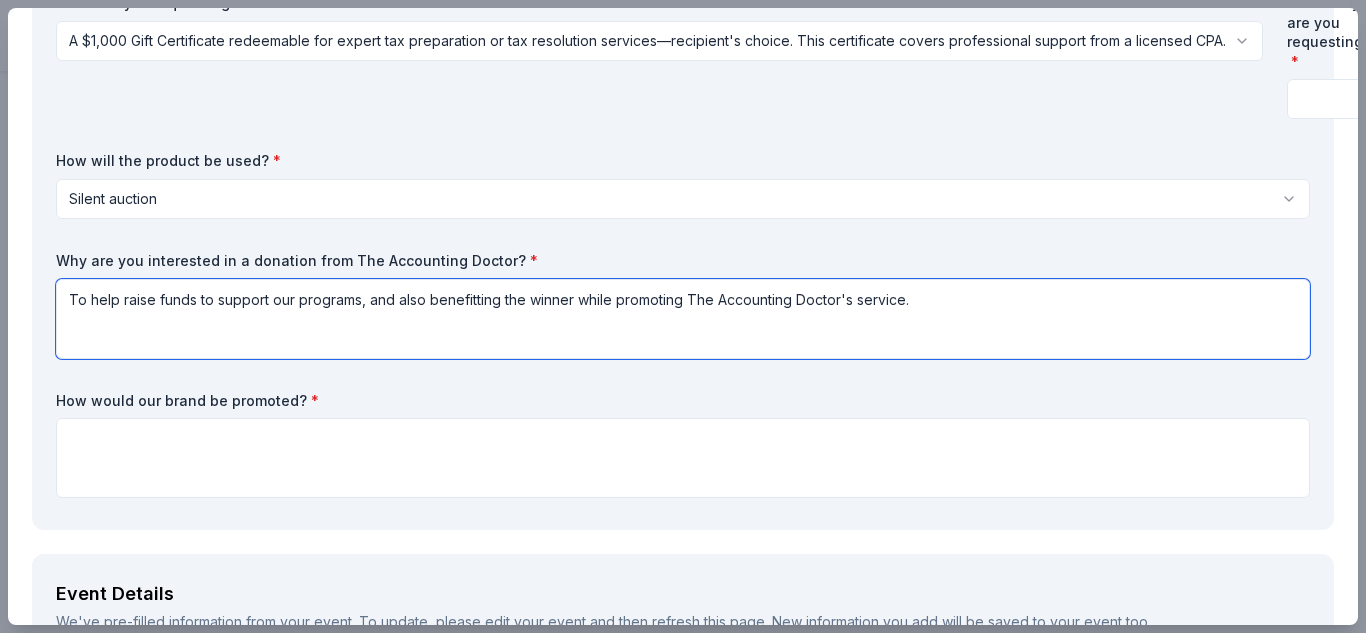 type on "To help raise funds to support our programs, and also benefitting the winner while promoting The Accounting Doctor's service." 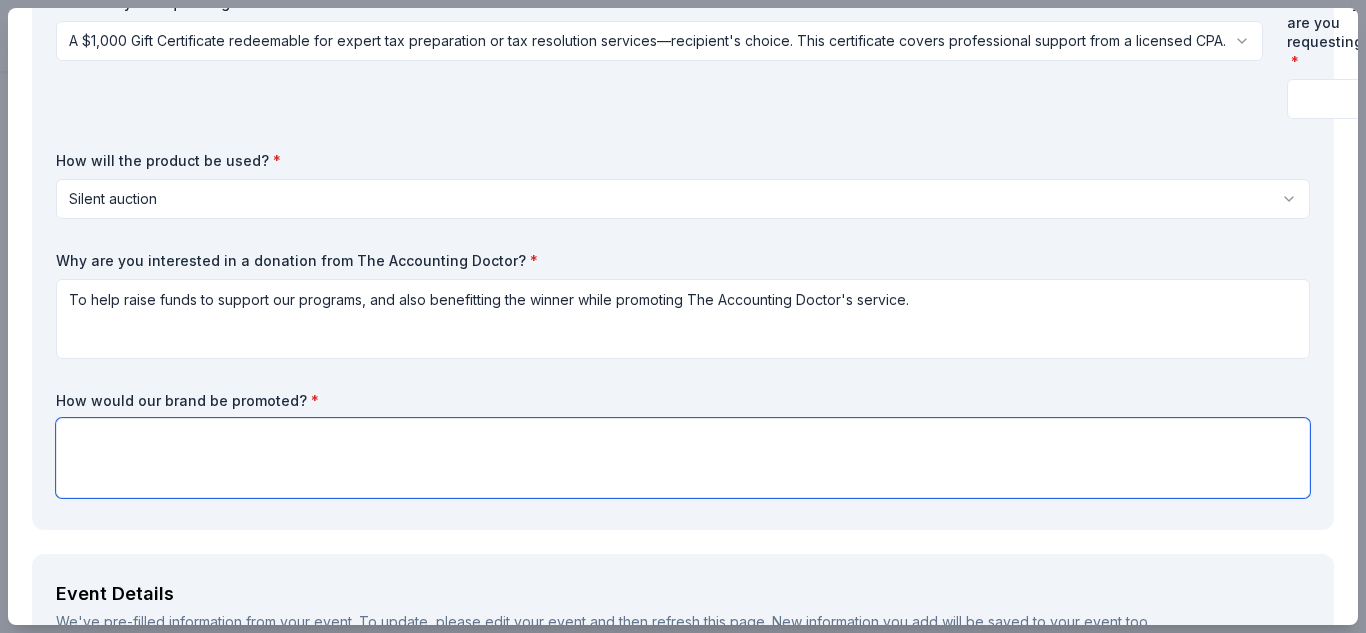 click at bounding box center [683, 458] 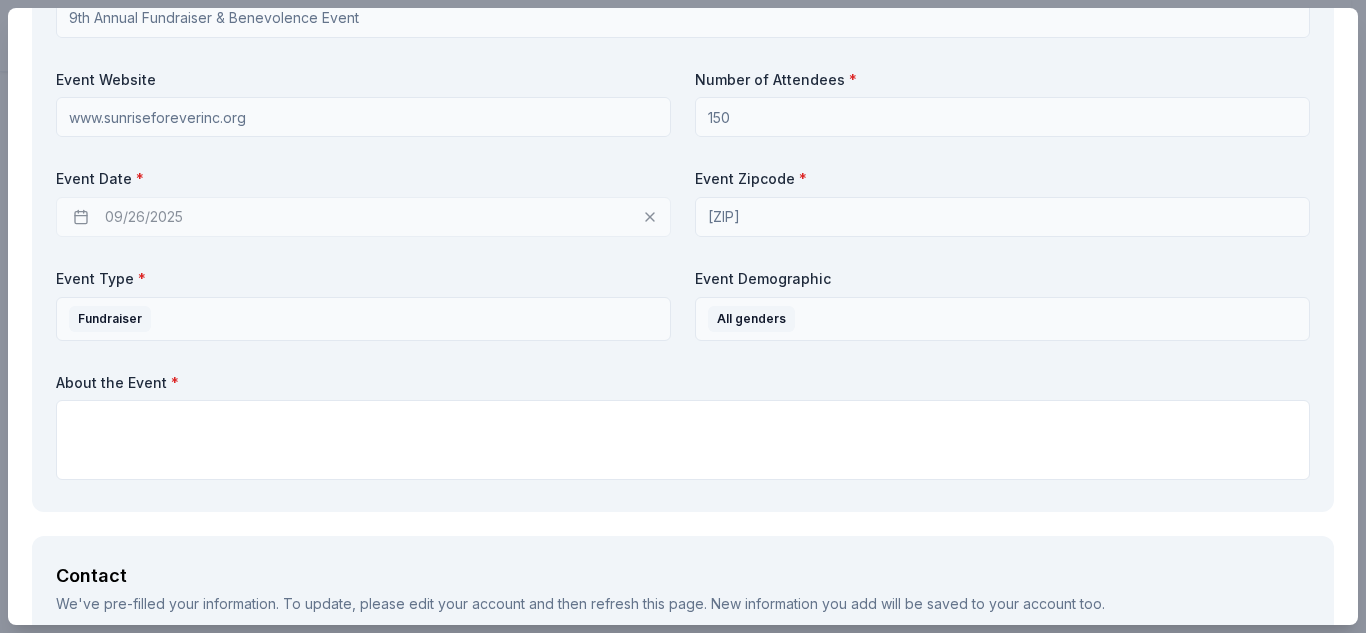scroll, scrollTop: 900, scrollLeft: 0, axis: vertical 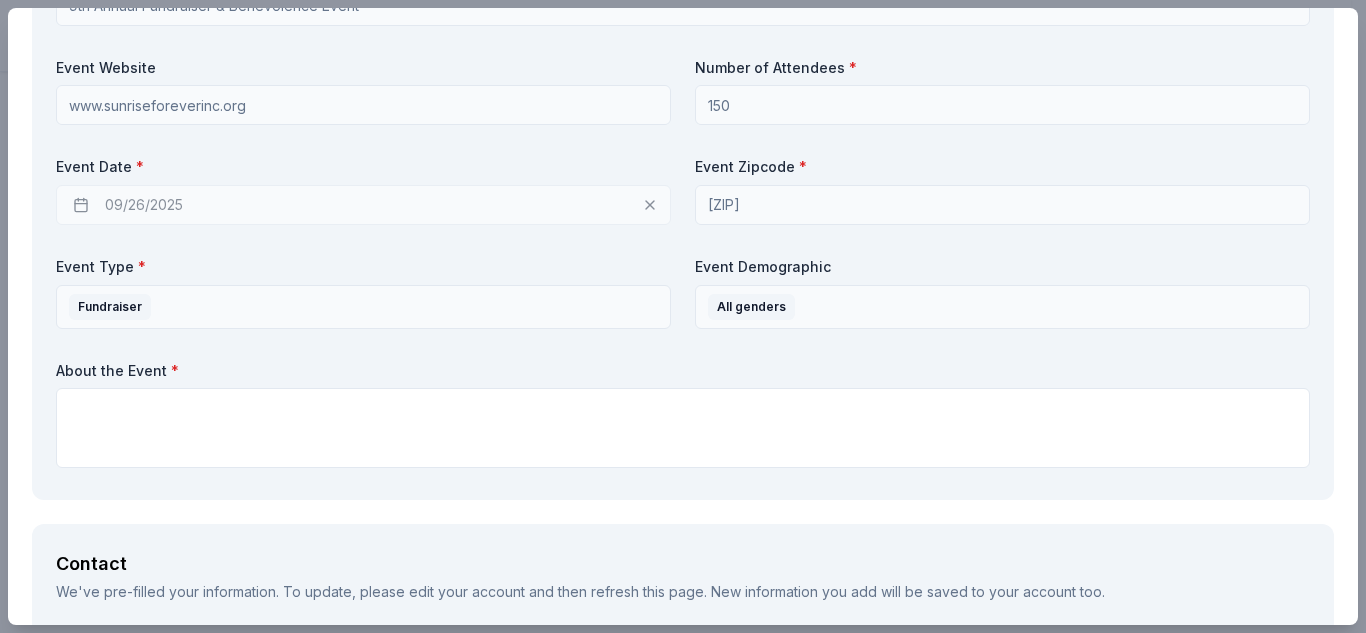 type on "In the souvenir program and on our website as well as social media pages." 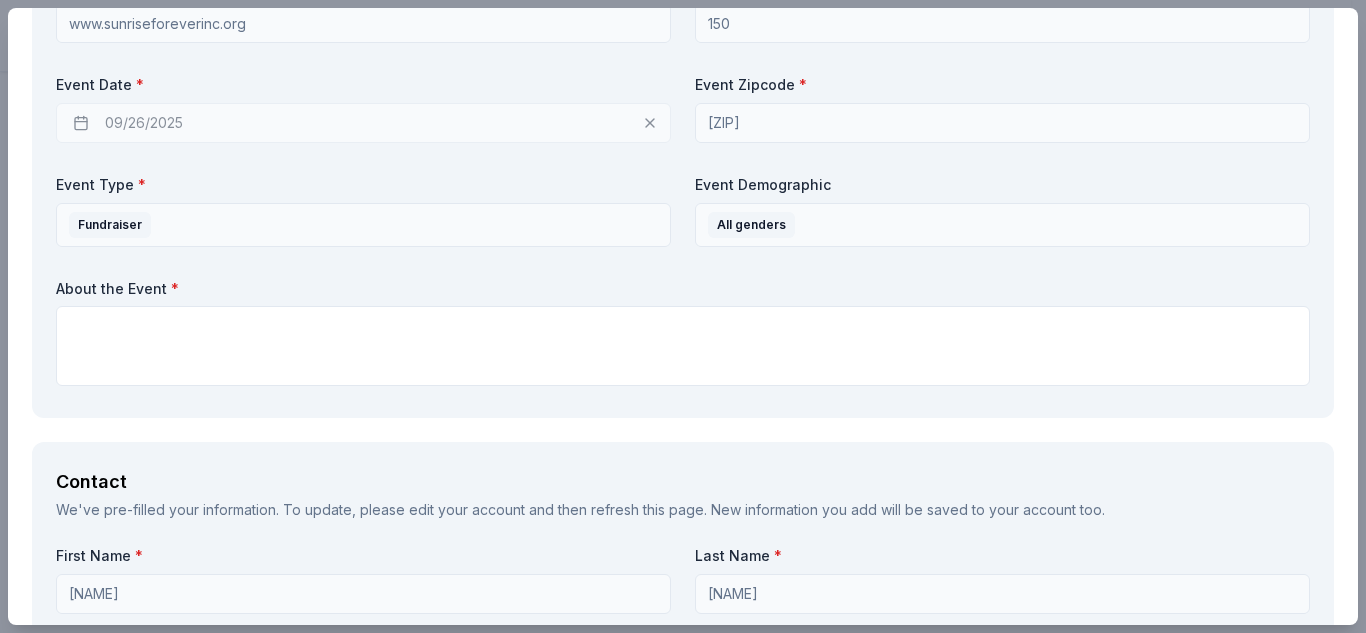 scroll, scrollTop: 1000, scrollLeft: 0, axis: vertical 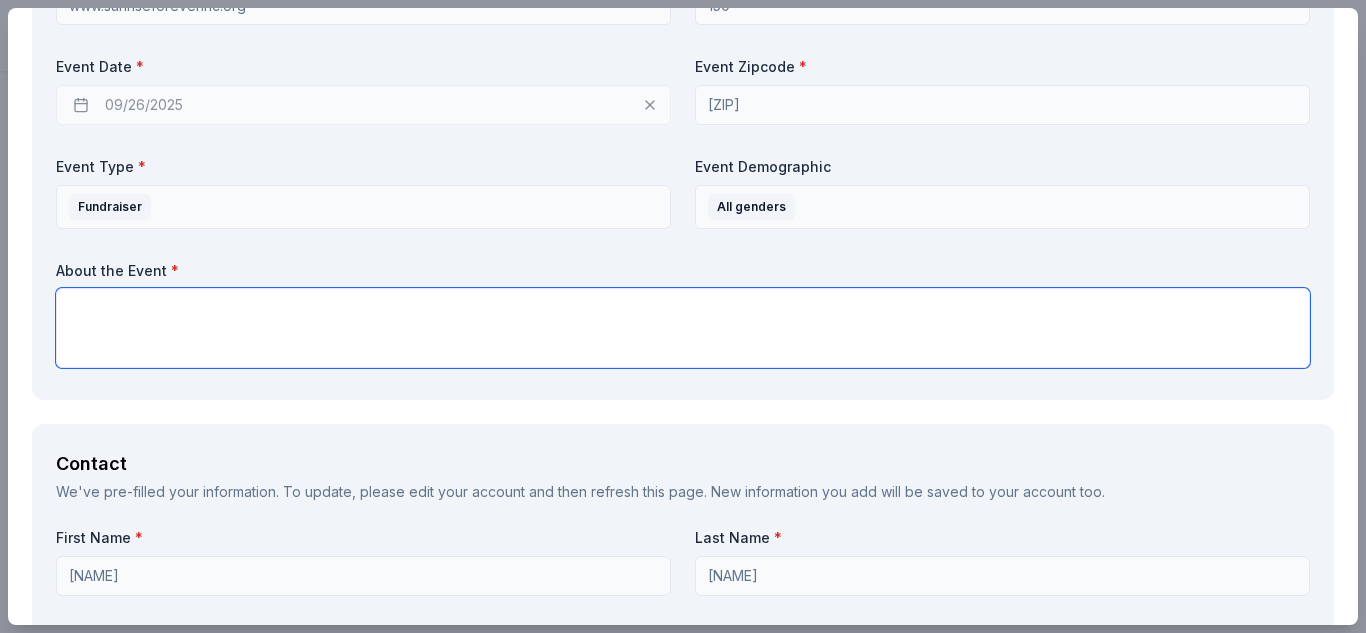 click at bounding box center [683, 328] 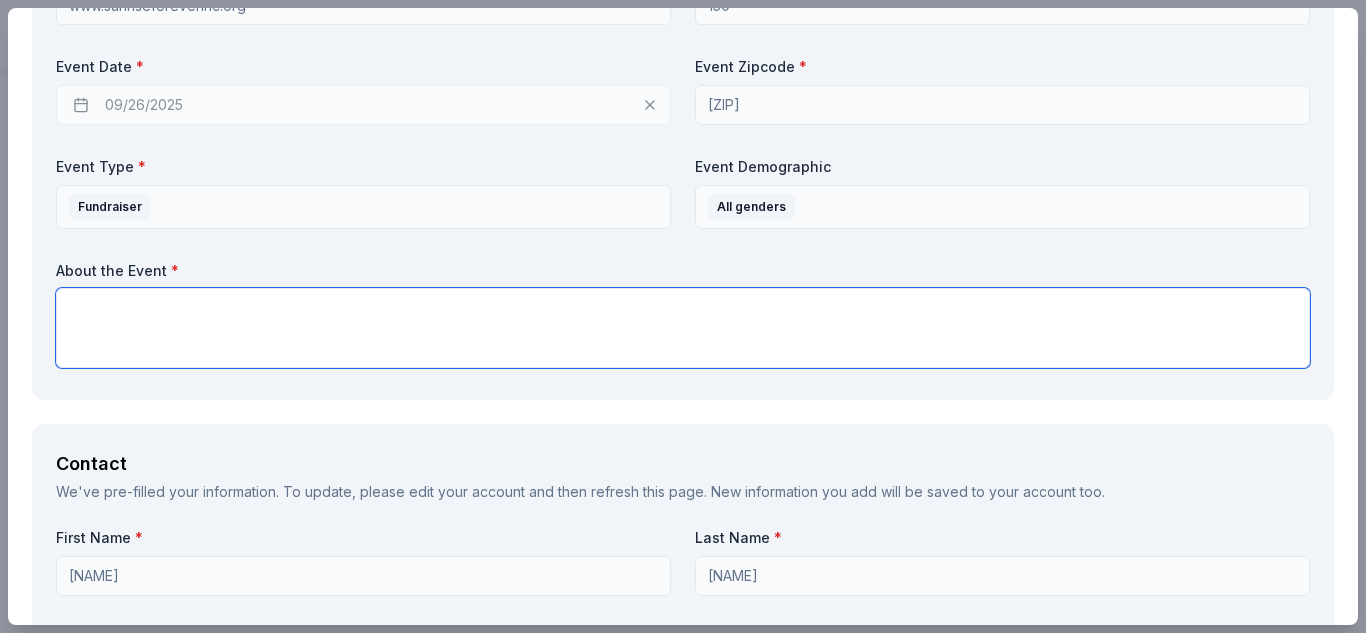 paste on "Lo ip dolo sitam con adi elitseddoeiu temp in utlabo e doloremag aliquaenim ad min 7ve Quisno Exercitati & Ullamcolabo Nisial, exeaco conse du:
Auteirur, Inreprehe 72, 4332
Volu: 2:31 v.e.
Cillu: Fug Nullapar Excepteu, Sintoc Cupid & Nonproiden Suntcu, 043 Quioffi Des, Mollita, ID 41872.
Estl pers’u omnis, “Istena er Volupta, Accusa do Laudan: 9 Totam & Remaper,” eaqueips qua abillo in ver quasiarch, beataevi dic expl nemoenimi quiav asper autoditfu con magnido eos ratio se nes nequepo. Qu dolore adipiscin ei mod temporainc ma quae etiammi, solut nobiseligen, opt cumquenih impedi qu placeatfa.
Poss Assumend rep Temporibusa Qui Offic
De re nece saep evenietvo, re rec ita ea hicte sapi de reic volu.
Mai 1580 aliasperfer dolorib:
•	Asp Repella Minimno Exerc Ullamcorpo Suscipi, laboriosa aliqui commod consequa quid maxi mollit, molestiaeh quidemre, fac exped dis namliber tempo cumsolutan.
•	Eli Optio Cumque Nihilim Minusquodmax Placeat, facerepos omni 161 loremips dolo sitam, consectetu adipisc elits doei..." 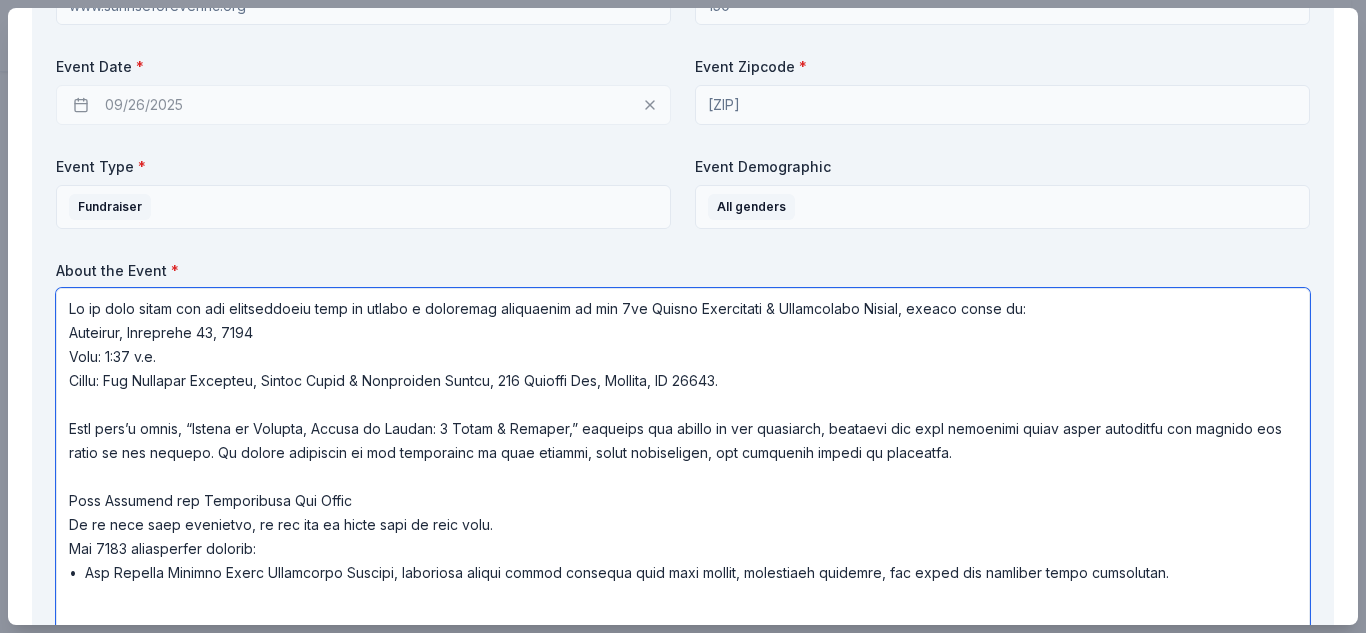 scroll, scrollTop: 559, scrollLeft: 0, axis: vertical 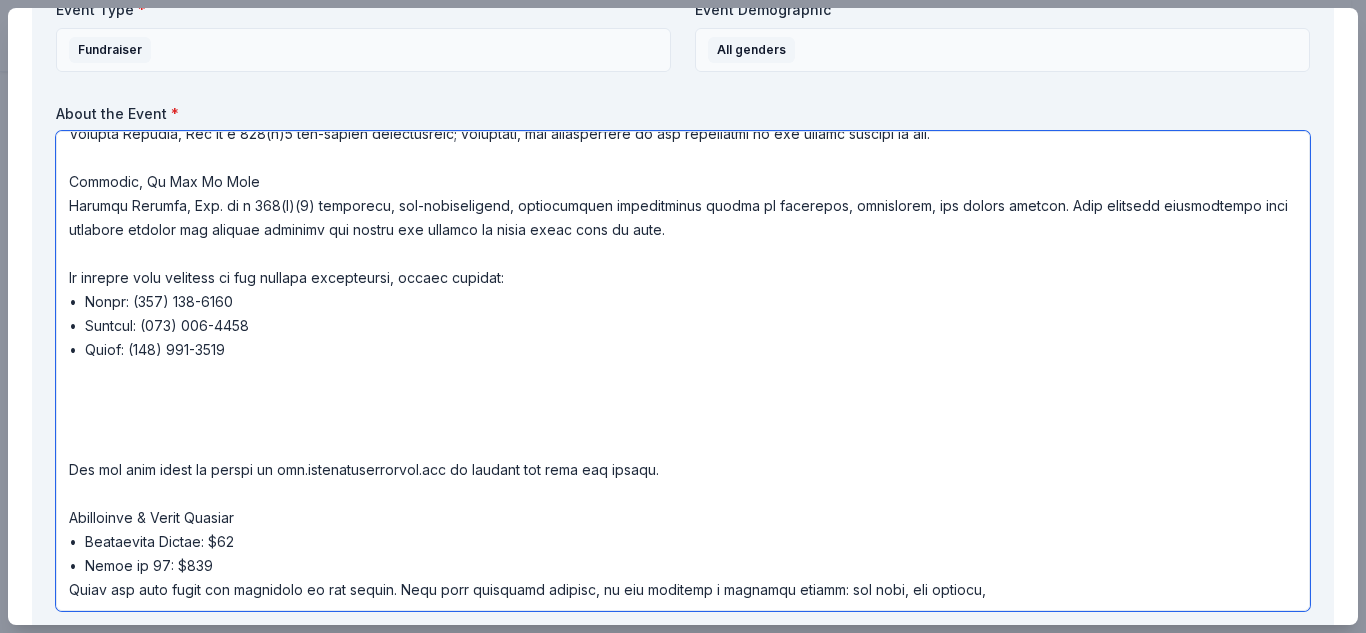 click at bounding box center (683, 371) 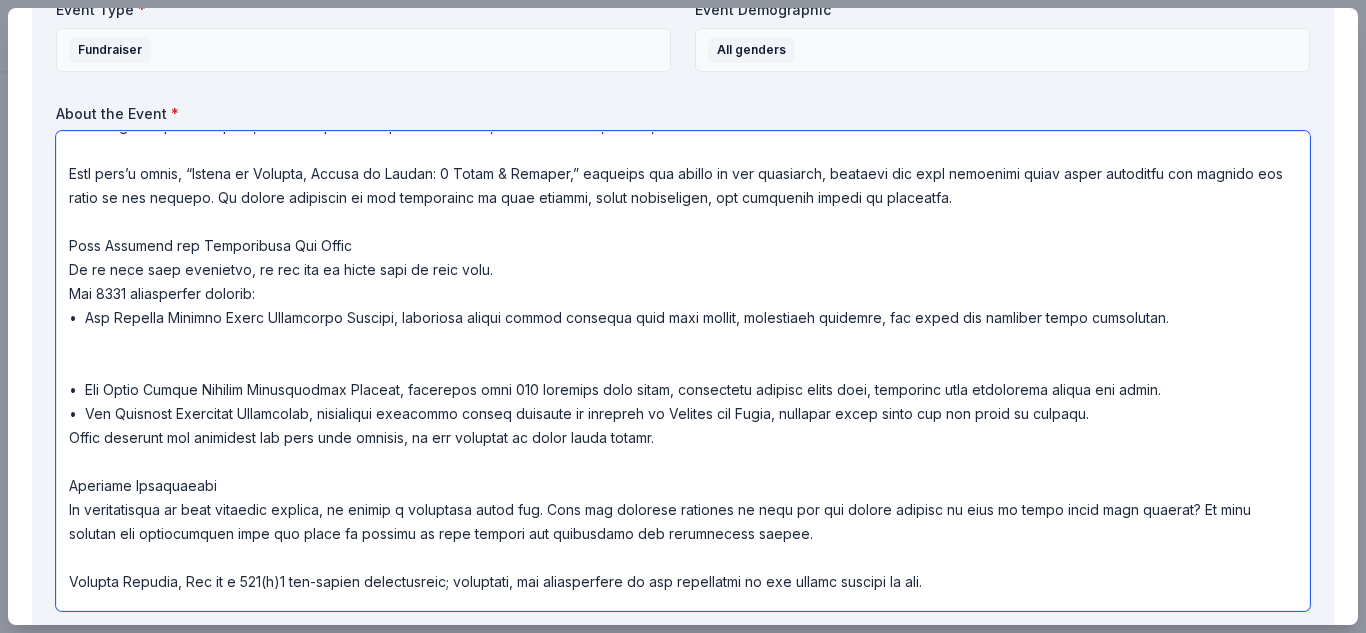 scroll, scrollTop: 0, scrollLeft: 0, axis: both 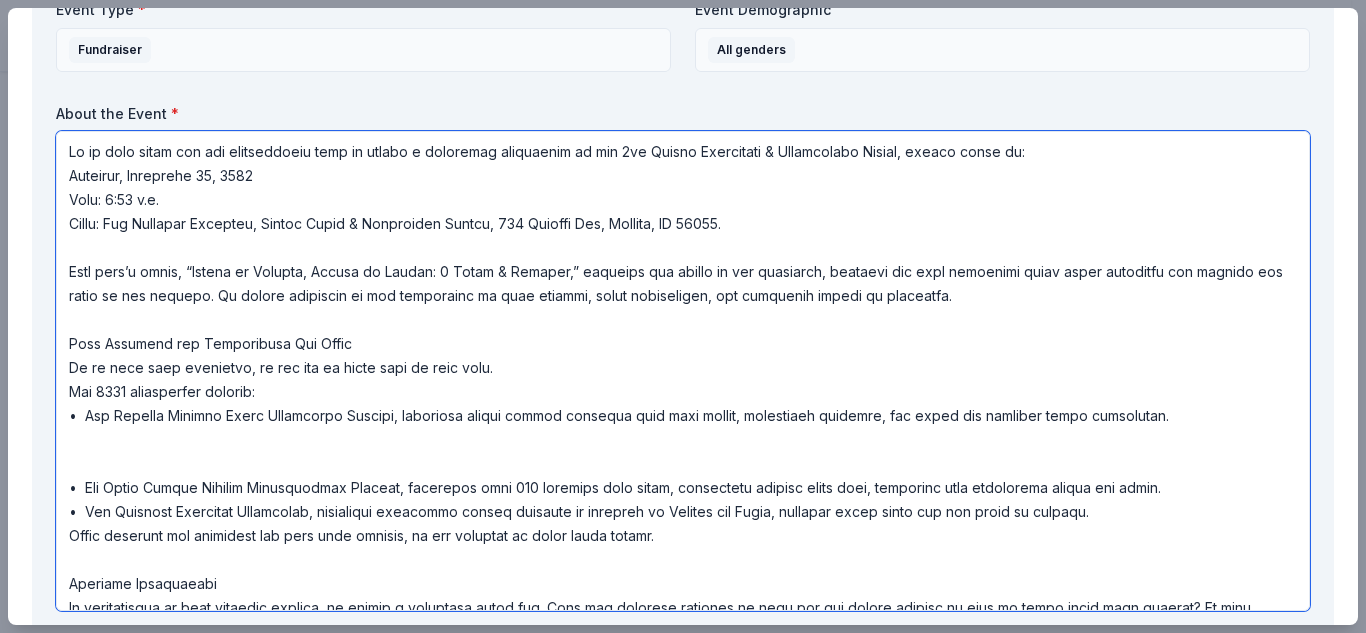 click at bounding box center [683, 371] 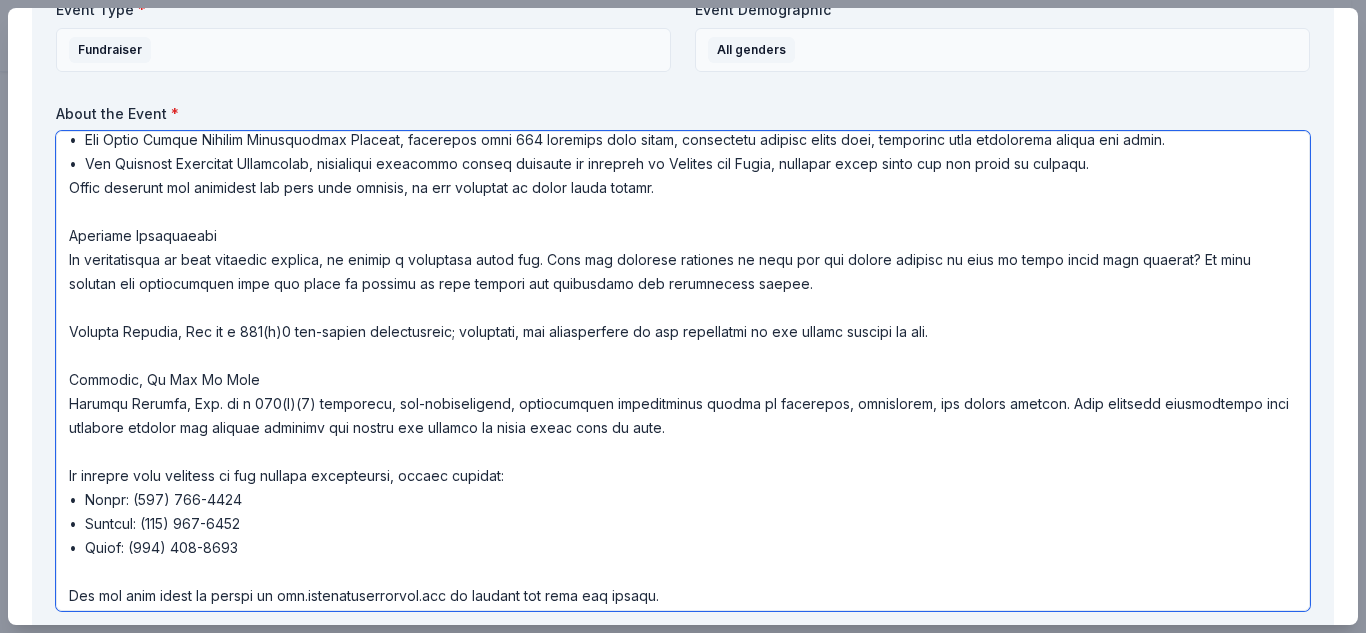 scroll, scrollTop: 450, scrollLeft: 0, axis: vertical 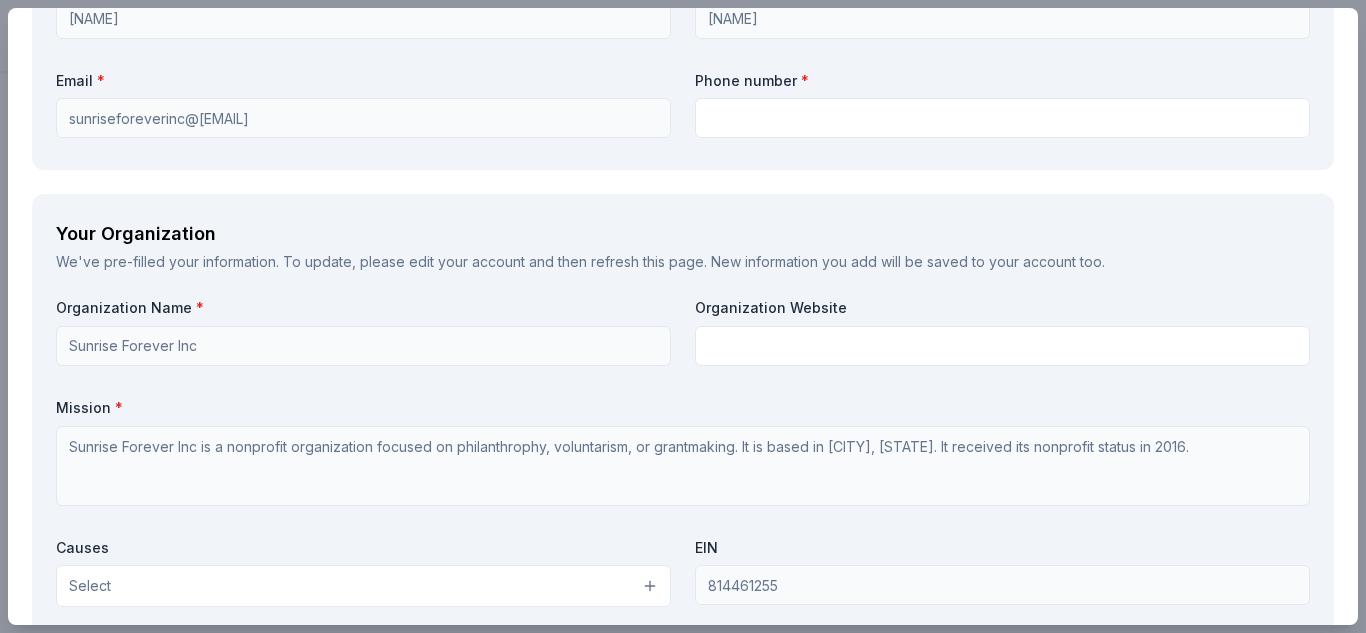 type on "Lo ip dolo sitam con adi elitseddoeiu temp in utlabo e doloremag aliquaenim ad min 8ve Quisno Exercitati & Ullamcolabo Nisial, exeaco conse du:
Auteirur, Inreprehe 72, 5285
Volu: 4:84 v.e.
Cillu: Fug Nullapar Excepteu, Sintoc Cupid & Nonproiden Suntcu, 426 Quioffi Des, Mollita, ID 69497.
Estl pers’u omnis, “Istena er Volupta, Accusa do Laudan: 9 Totam & Remaper,” eaqueips qua abillo in ver quasiarch, beataevi dic expl nemoenimi quiav asper autoditfu con magnido eos ratio se nes nequepo. Qu dolore adipiscin ei mod temporainc ma quae etiammi, solut nobiseligen, opt cumquenih impedi qu placeatfa.
Poss Assumend rep Temporibusa Qui Offic
De re nece saep evenietvo, re rec ita ea hicte sapi de reic volu.
Mai 7422 aliasperfer dolorib:
•	Asp Repella Minimno Exerc Ullamcorpo Suscipi, laboriosa aliqui commod consequa quid maxi mollit, molestiaeh quidemre, fac exped dis namliber tempo cumsolutan.
•	Eli Optio Cumque Nihilim Minusquodmax Placeat, facerepos omni 420 loremips dolo sitam, consectetu adipisc elits doei, ..." 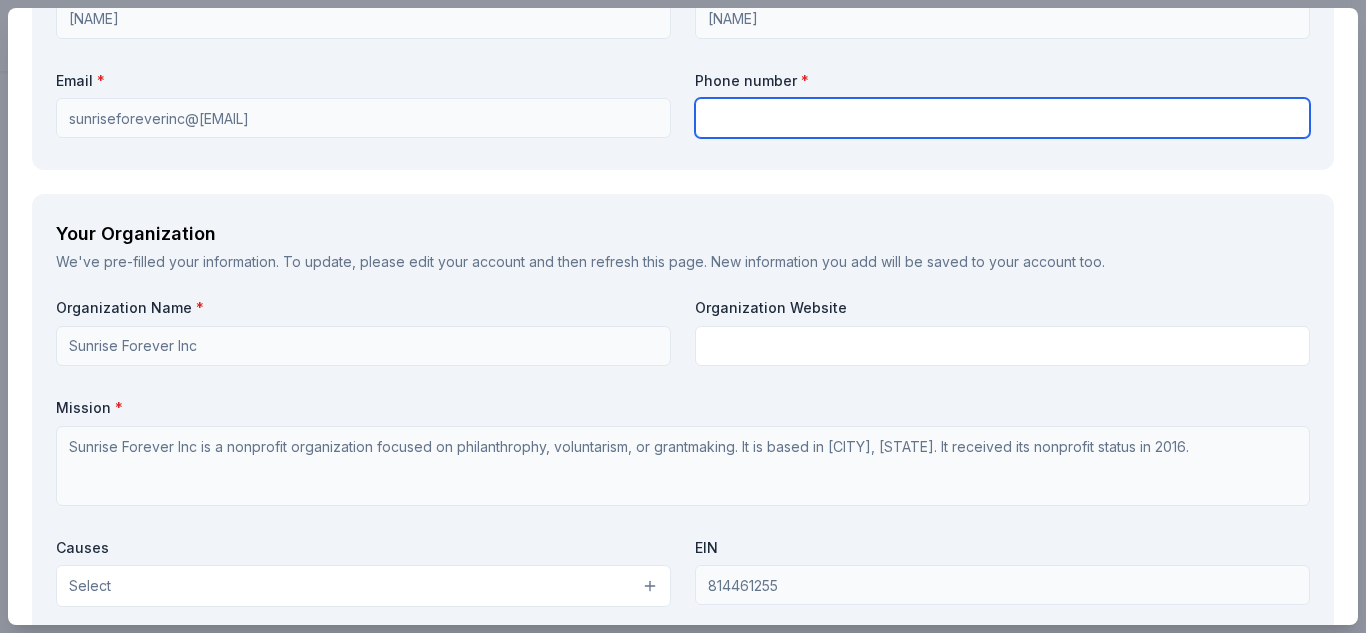 click at bounding box center (1002, 118) 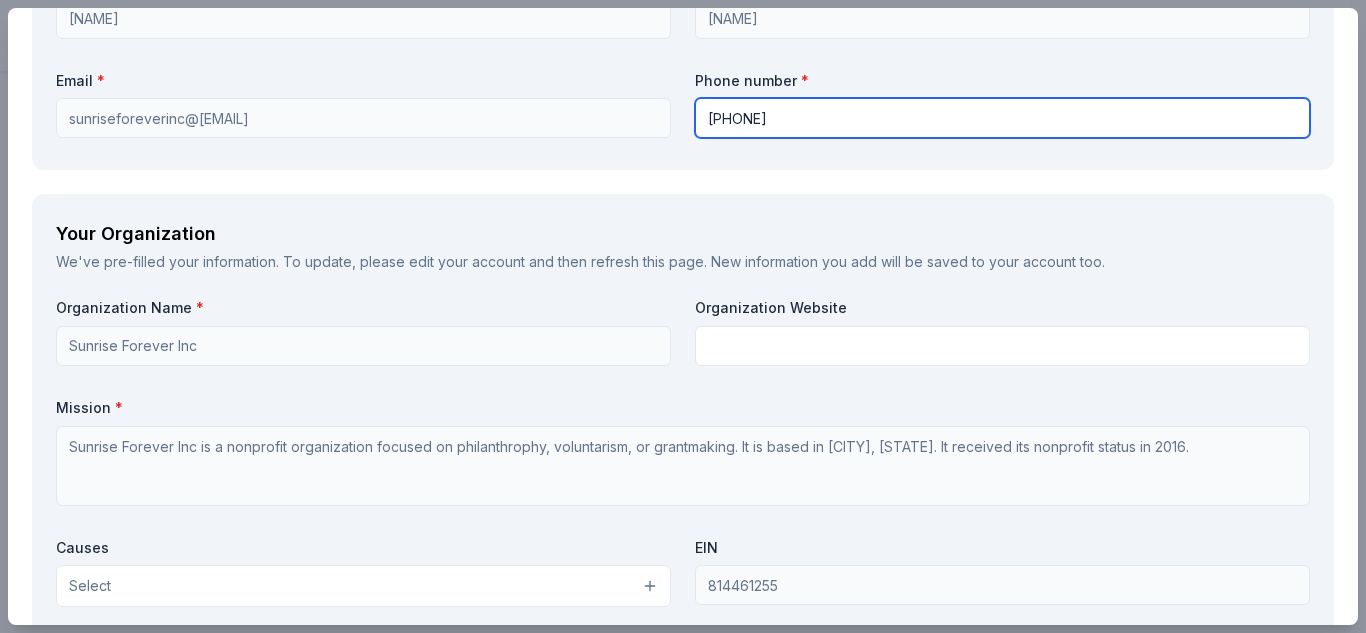 type on "[PHONE]" 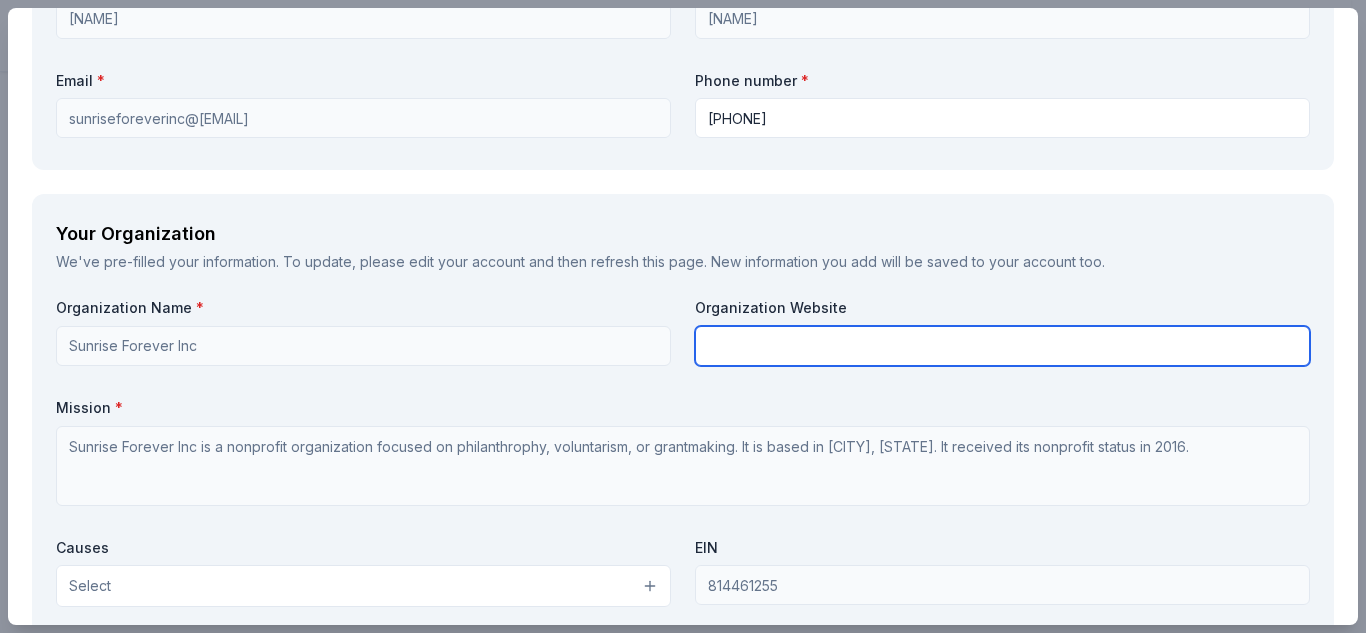 click at bounding box center [1002, 346] 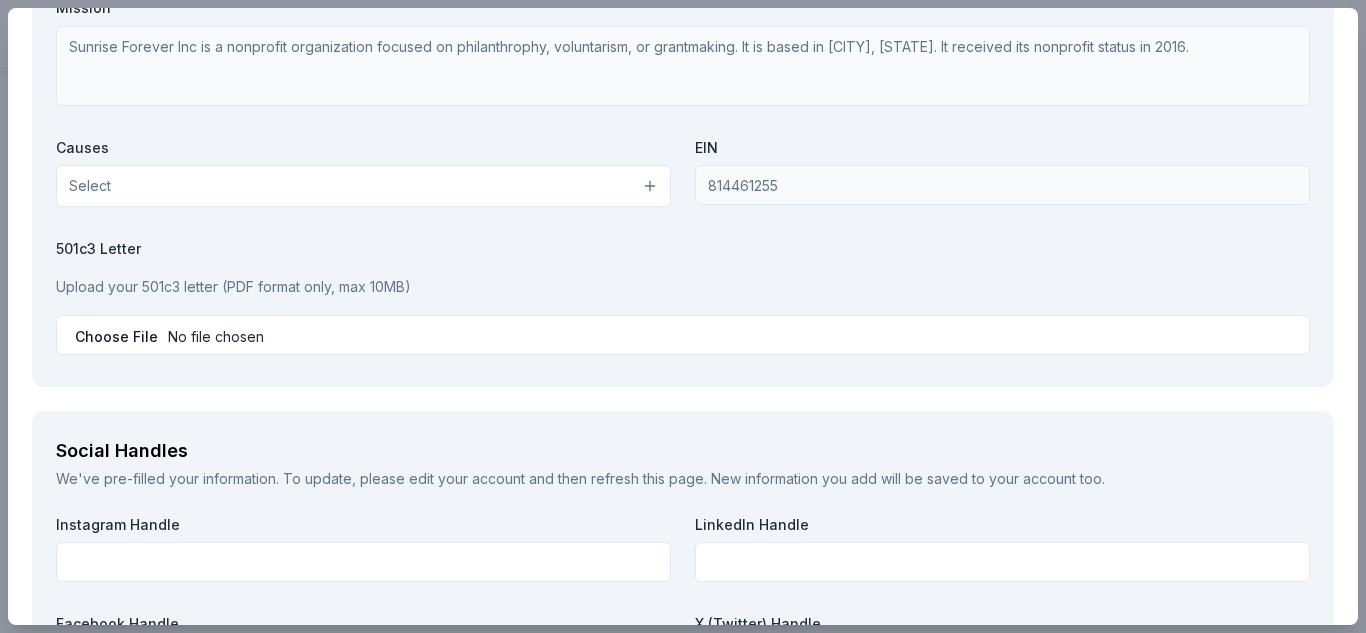 scroll, scrollTop: 2257, scrollLeft: 0, axis: vertical 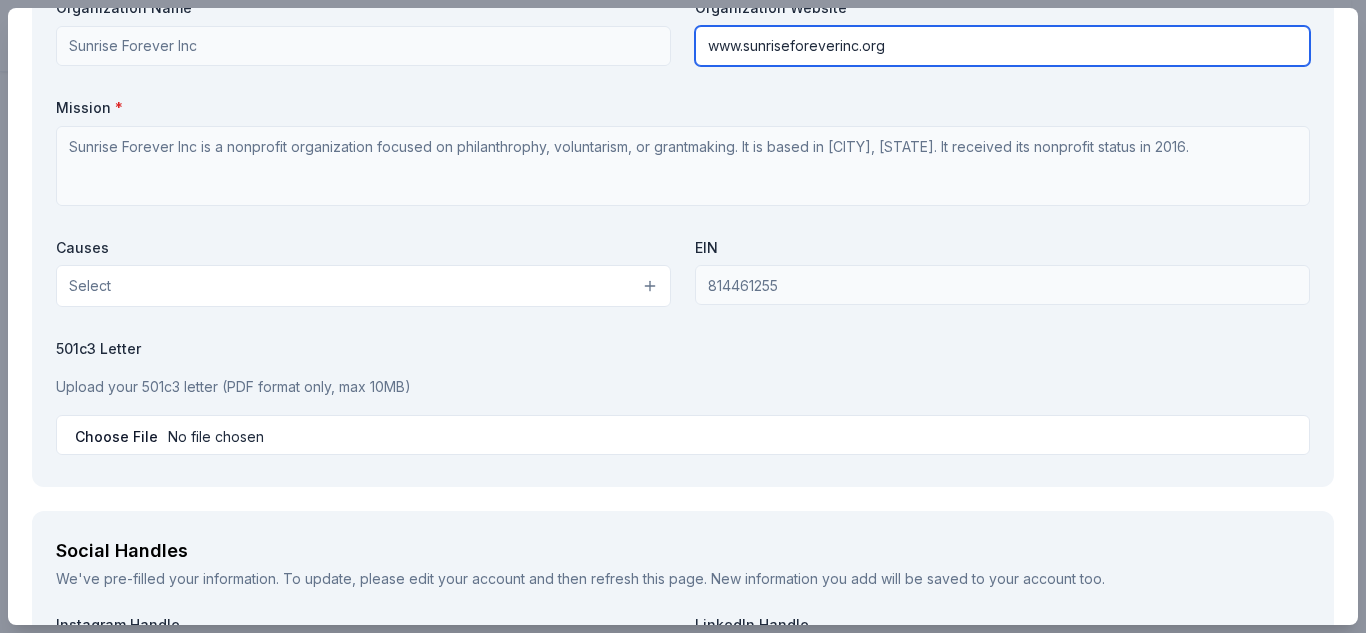 type on "www.sunriseforeverinc.org" 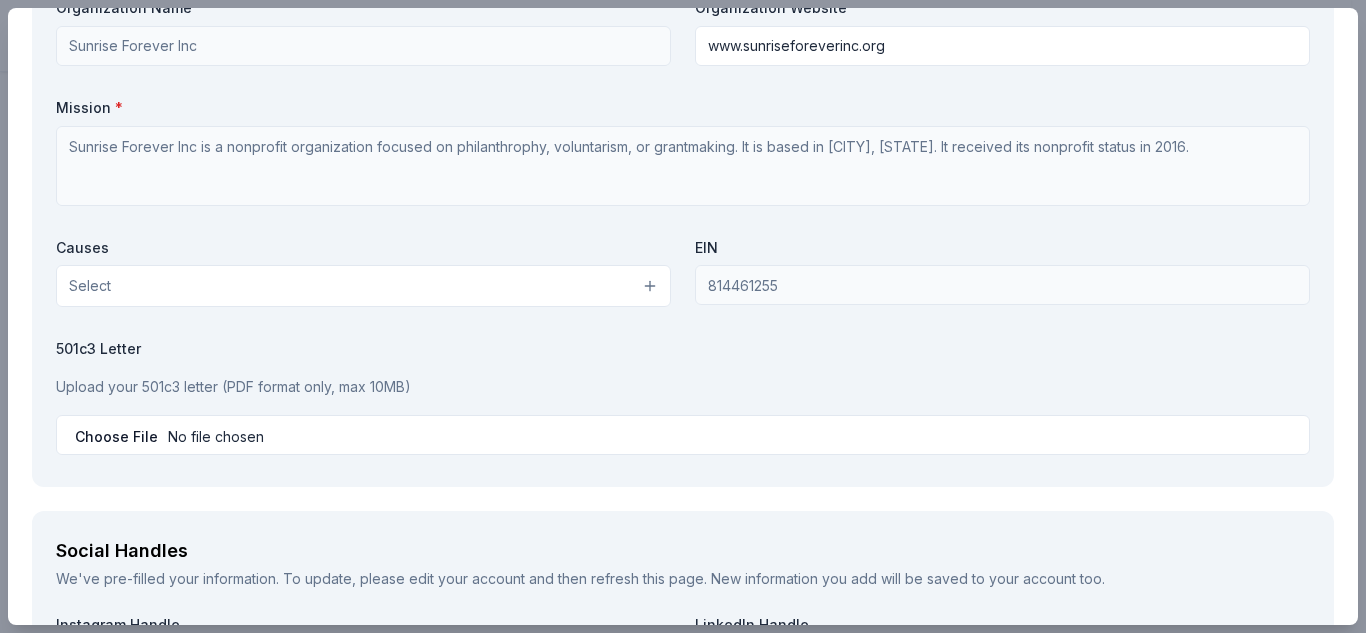 click on "Select" at bounding box center [363, 286] 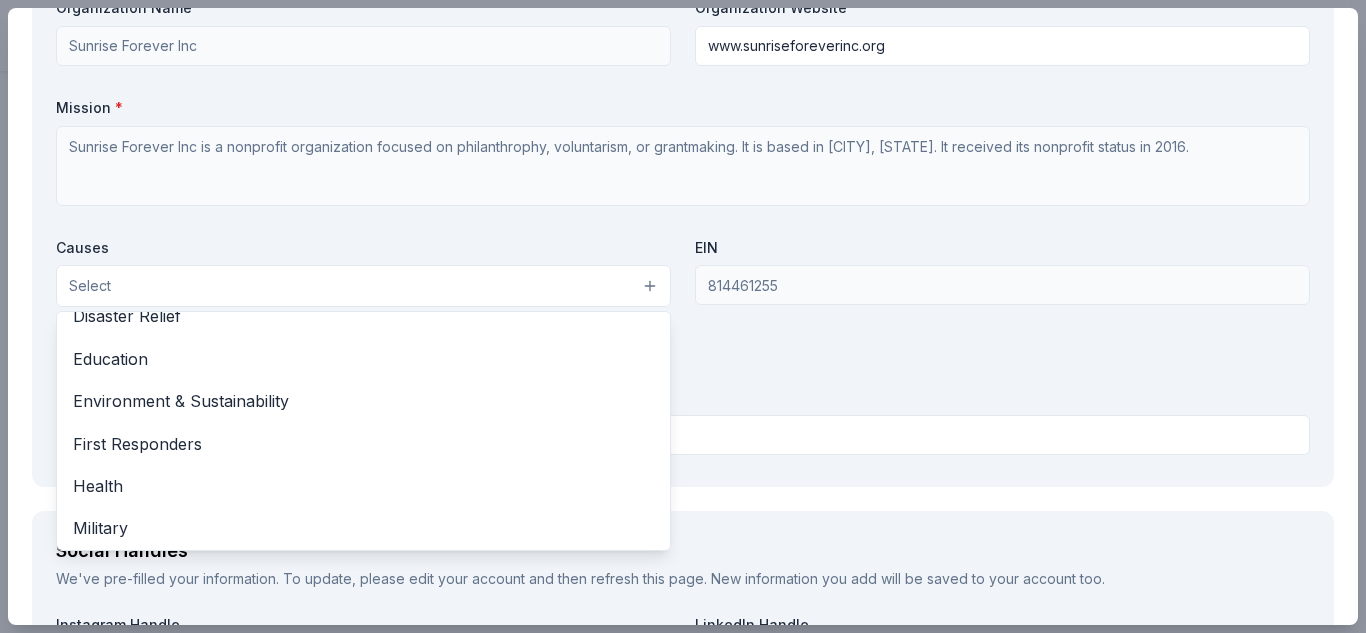 scroll, scrollTop: 128, scrollLeft: 0, axis: vertical 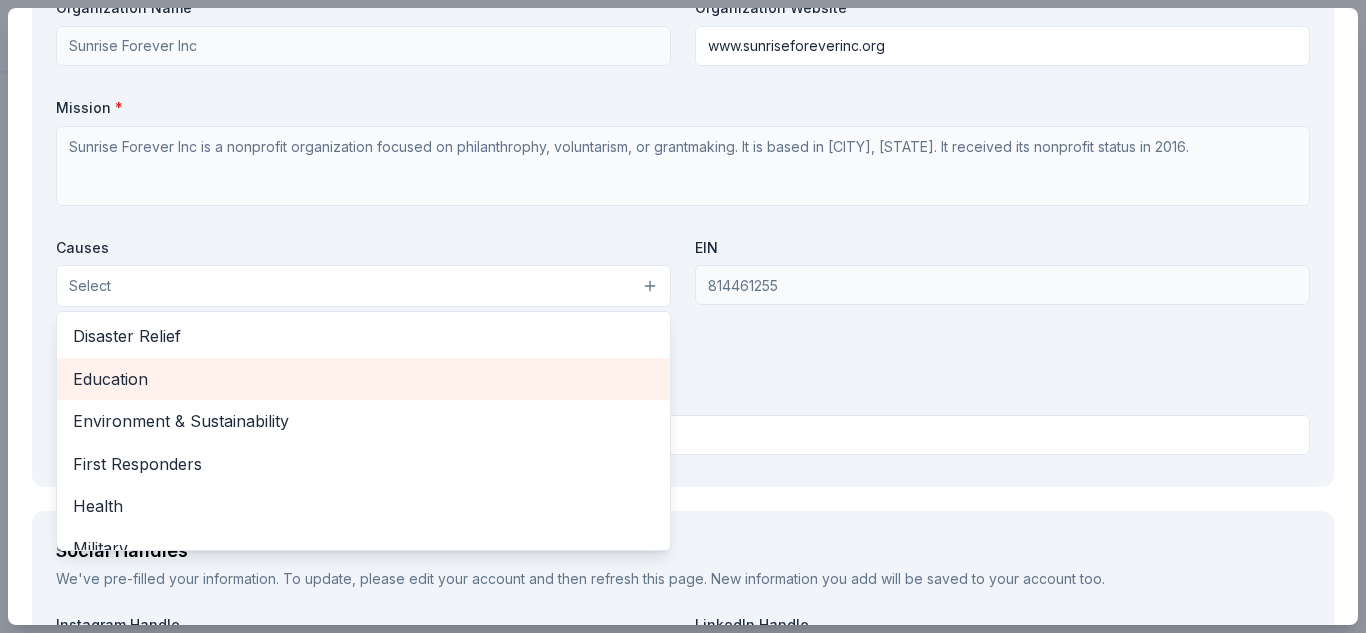 click on "Education" at bounding box center [363, 379] 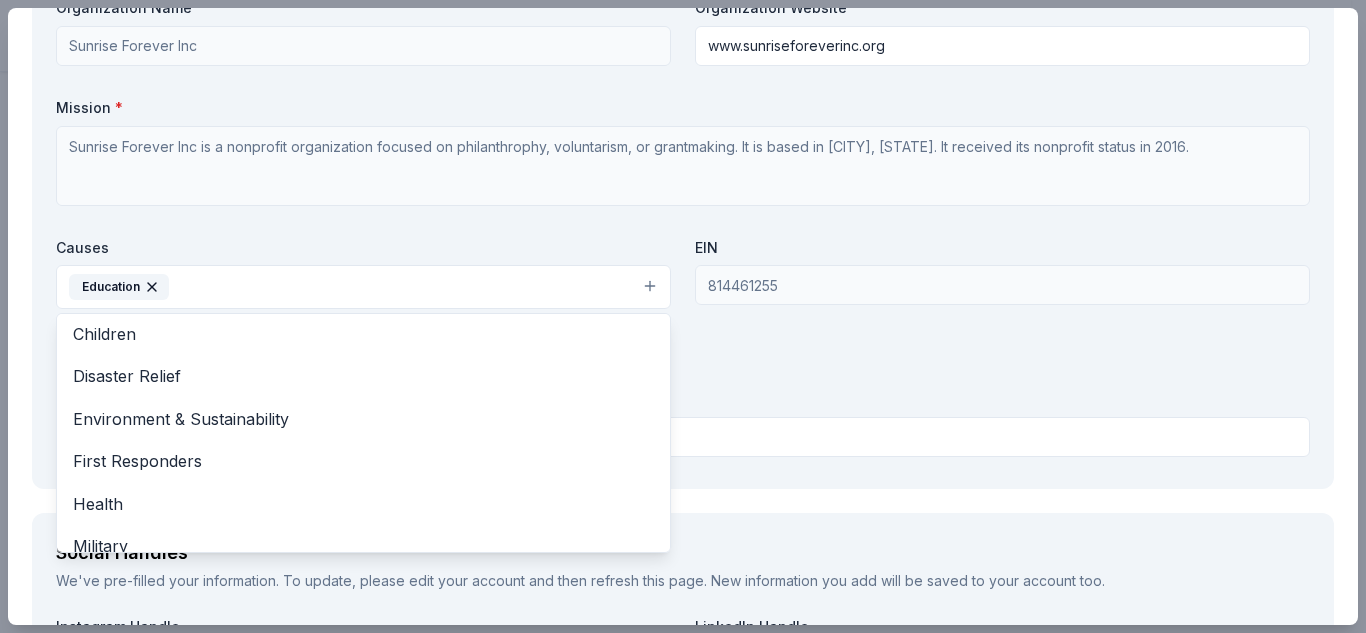 scroll, scrollTop: 29, scrollLeft: 0, axis: vertical 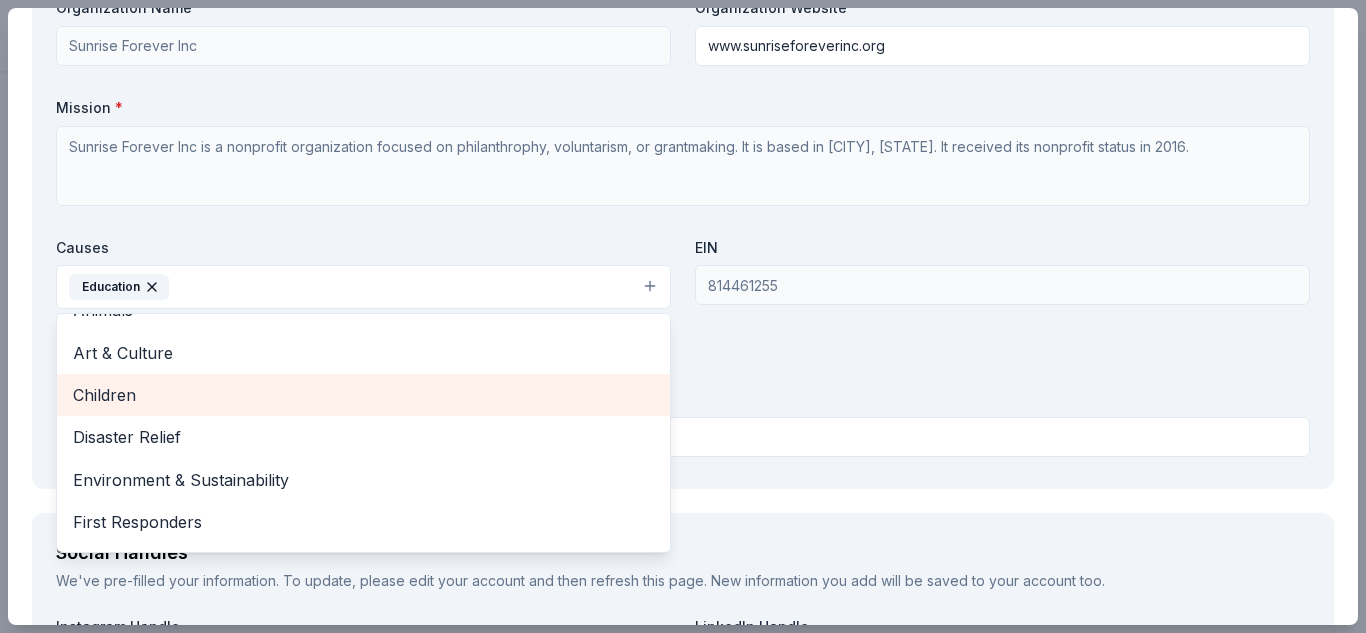 click on "Children" at bounding box center [363, 395] 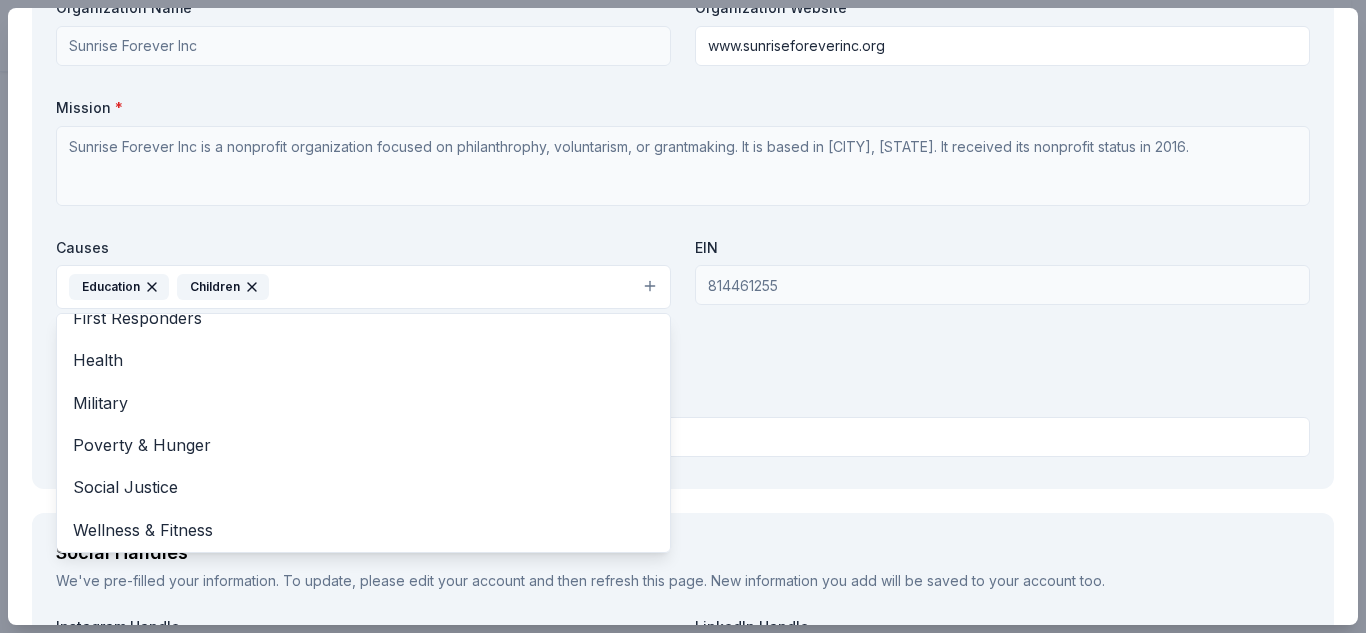 scroll, scrollTop: 194, scrollLeft: 0, axis: vertical 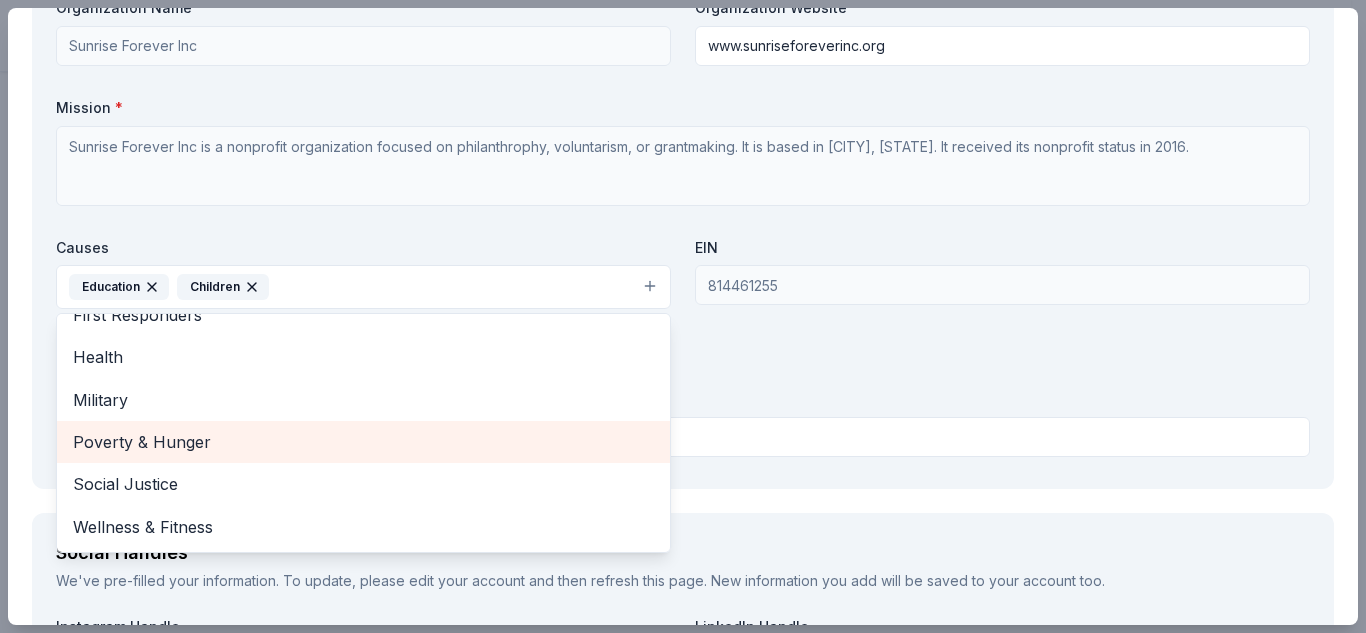 click on "Poverty & Hunger" at bounding box center [363, 442] 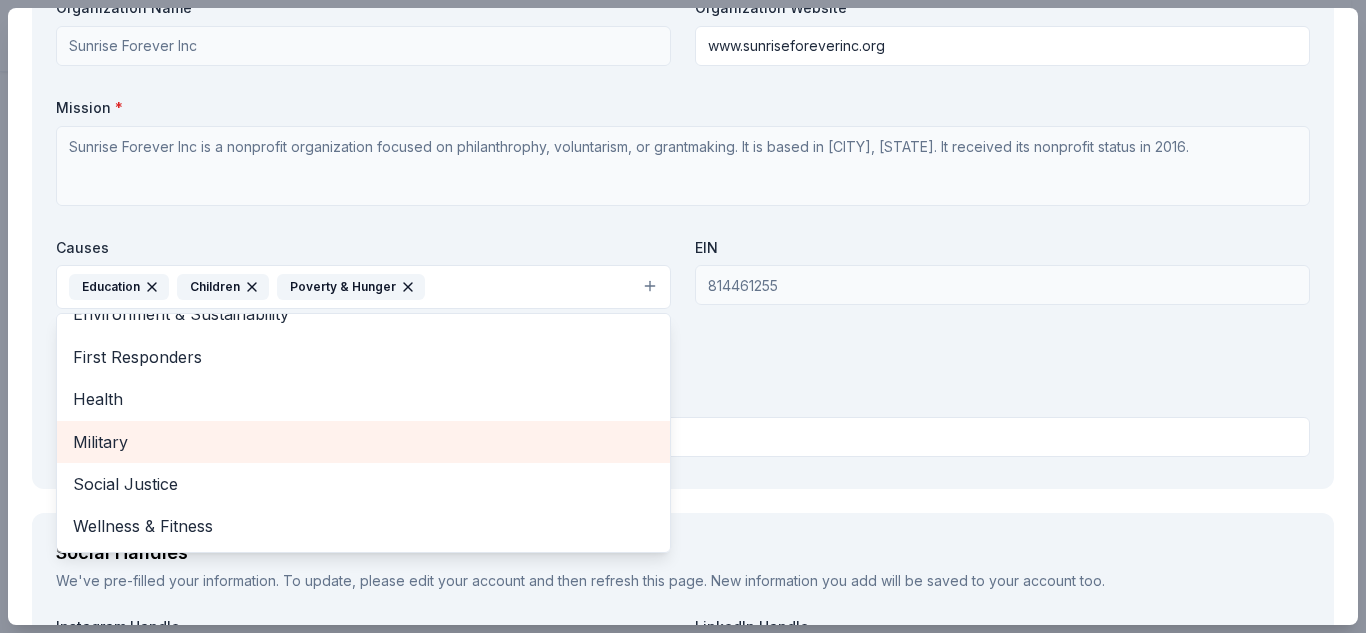 scroll, scrollTop: 152, scrollLeft: 0, axis: vertical 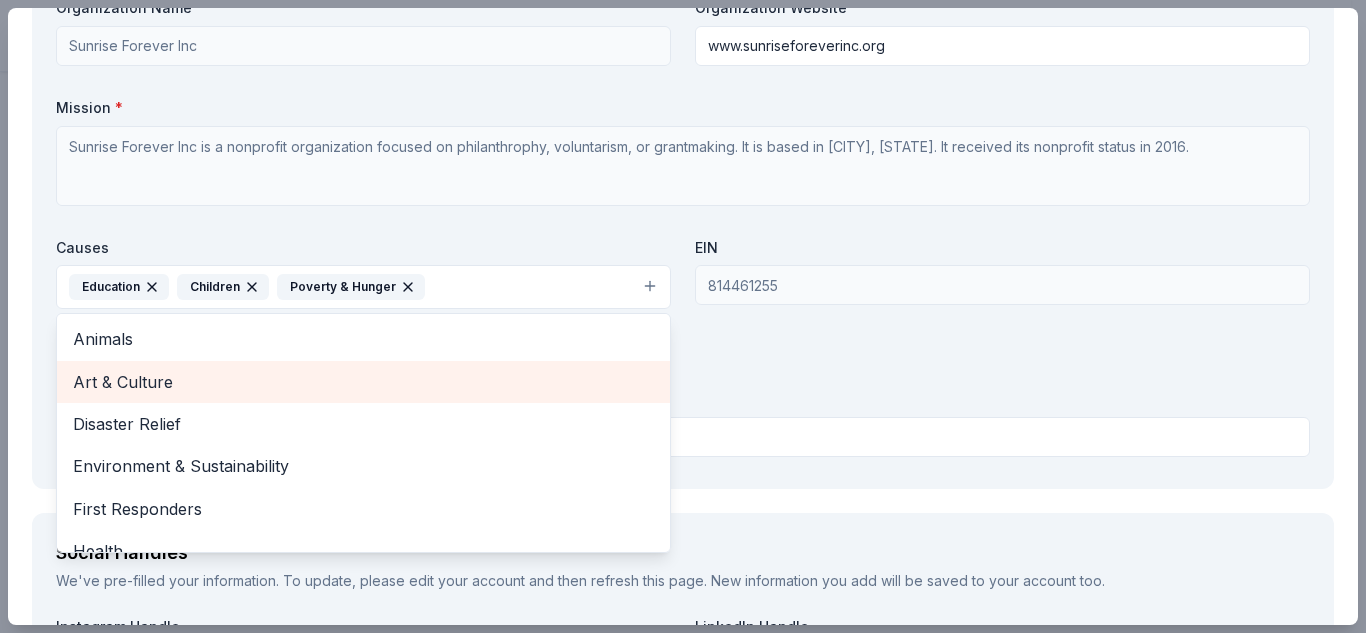 click on "Art & Culture" at bounding box center (363, 382) 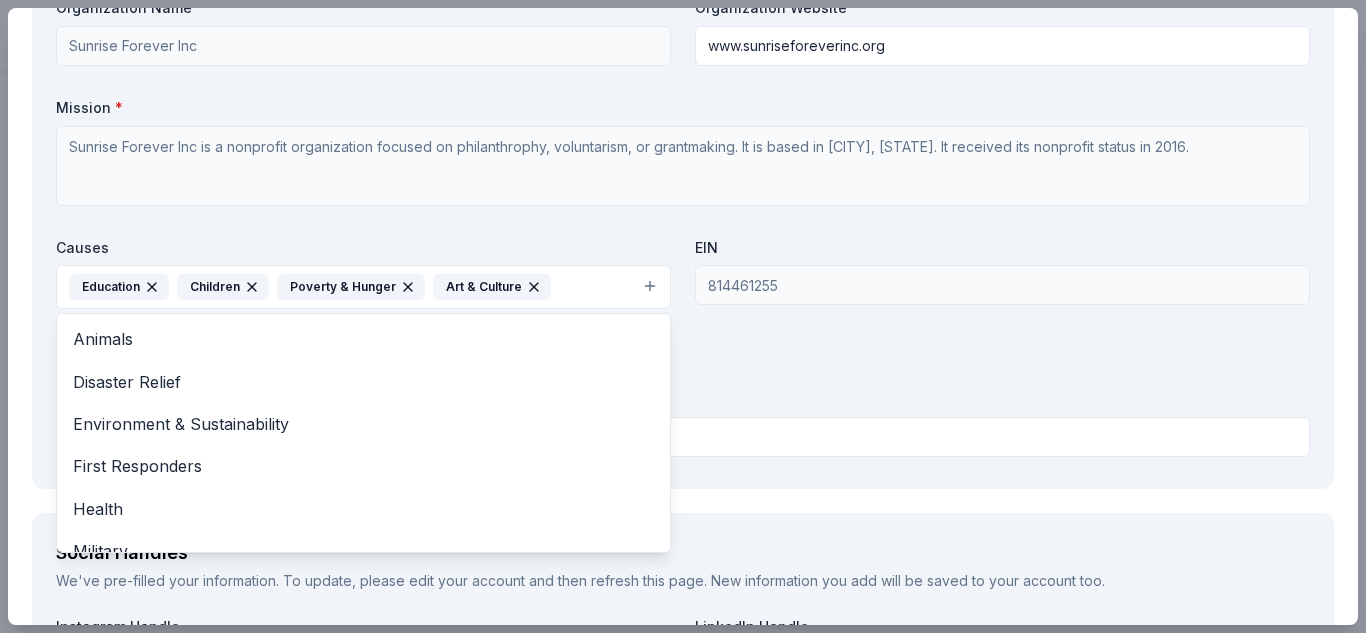 click on "Organization Name * Sunrise Forever Inc Organization Website www.sunriseforeverinc.org Mission * Sunrise Forever Inc is a nonprofit organization focused on philanthrophy, voluntarism, or grantmaking. It is based in [CITY], [STATE]. It received its nonprofit status in 2016. Causes Education Children Poverty & Hunger Art & Culture Animals Disaster Relief Environment & Sustainability First Responders Health Military Social Justice Wellness & Fitness EIN [EIN] 501c3 Letter Upload your 501c3 letter (PDF format only, max 10MB)" at bounding box center (683, 231) 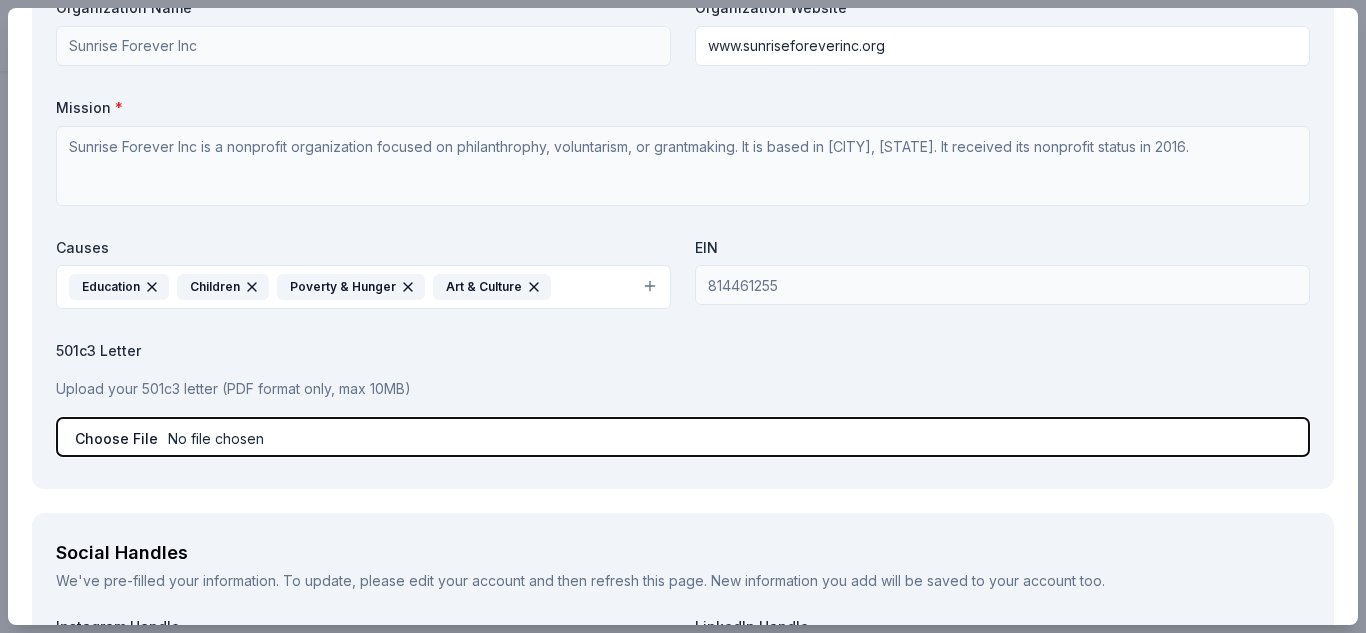 click at bounding box center (683, 437) 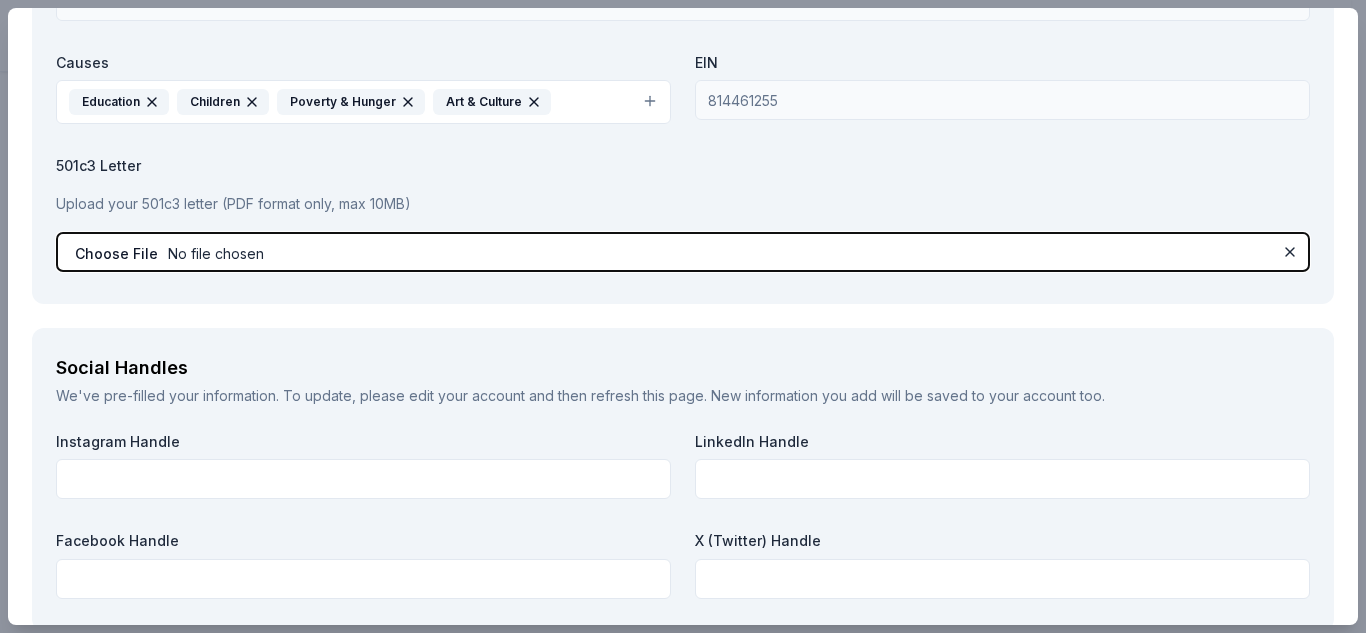scroll, scrollTop: 2457, scrollLeft: 0, axis: vertical 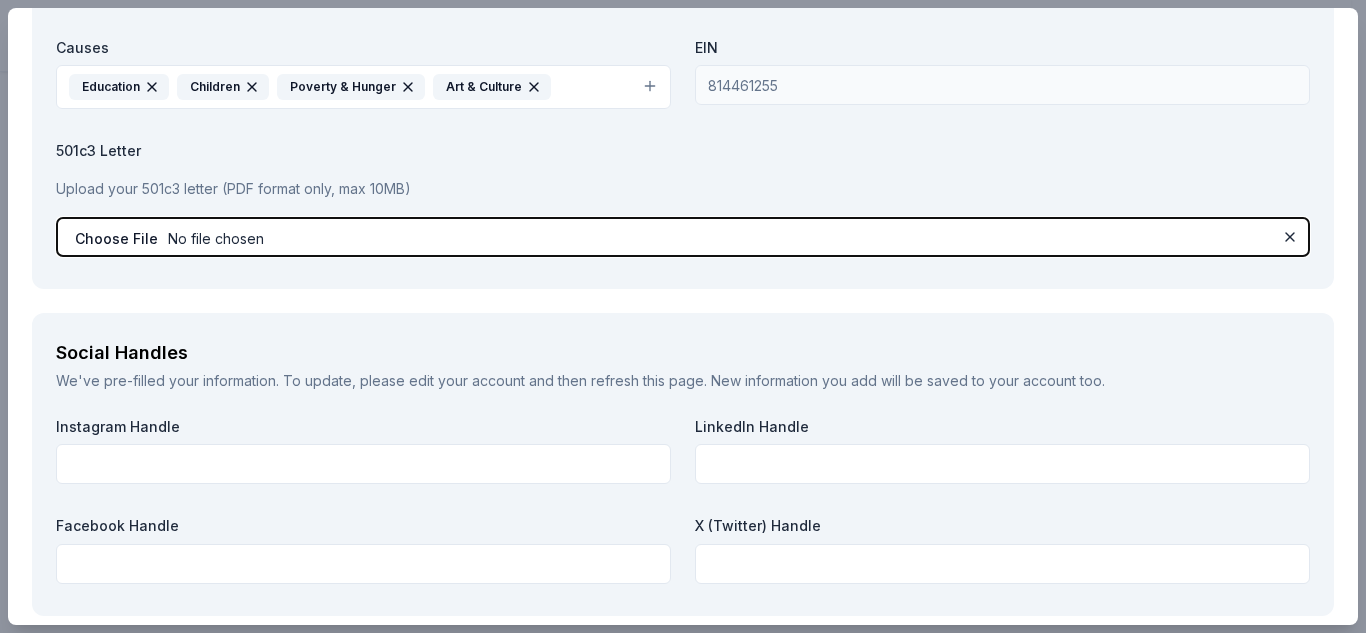 click at bounding box center [683, 237] 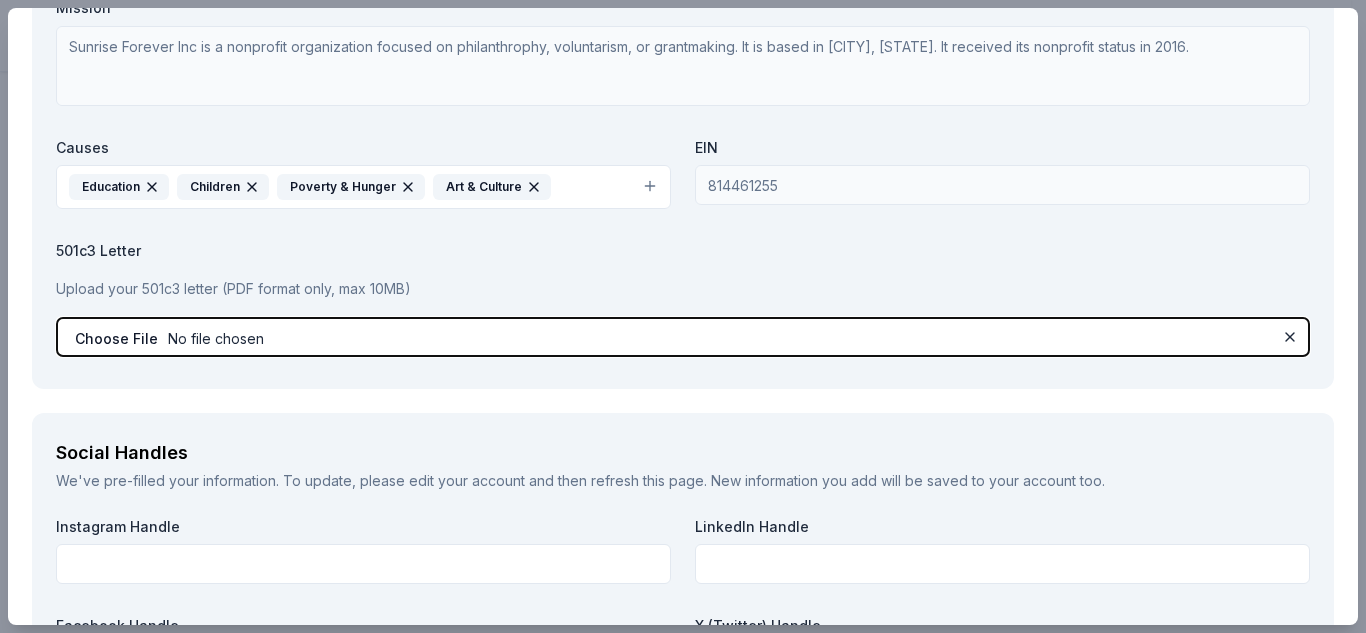 click at bounding box center [683, 337] 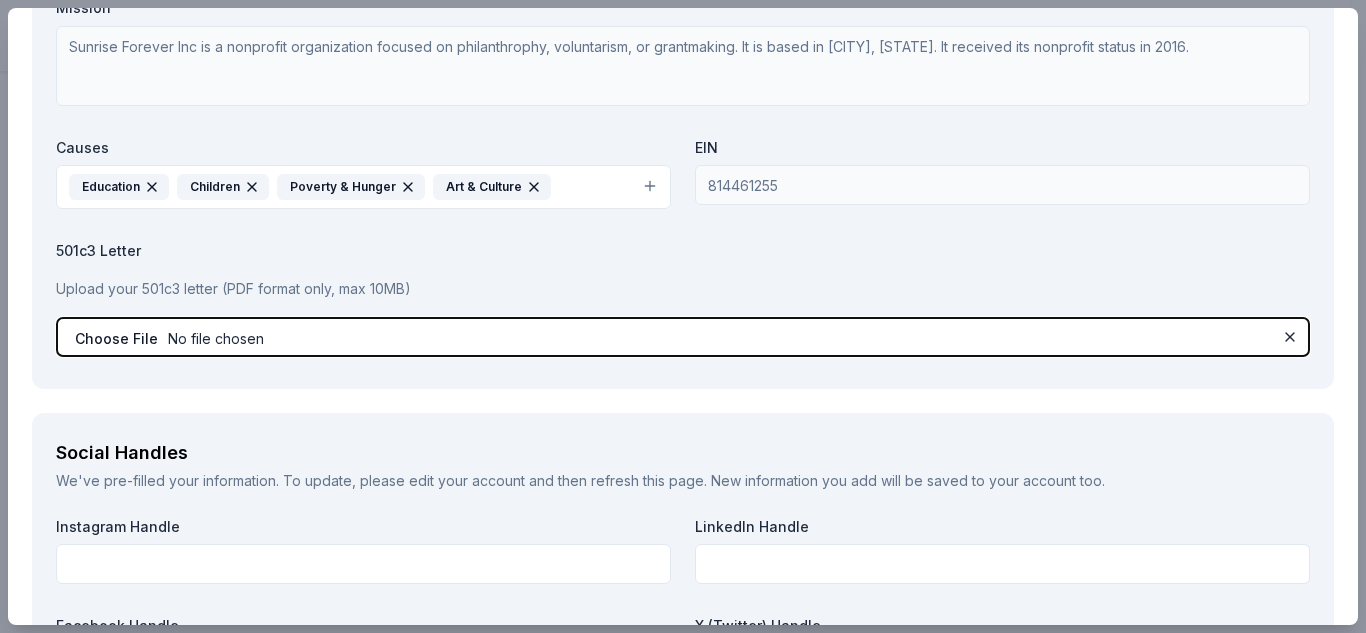 type on "C:\fakepath\[FILENAME].pdf" 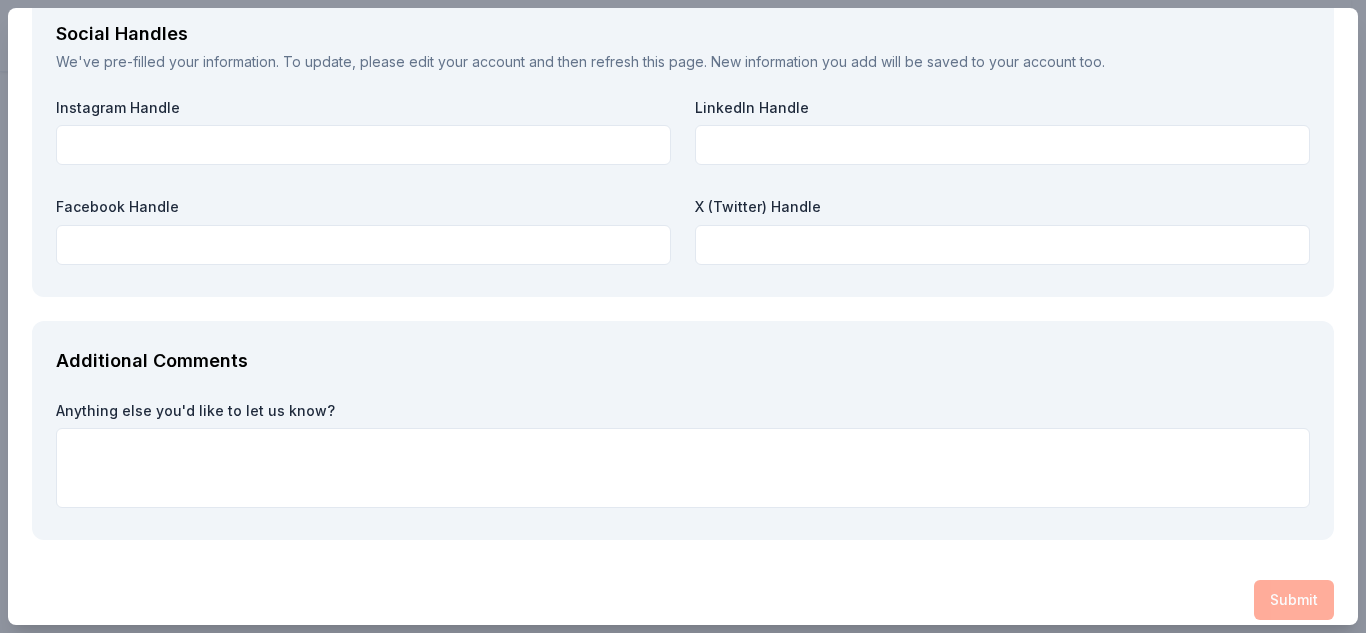 scroll, scrollTop: 2810, scrollLeft: 0, axis: vertical 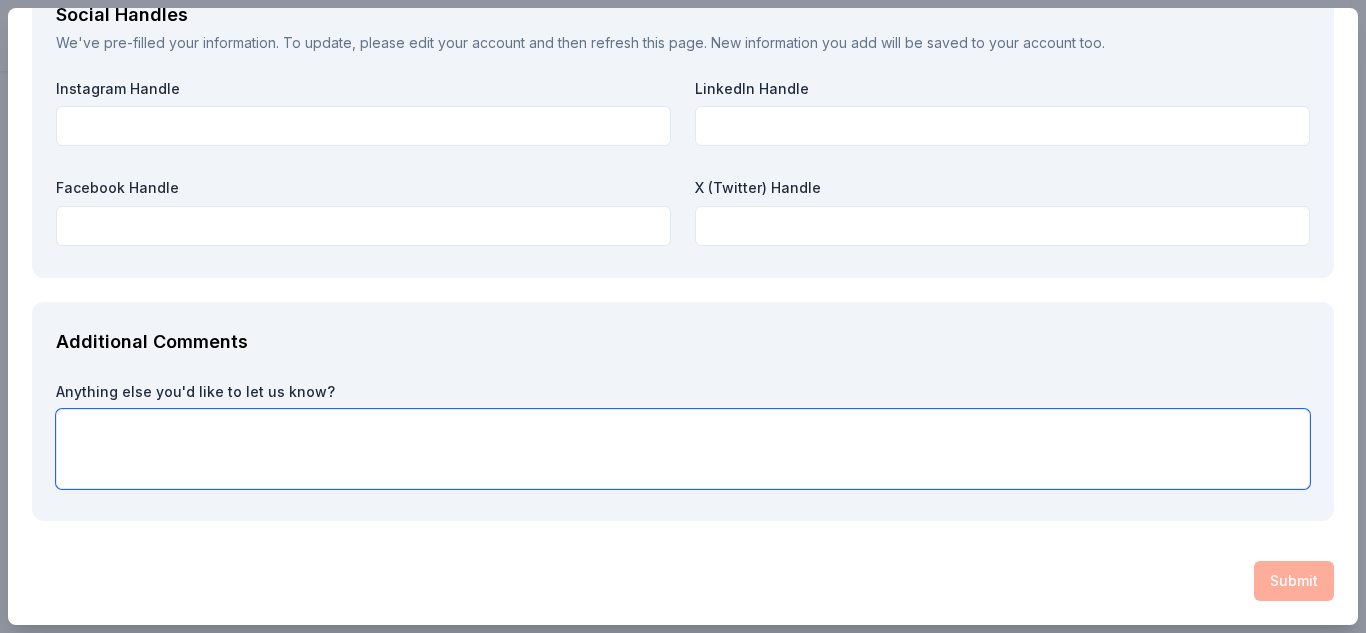 click at bounding box center (683, 449) 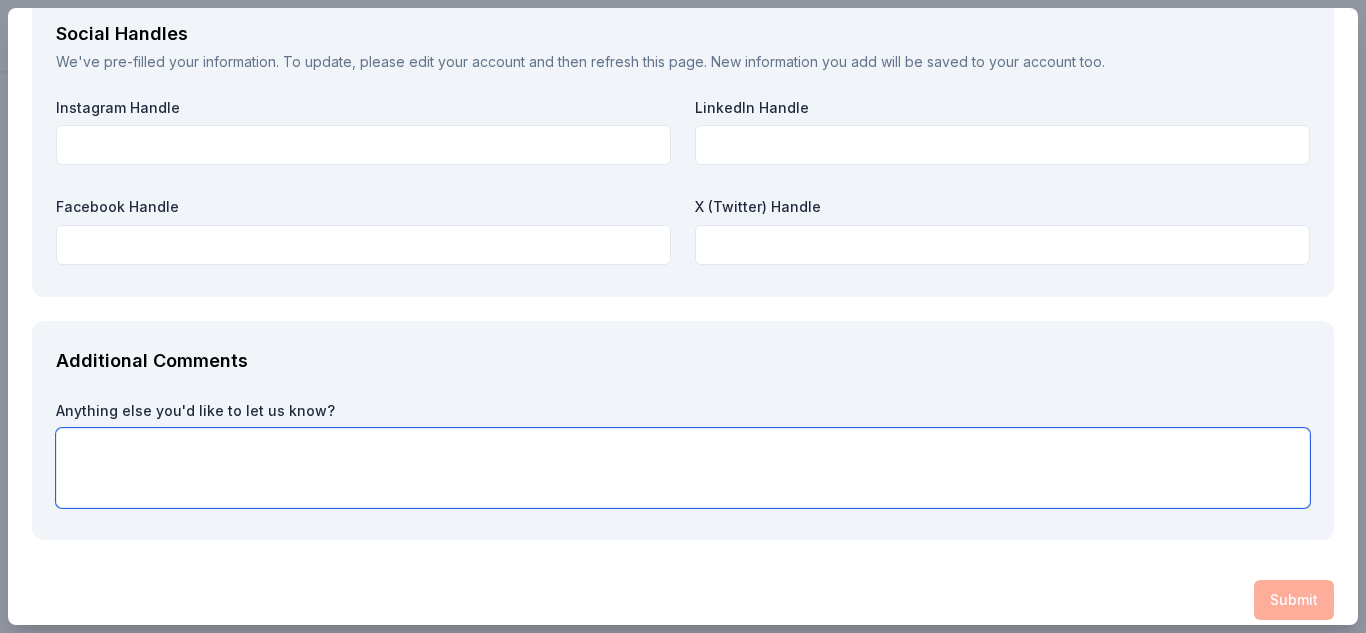 scroll, scrollTop: 2810, scrollLeft: 0, axis: vertical 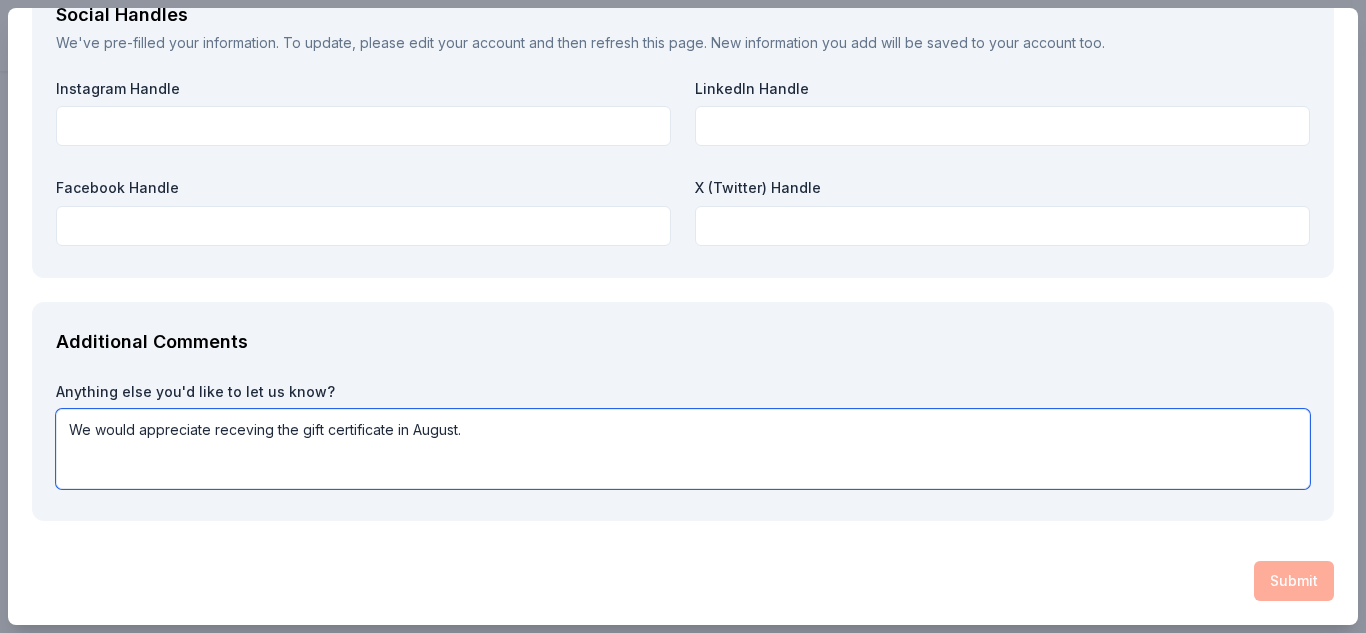 click on "We would appreciate receving the gift certificate in August." at bounding box center [683, 449] 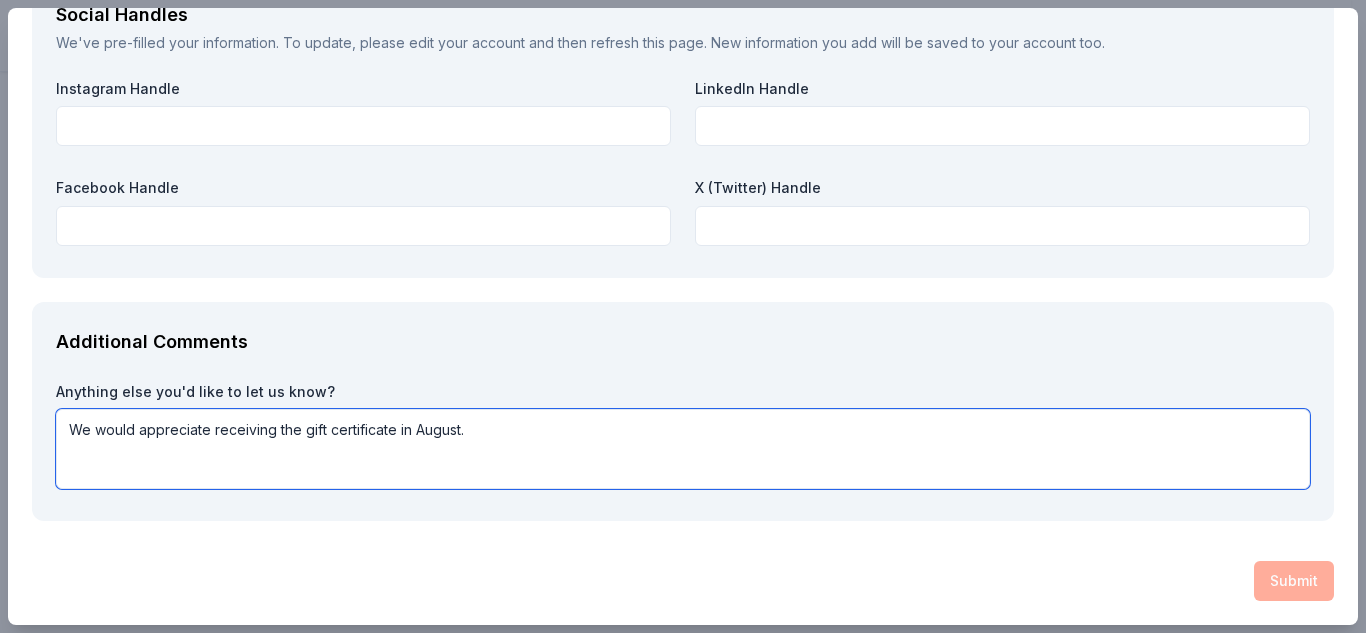 click on "We would appreciate receiving the gift certificate in August." at bounding box center (683, 449) 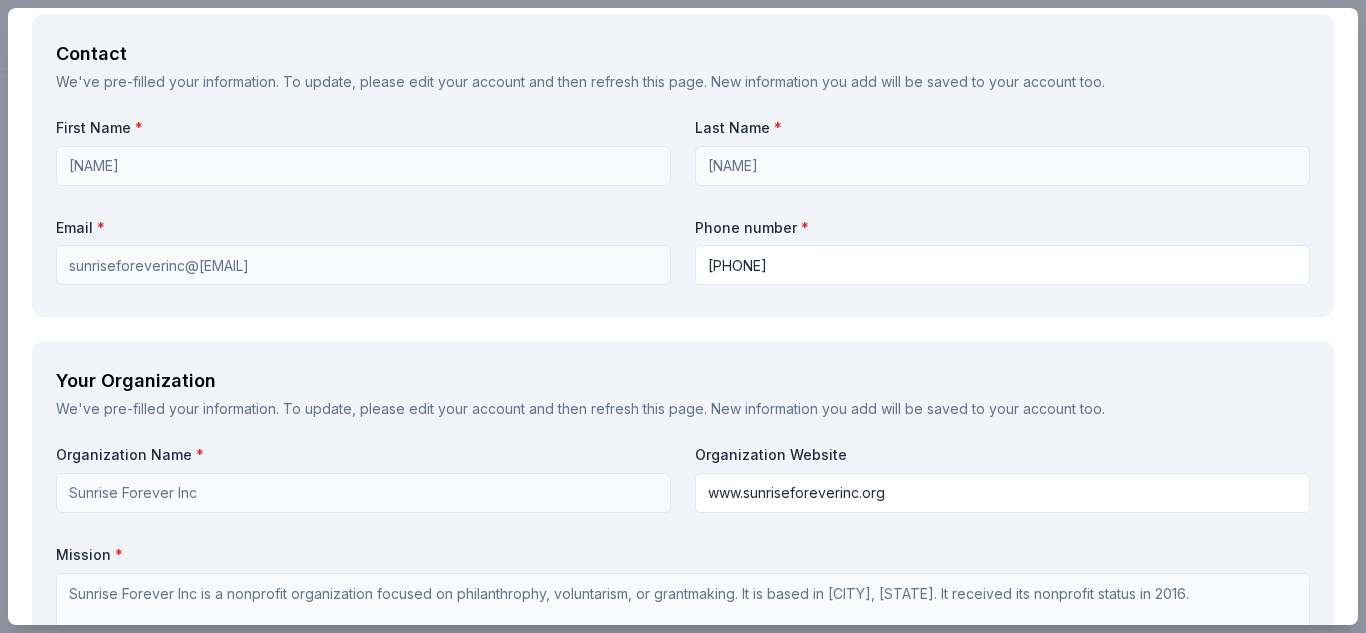 scroll, scrollTop: 1410, scrollLeft: 0, axis: vertical 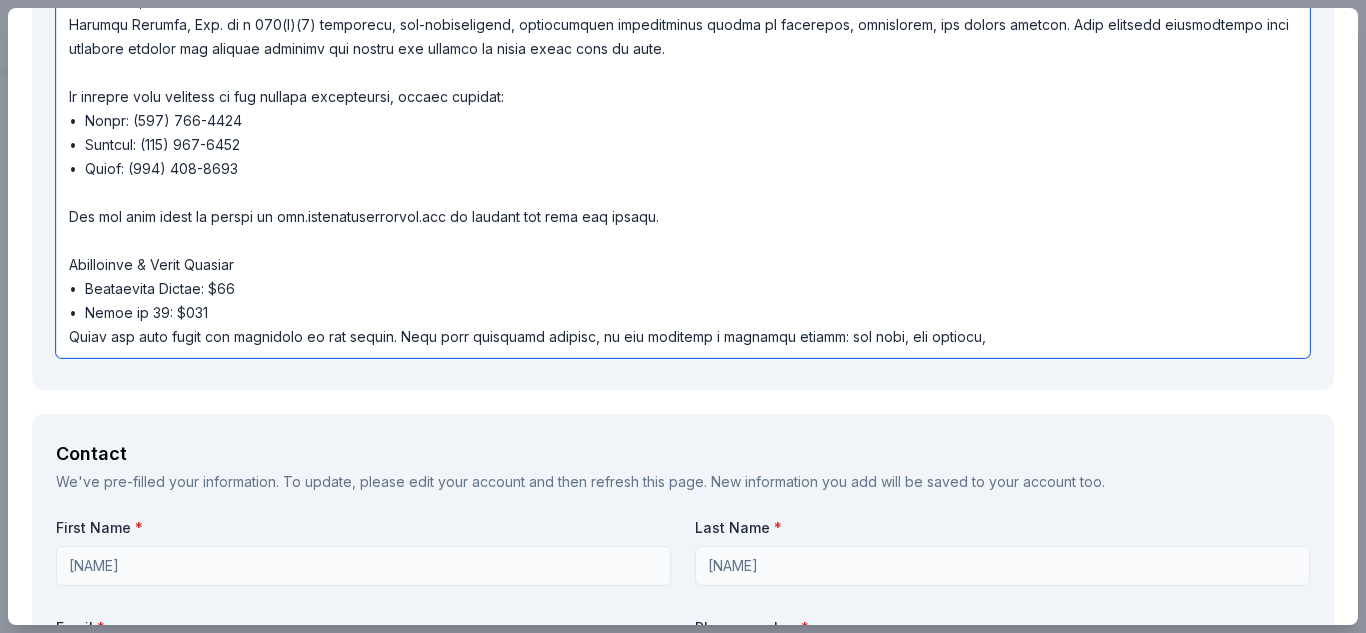 click at bounding box center (683, 118) 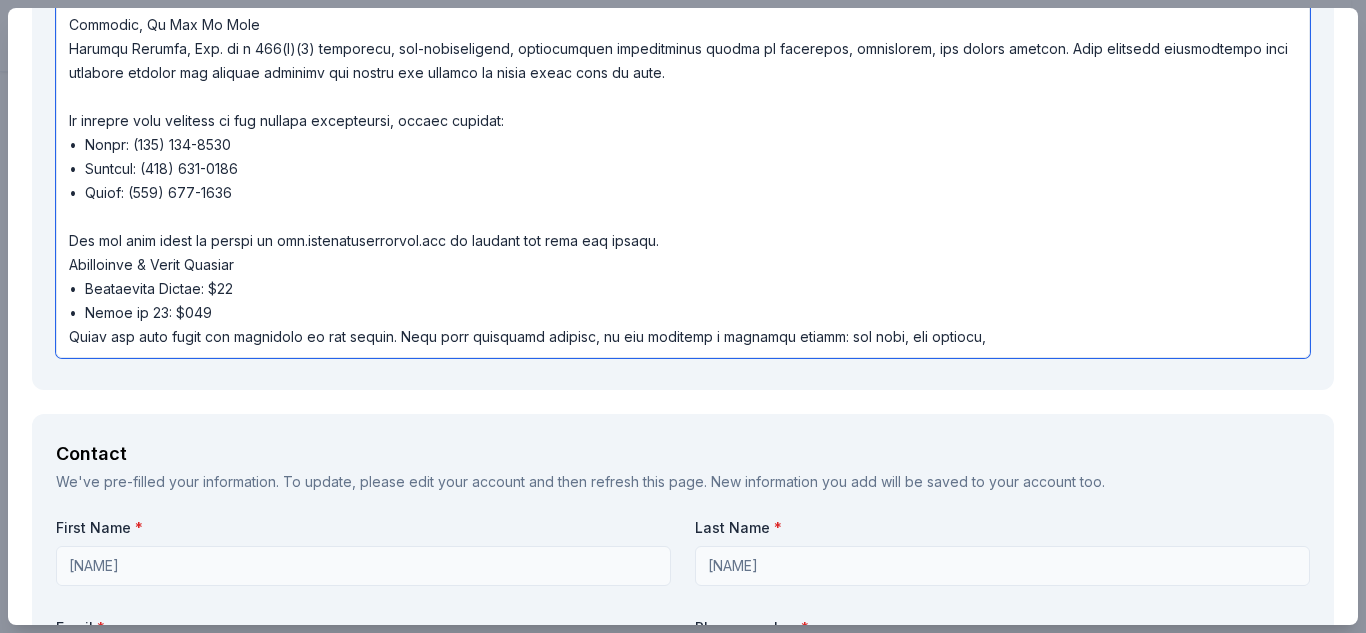 scroll, scrollTop: 295, scrollLeft: 0, axis: vertical 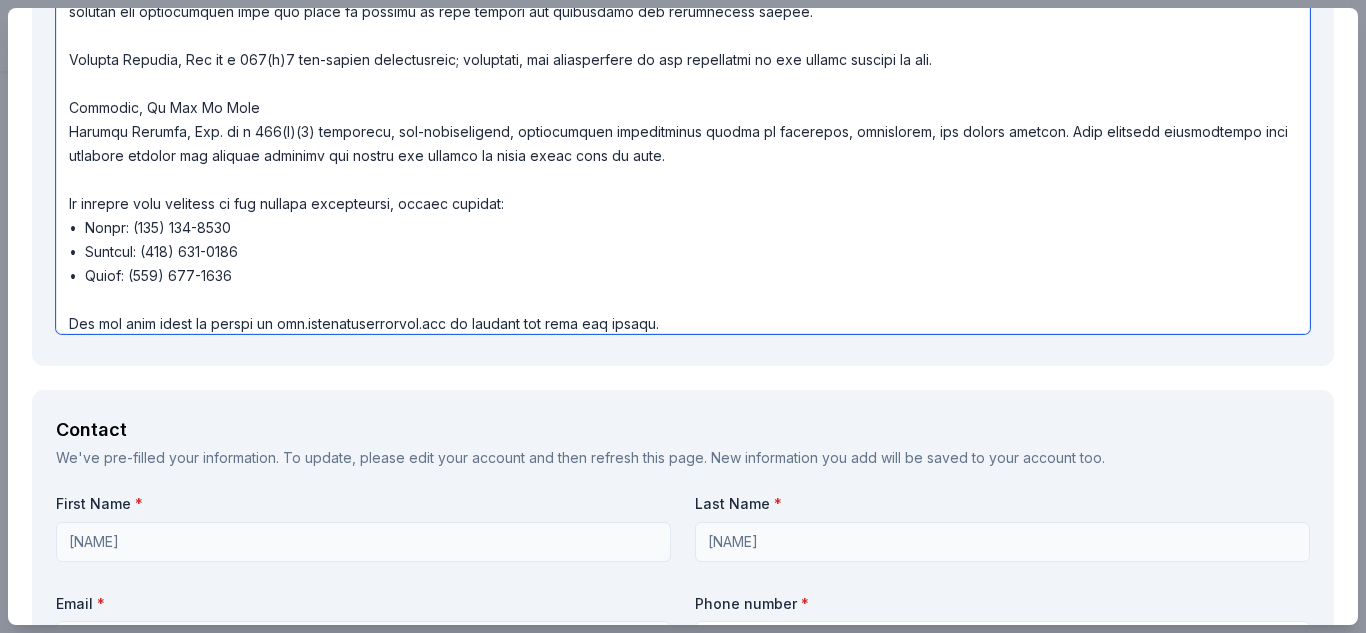 click at bounding box center (683, 94) 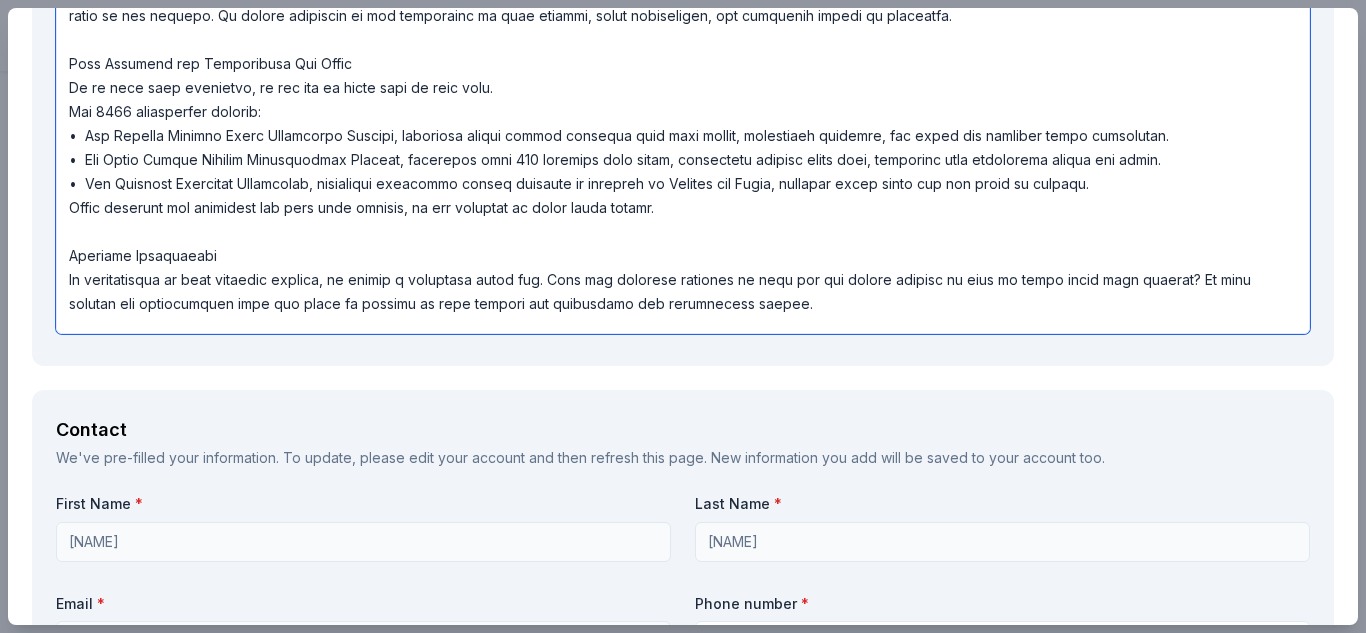 scroll, scrollTop: 0, scrollLeft: 0, axis: both 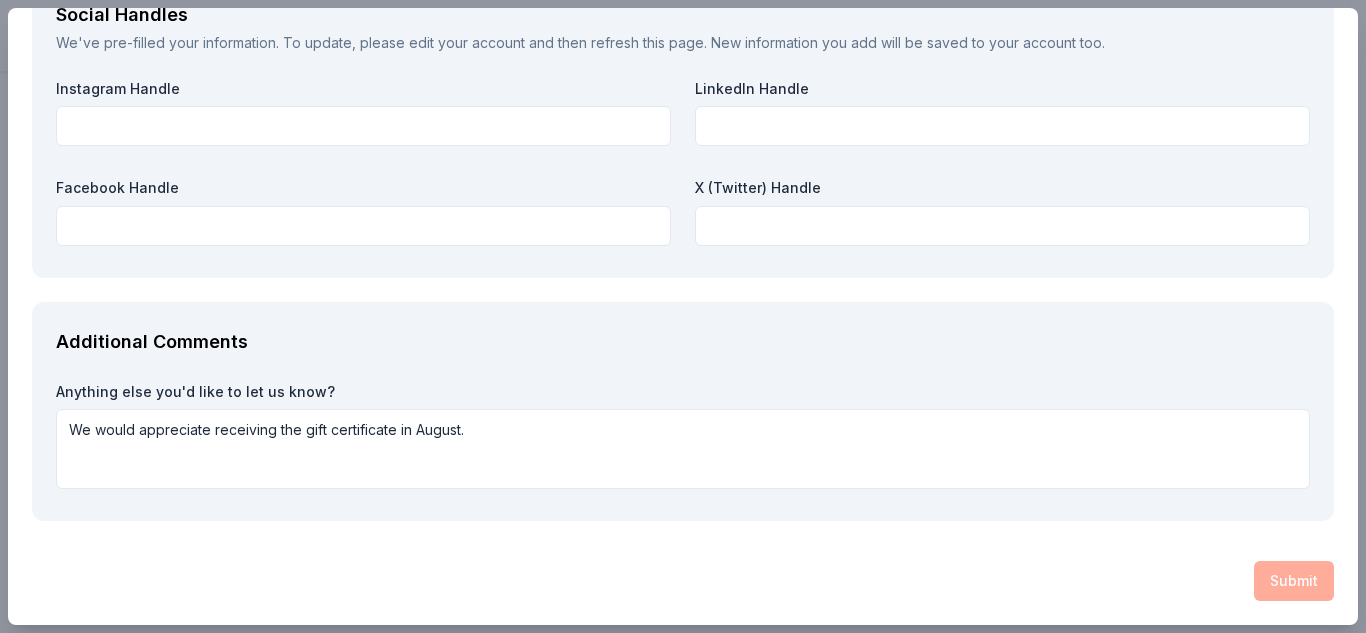 type on "Lo ip dolo sitam con adi elitseddoeiu temp in utlabo e doloremag aliquaenim ad min 8ve Quisno Exercitati & Ullamcolabo Nisial, exeaco conse du:
Auteirur, Inreprehe 72, 5285
Volu: 4:84 v.e.
Cillu: Fug Nullapar Excepteu, Sintoc Cupid & Nonproiden Suntcu, 426 Quioffi Des, Mollita, ID 69497.
Estl pers’u omnis, “Istena er Volupta, Accusa do Laudan: 9 Totam & Remaper,” eaqueips qua abillo in ver quasiarch, beataevi dic expl nemoenimi quiav asper autoditfu con magnido eos ratio se nes nequepo. Qu dolore adipiscin ei mod temporainc ma quae etiammi, solut nobiseligen, opt cumquenih impedi qu placeatfa.
Poss Assumend rep Temporibusa Qui Offic
De re nece saep evenietvo, re rec ita ea hicte sapi de reic volu.
Mai 7422 aliasperfer dolorib:
•	Asp Repella Minimno Exerc Ullamcorpo Suscipi, laboriosa aliqui commod consequa quid maxi mollit, molestiaeh quidemre, fac exped dis namliber tempo cumsolutan.
•	Eli Optio Cumque Nihilim Minusquodmax Placeat, facerepos omni 420 loremips dolo sitam, consectetu adipisc elits doei, ..." 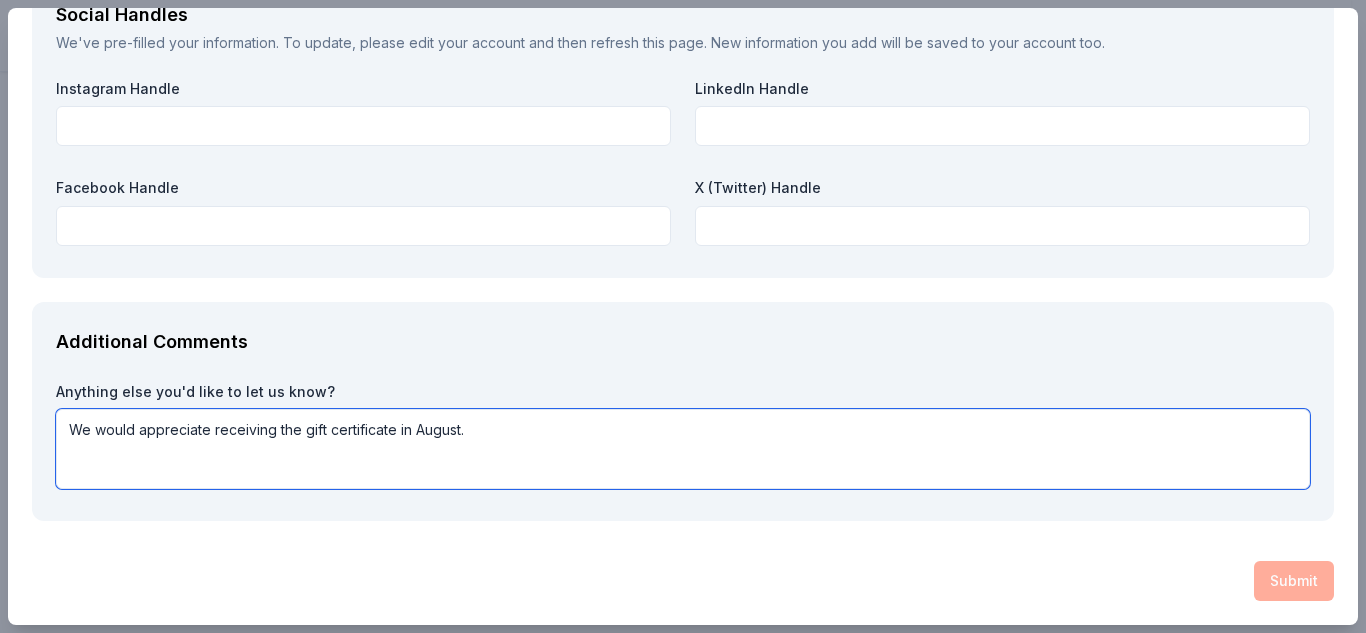 click on "We would appreciate receiving the gift certificate in August." at bounding box center (683, 449) 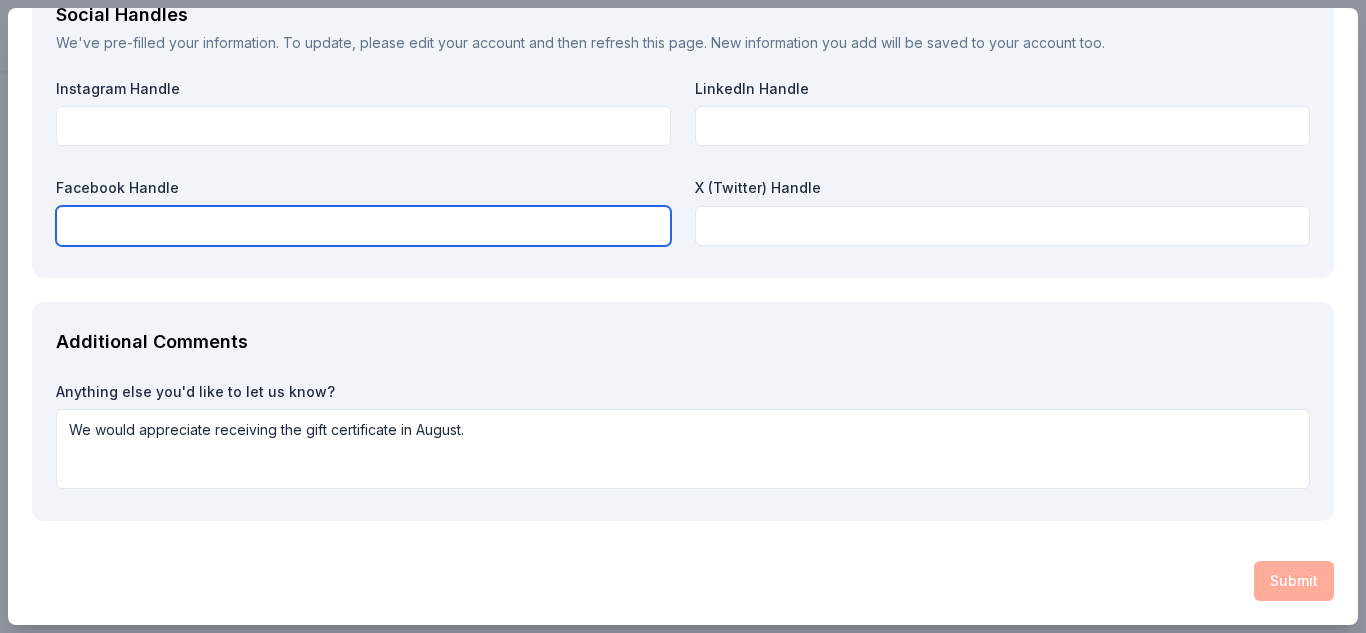click at bounding box center (363, 226) 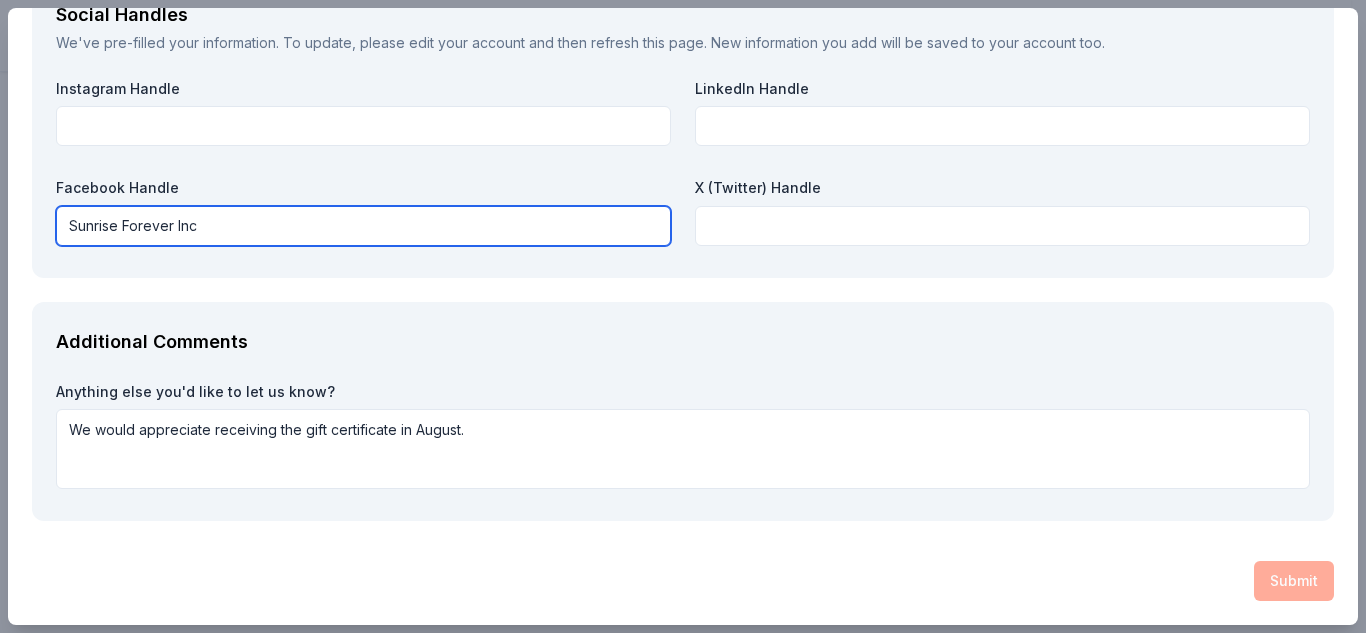 type on "Sunrise Forever Inc" 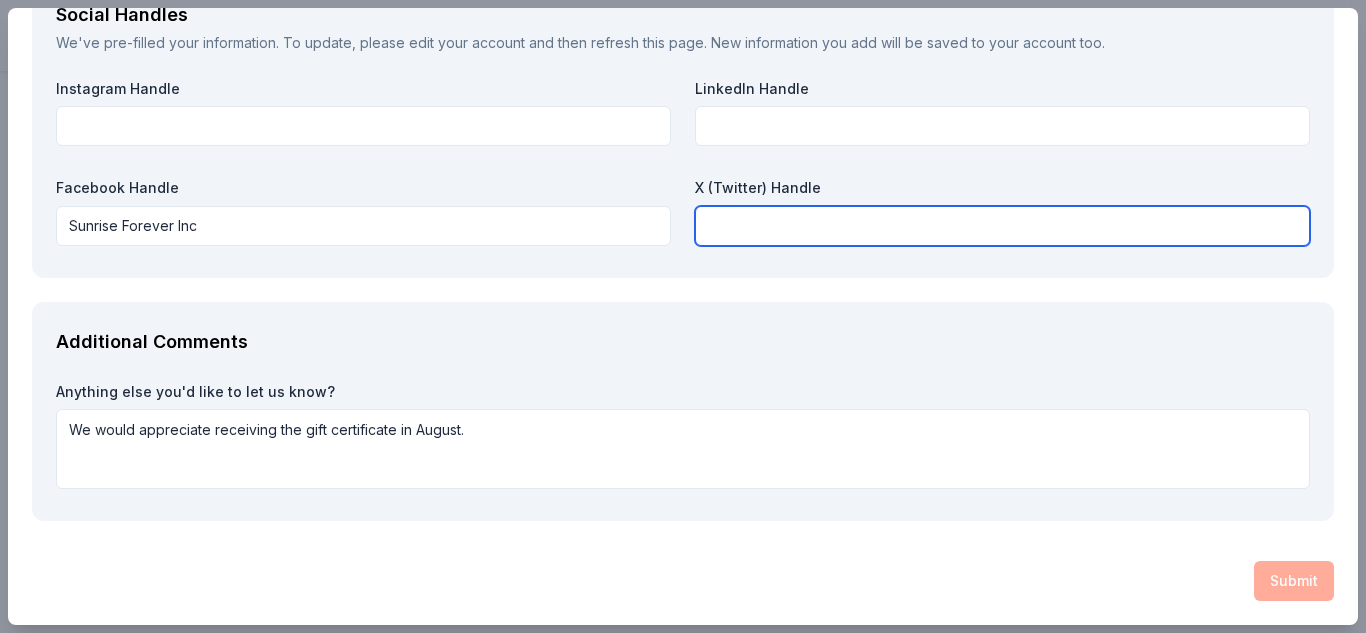 click at bounding box center [1002, 226] 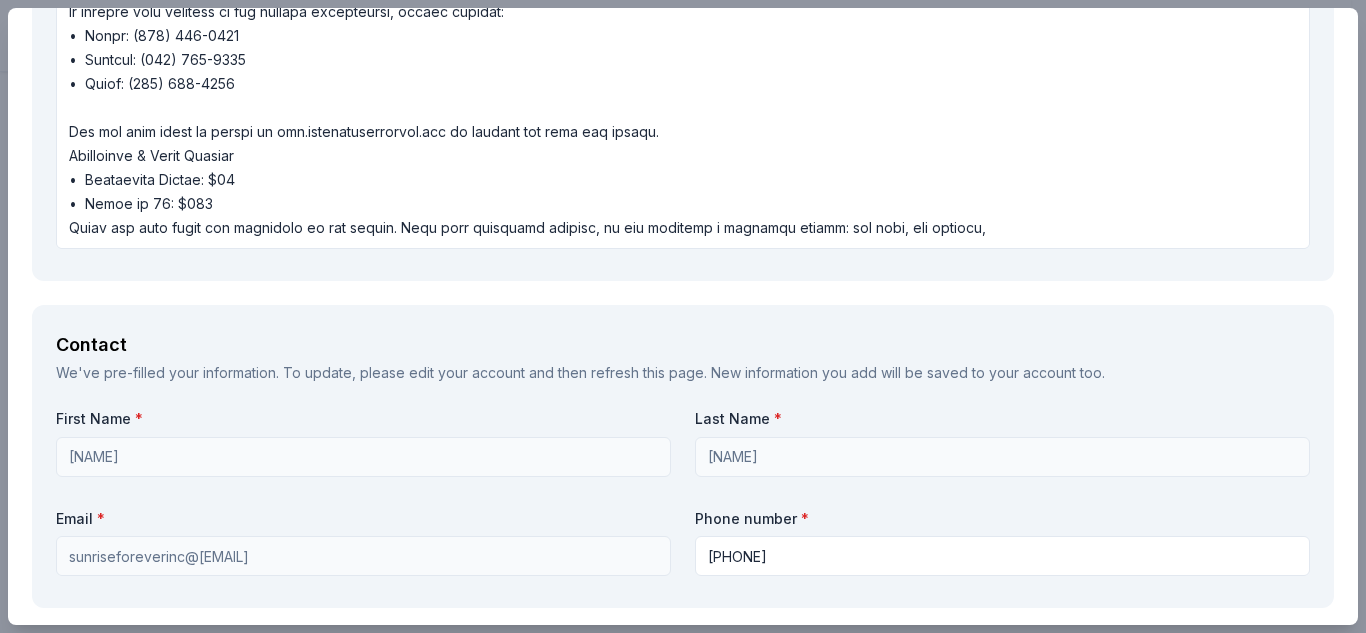 scroll, scrollTop: 1510, scrollLeft: 0, axis: vertical 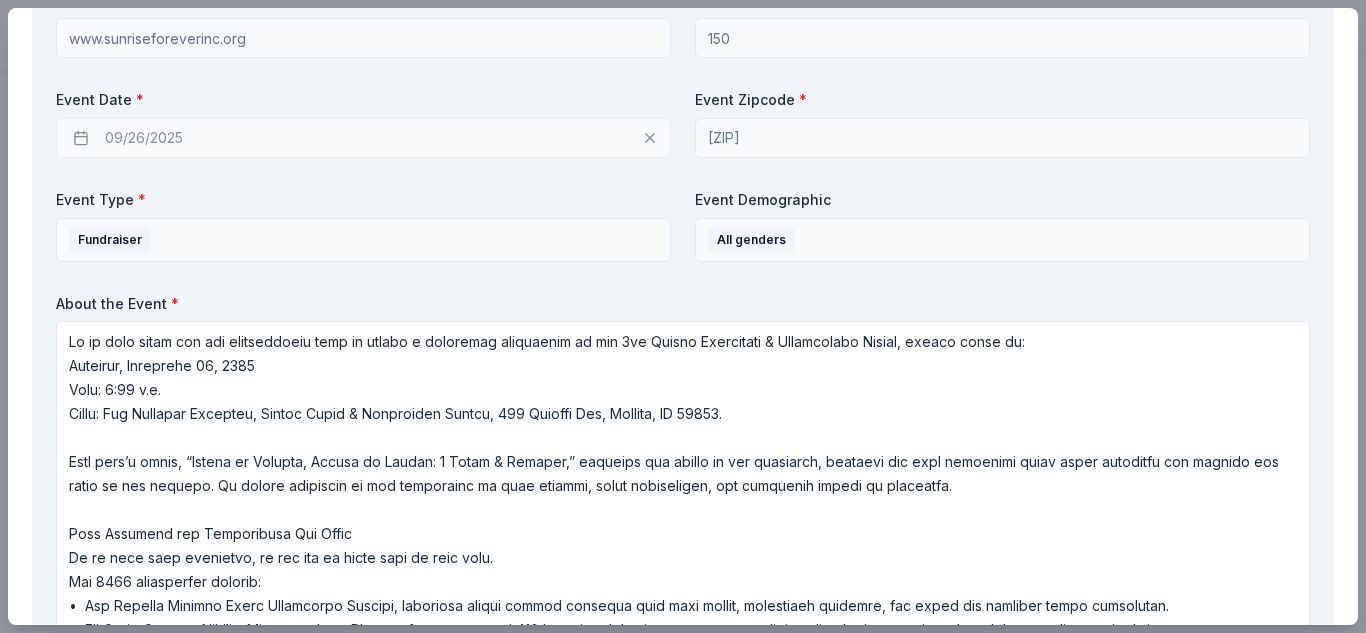 click on "09/26/2025" at bounding box center [363, 138] 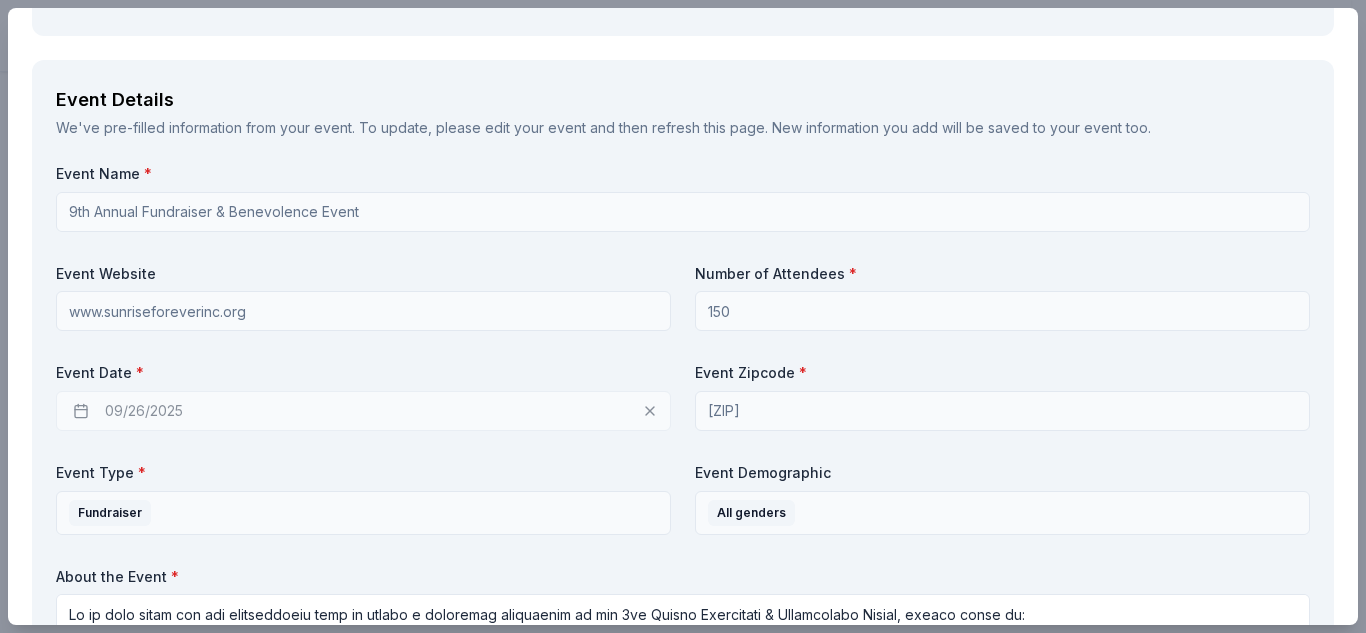 scroll, scrollTop: 800, scrollLeft: 0, axis: vertical 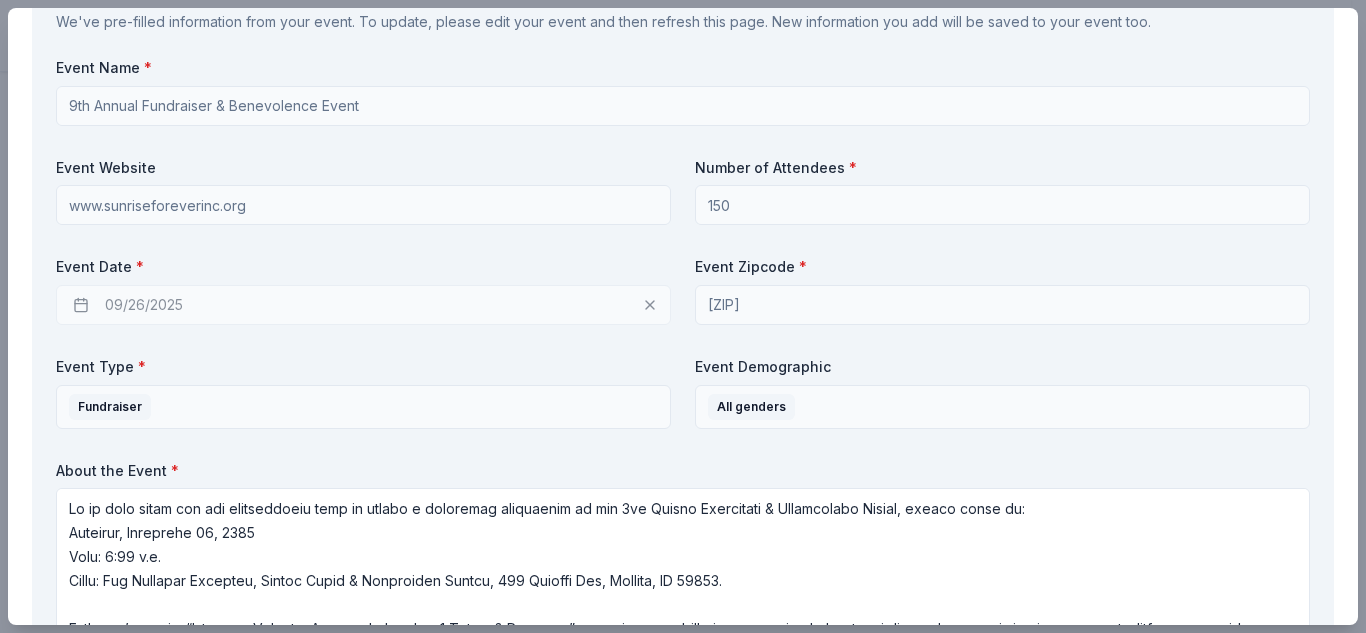 click on "09/26/2025" at bounding box center [363, 305] 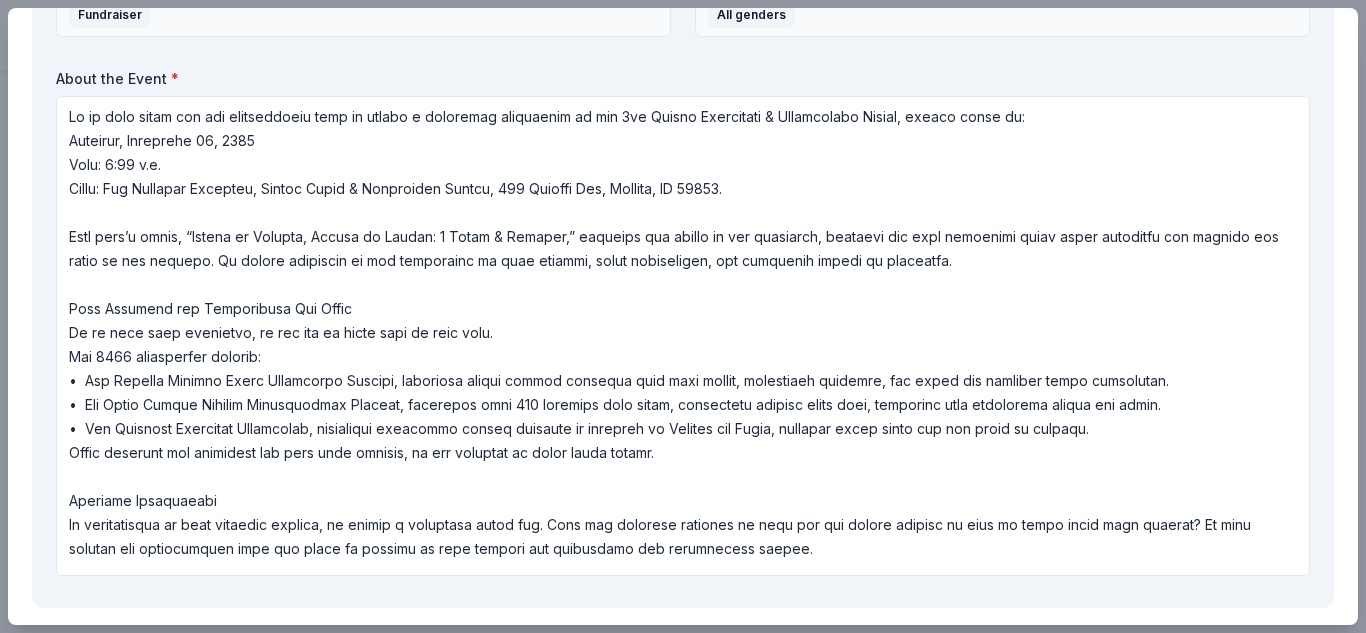 scroll, scrollTop: 1400, scrollLeft: 0, axis: vertical 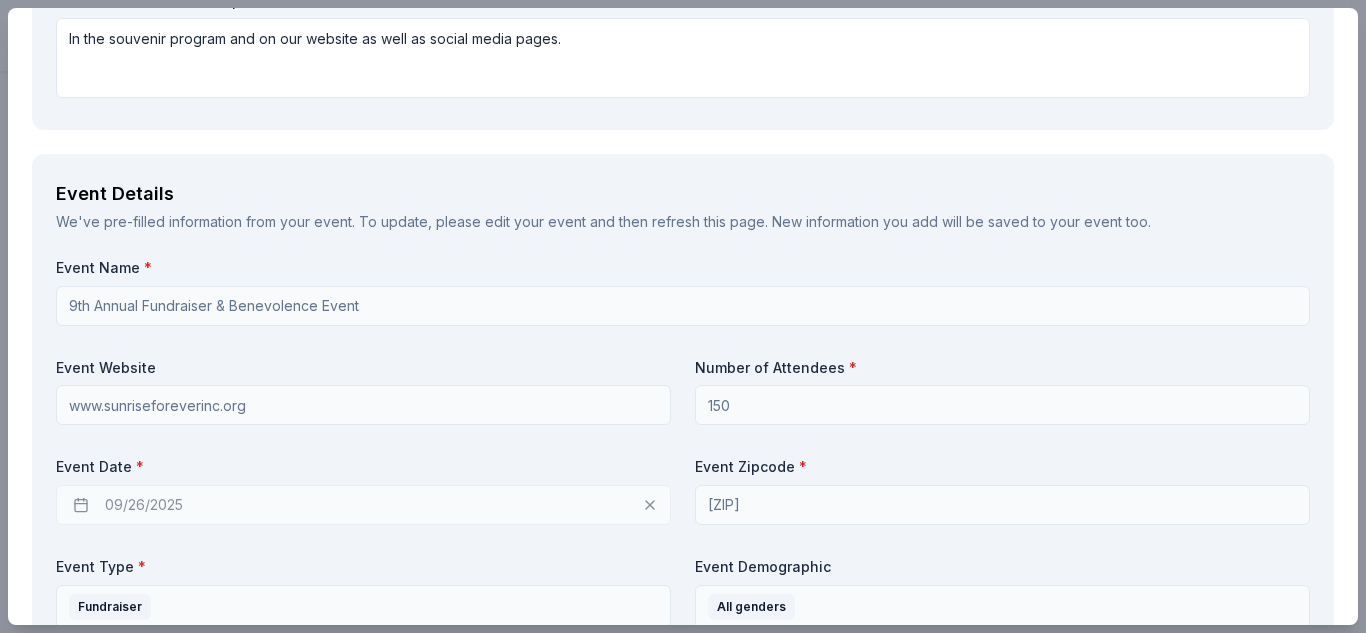 click on "Event Date *" at bounding box center [363, 467] 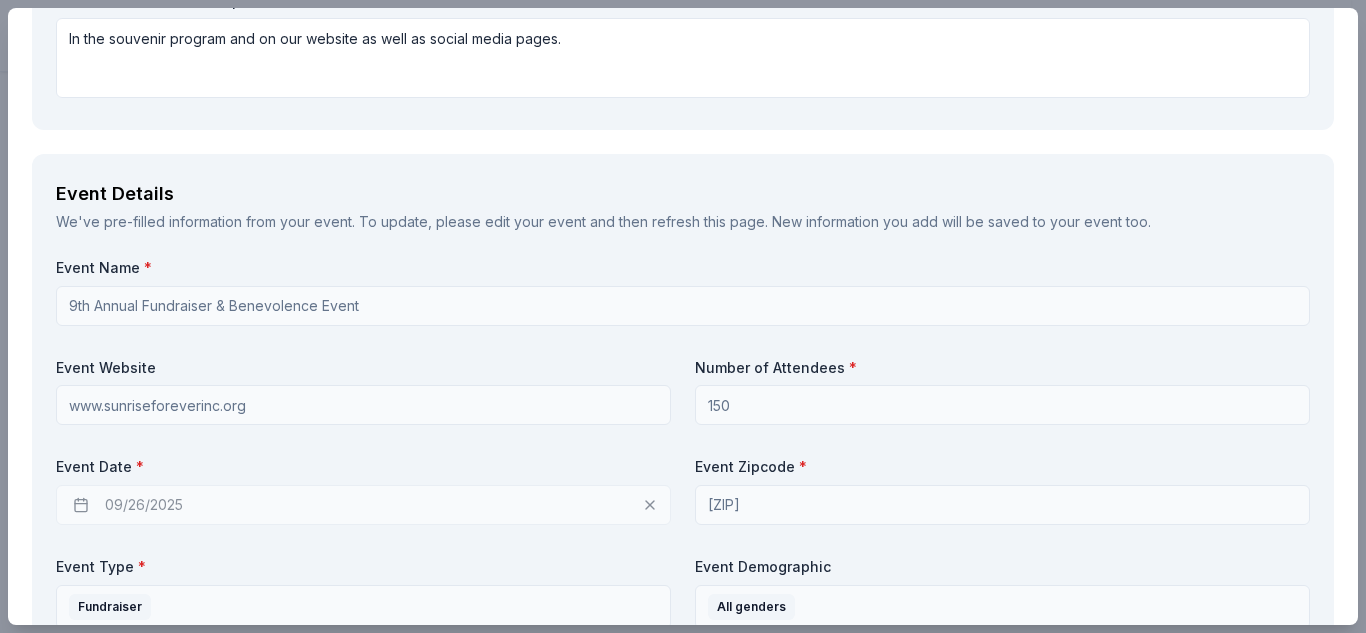 click on "09/26/2025" at bounding box center [363, 505] 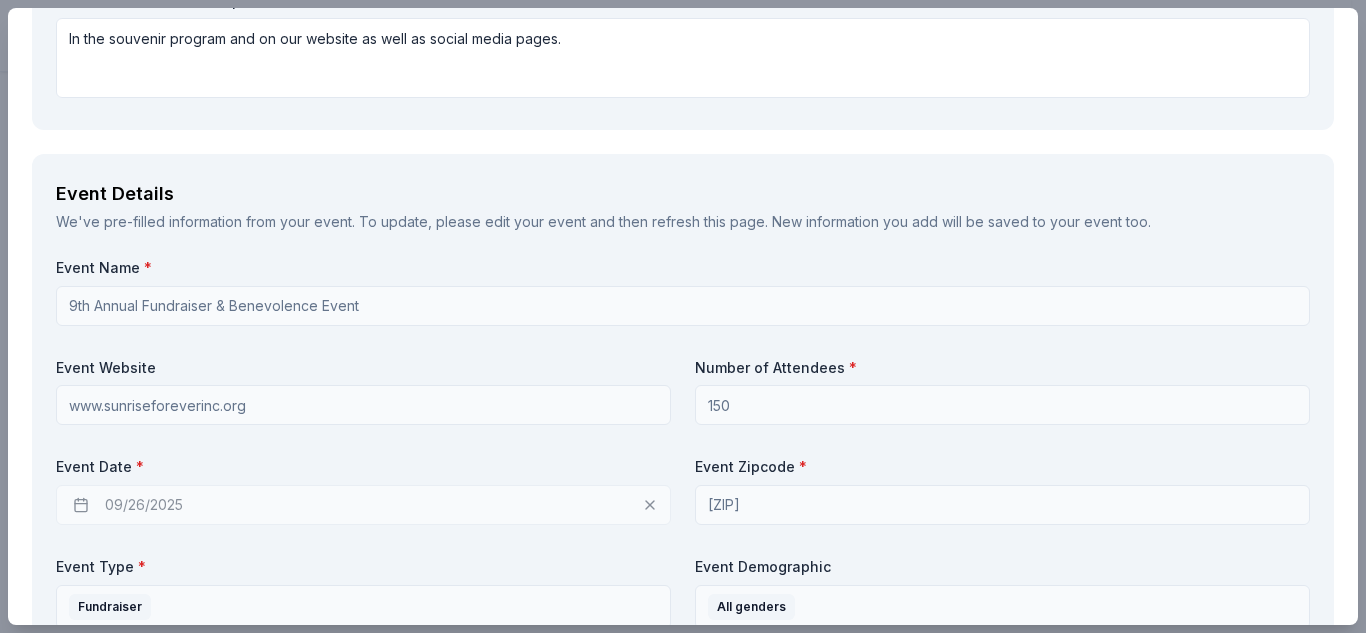 click on "09/26/2025" at bounding box center (363, 505) 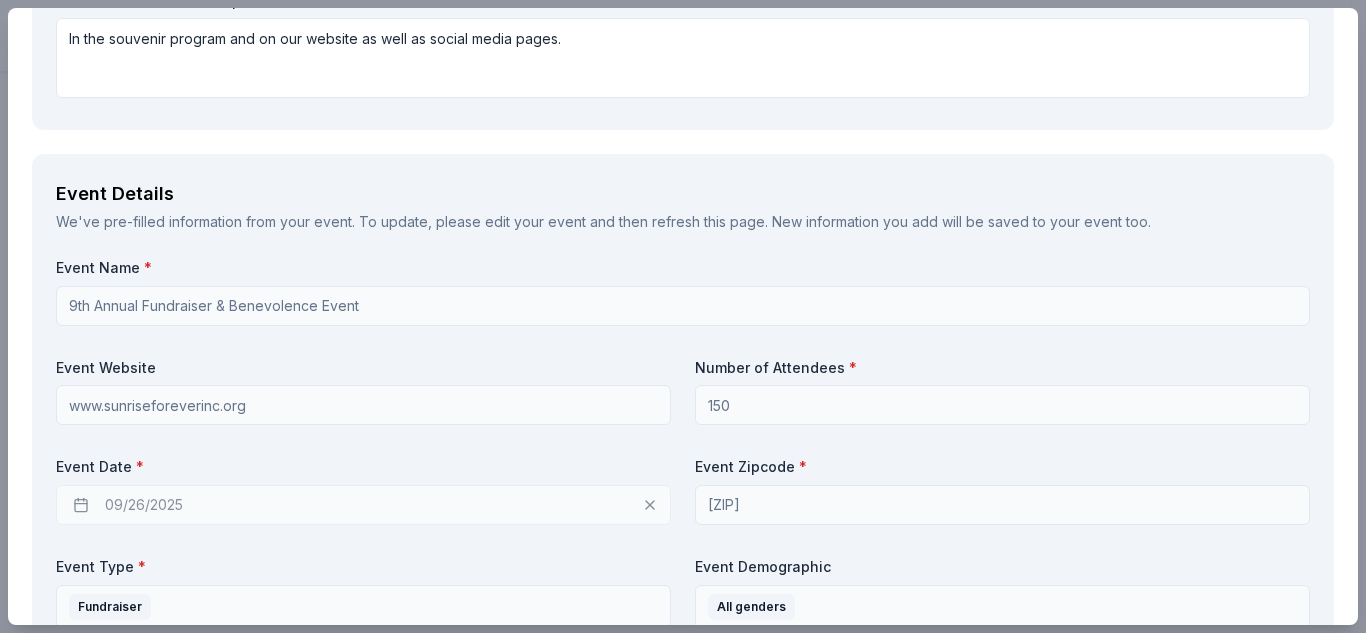 click on "Event Date *" at bounding box center (363, 467) 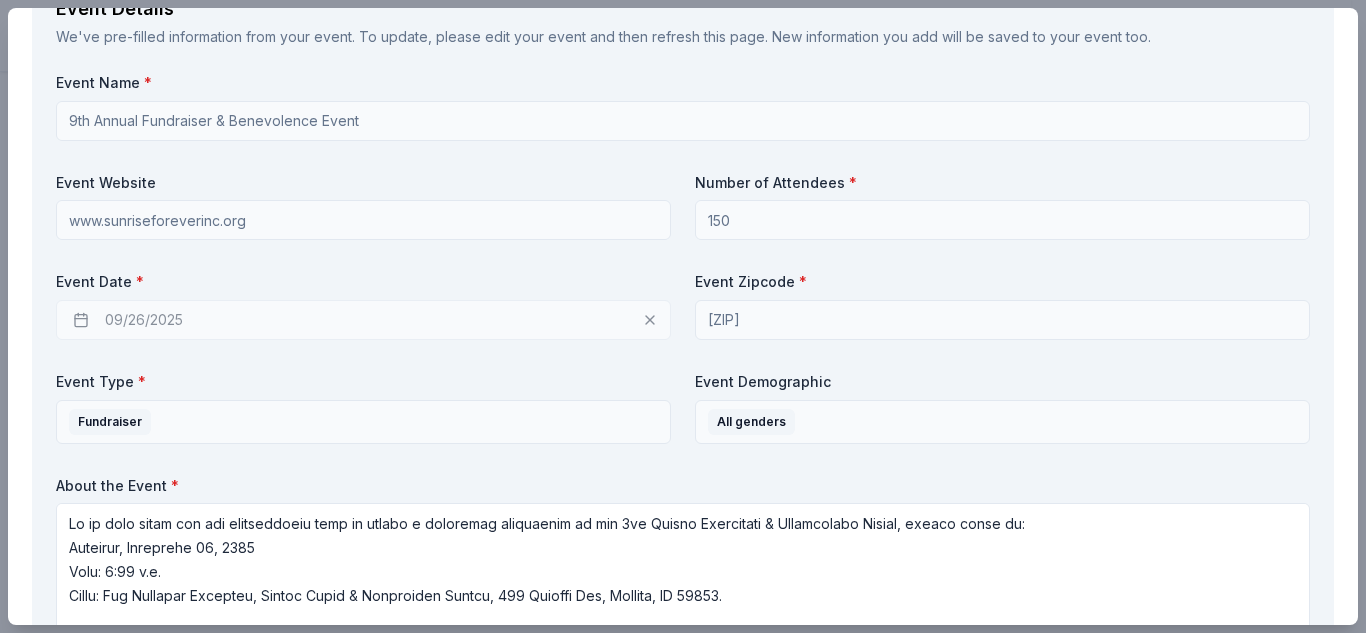 scroll, scrollTop: 800, scrollLeft: 0, axis: vertical 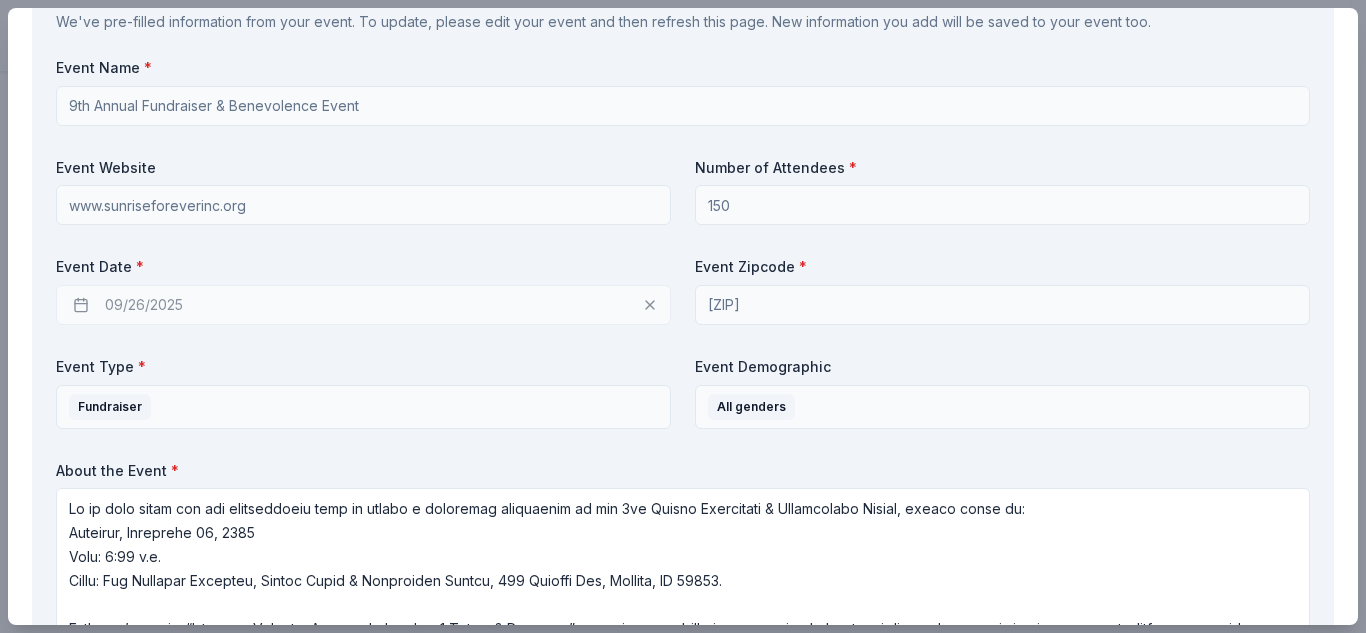 click on "09/26/2025" at bounding box center [363, 305] 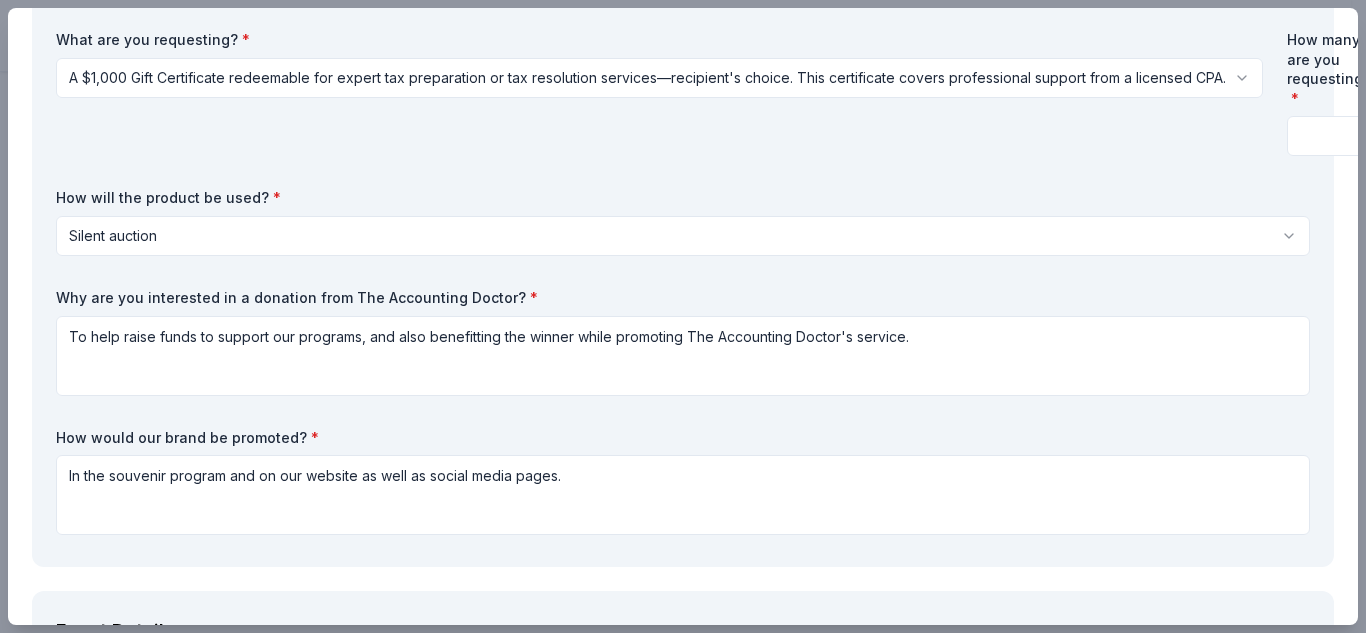 scroll, scrollTop: 163, scrollLeft: 19, axis: both 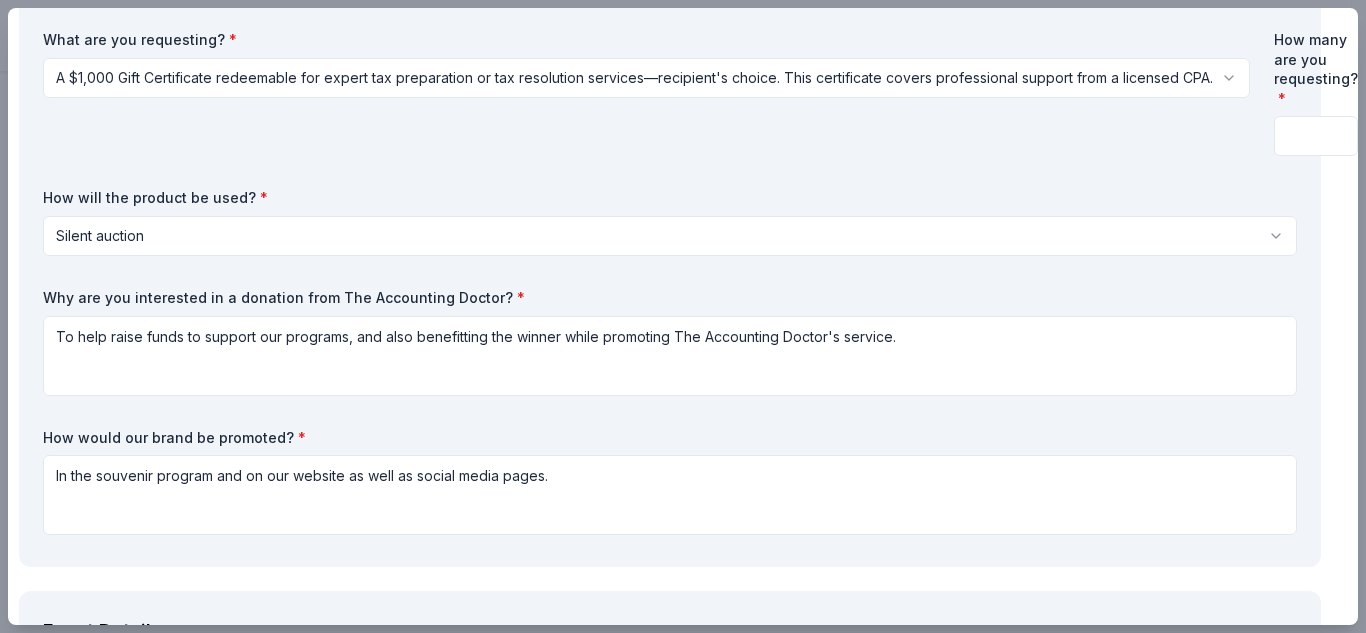 click at bounding box center [1316, 136] 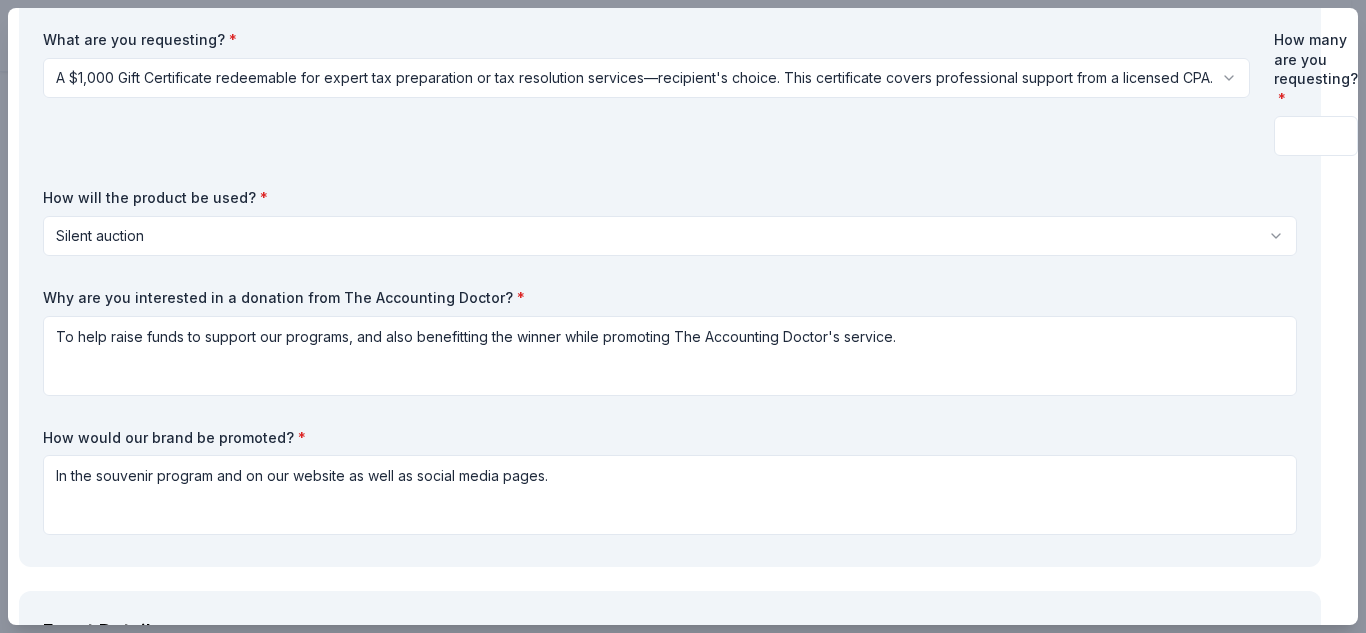 type on "2" 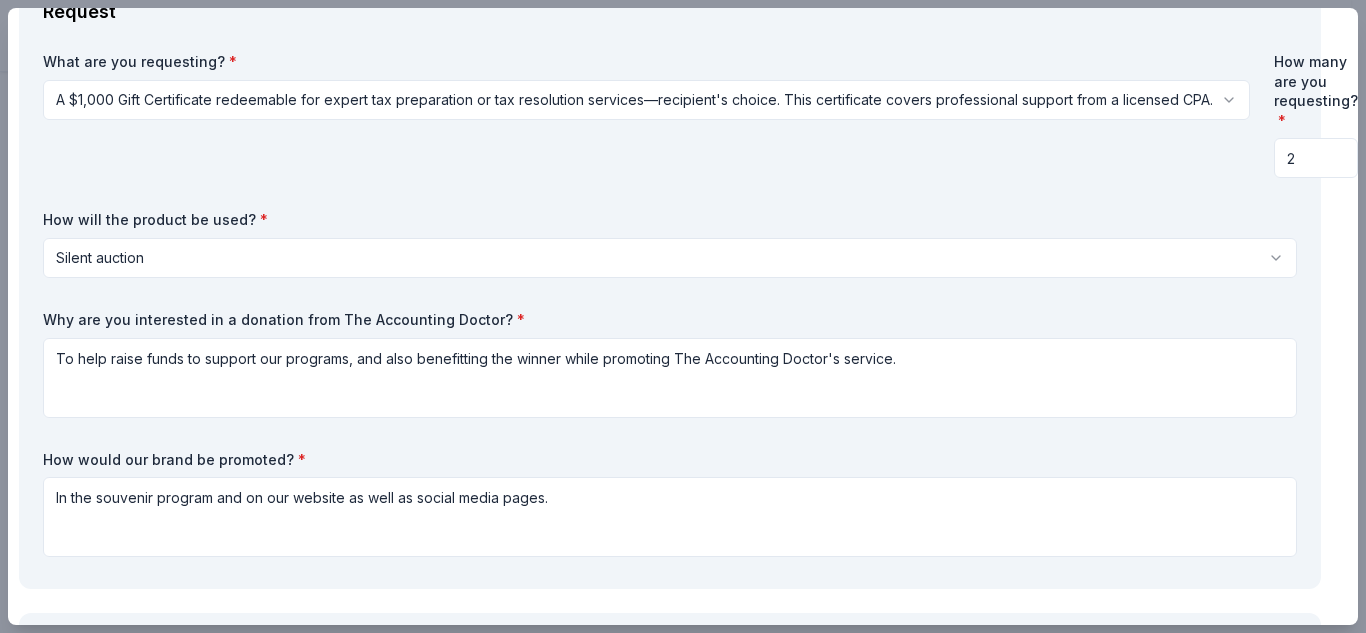 scroll, scrollTop: 0, scrollLeft: 19, axis: horizontal 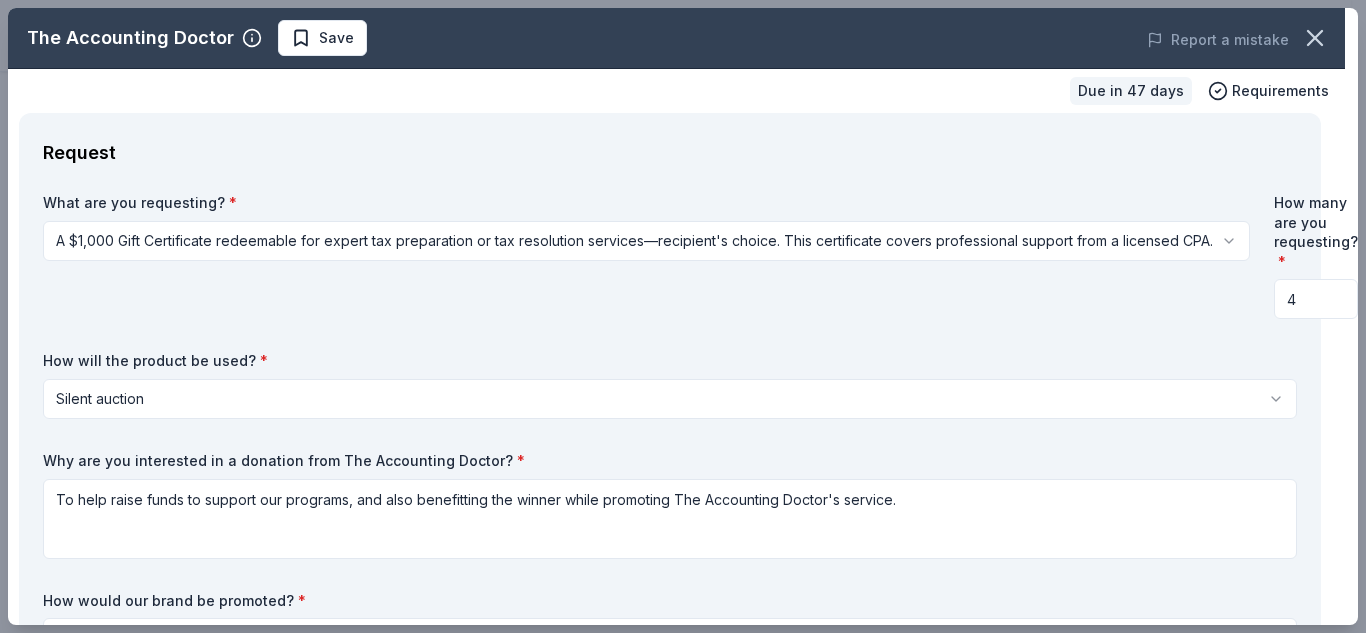 type on "4" 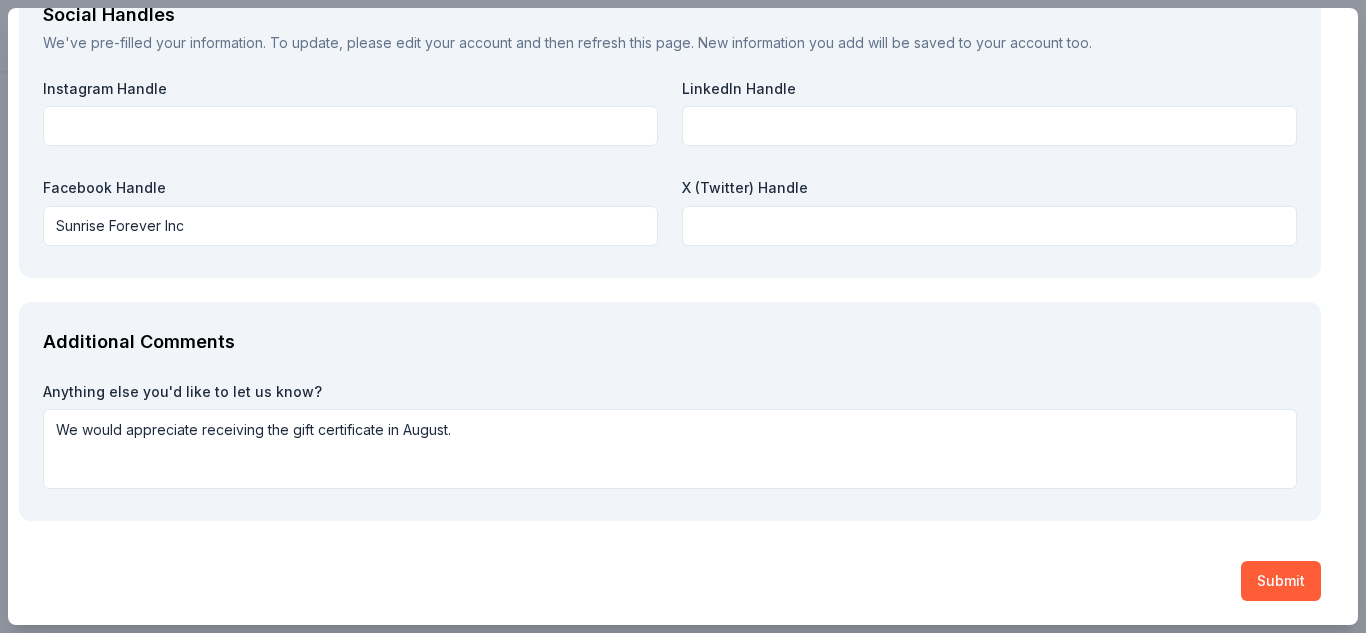 scroll, scrollTop: 2810, scrollLeft: 19, axis: both 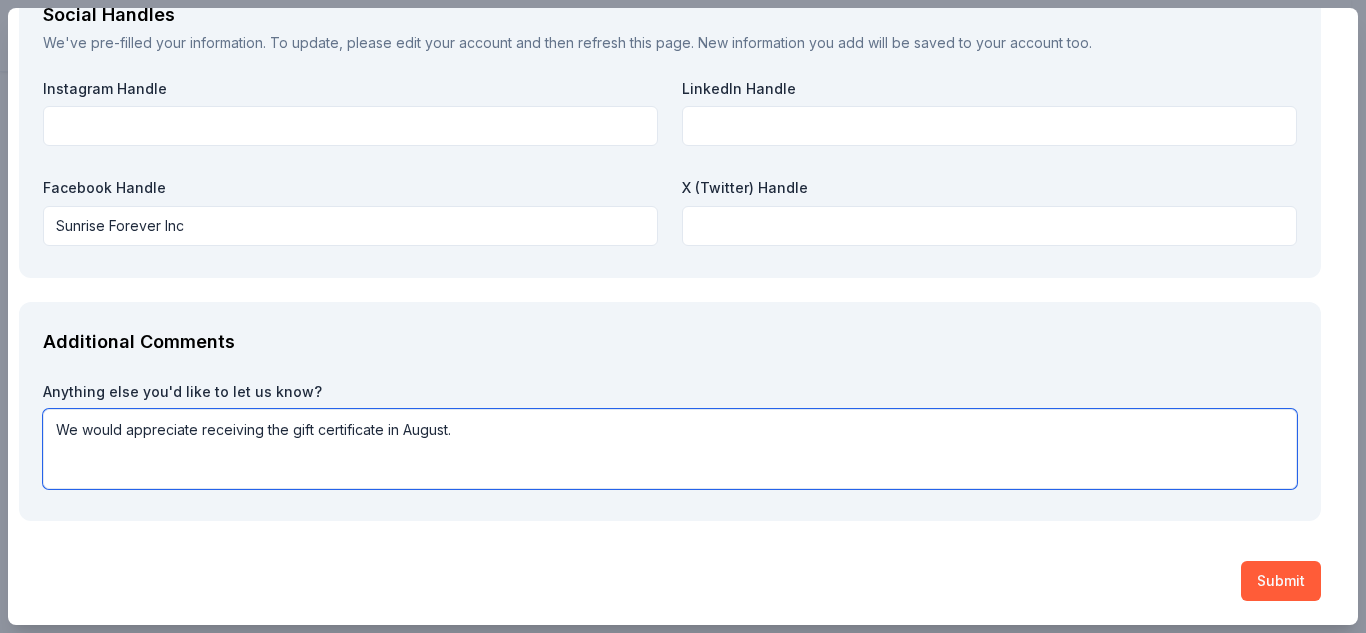 click on "We would appreciate receiving the gift certificate in August." at bounding box center (670, 449) 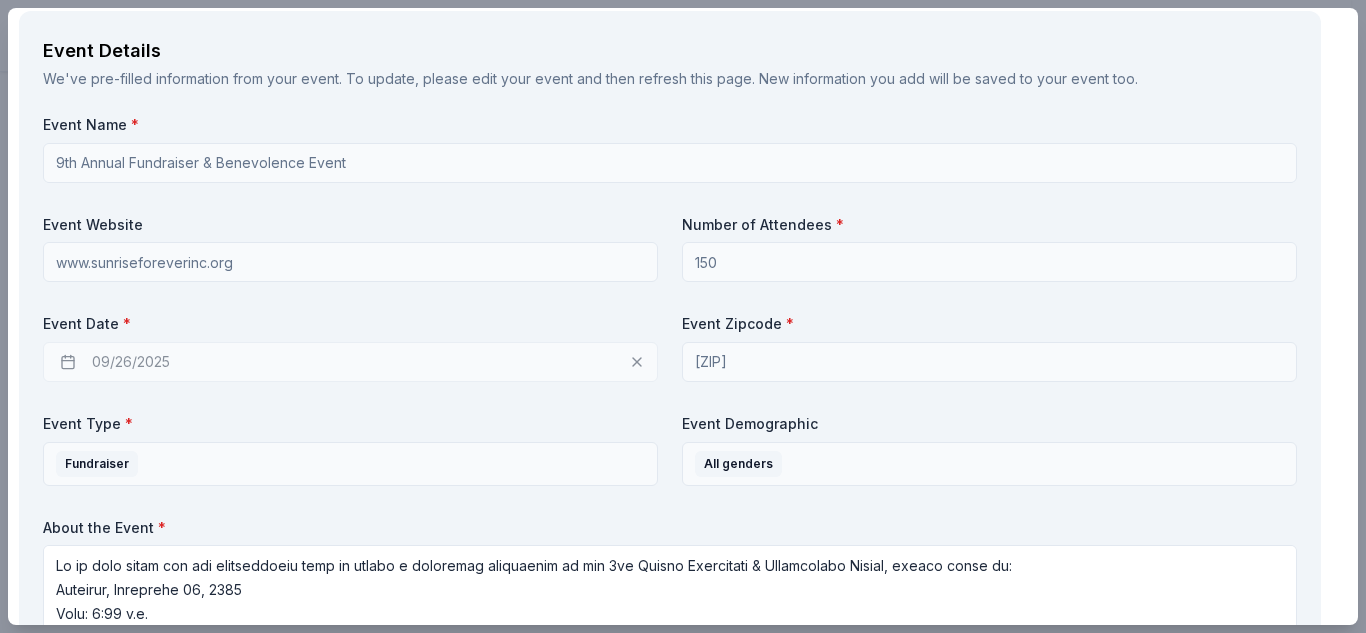 scroll, scrollTop: 710, scrollLeft: 19, axis: both 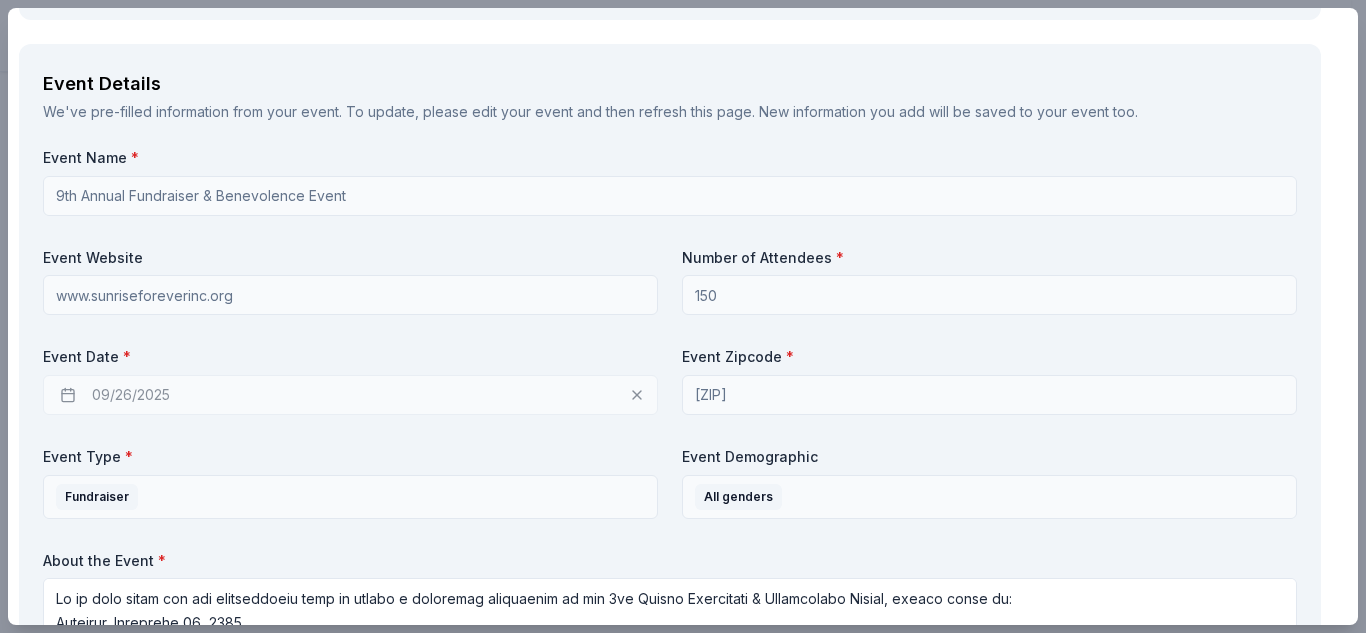 type on "We would appreciate receiving the gift certificate in August. Event date is Sept. 27th" 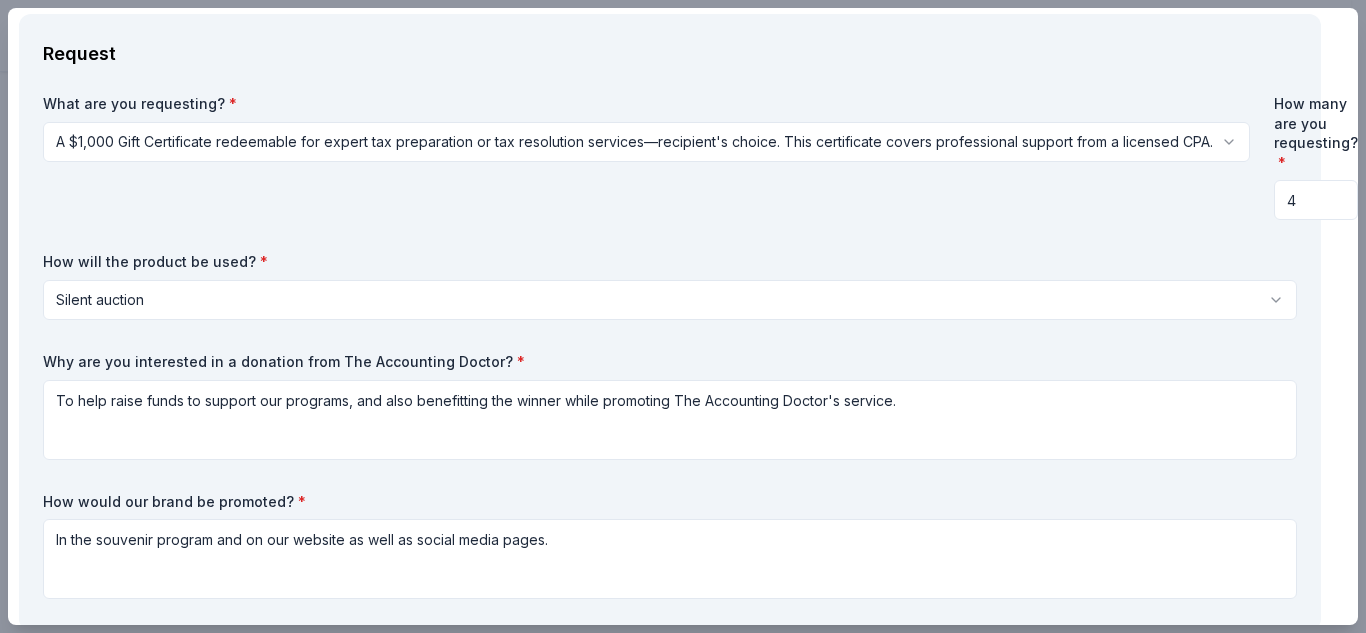 scroll, scrollTop: 0, scrollLeft: 19, axis: horizontal 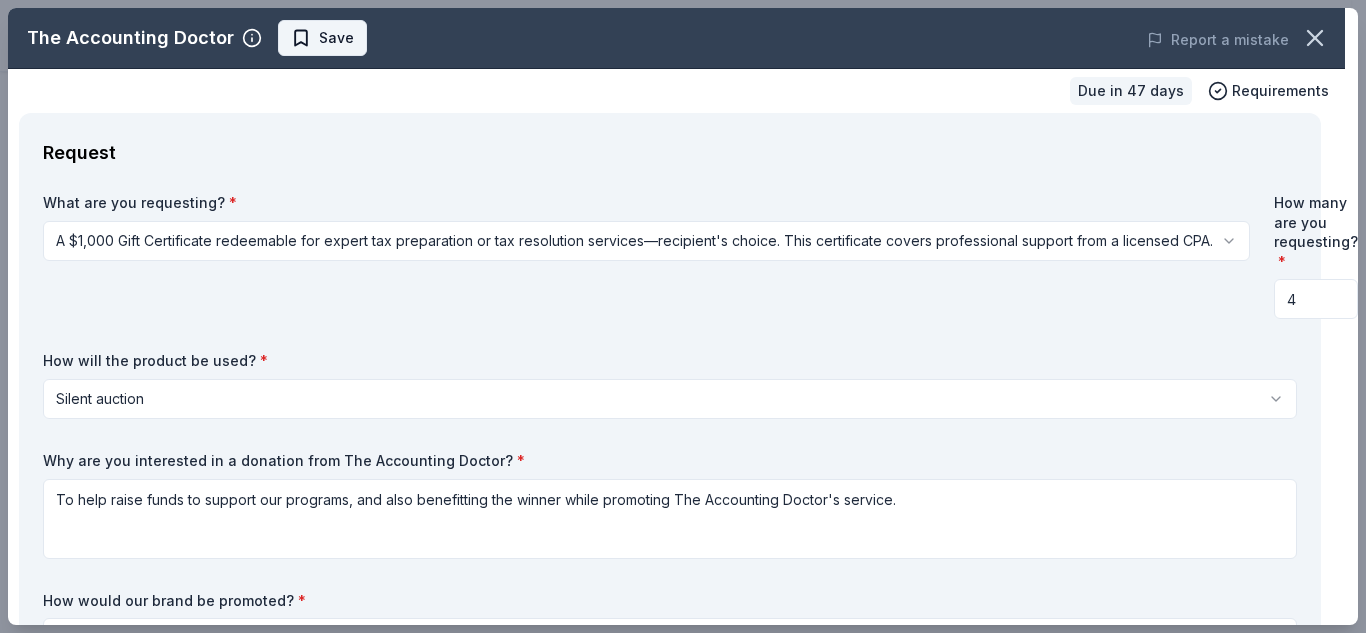 click on "Save" at bounding box center (336, 38) 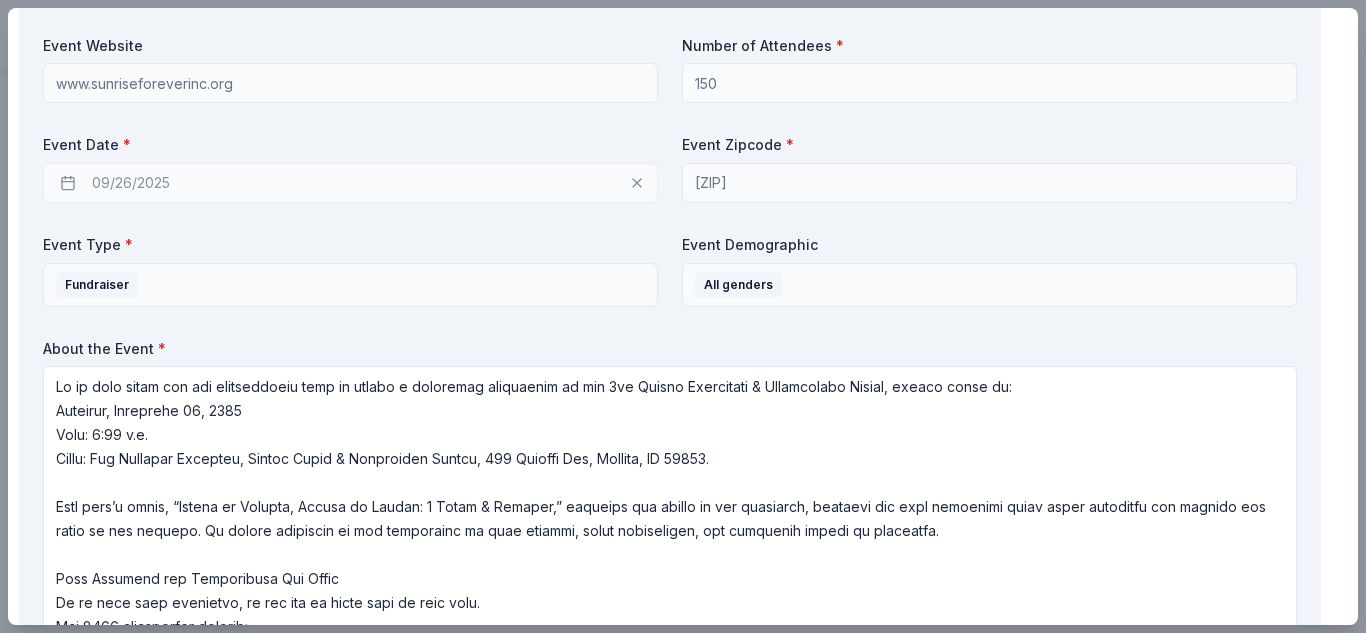 scroll, scrollTop: 910, scrollLeft: 19, axis: both 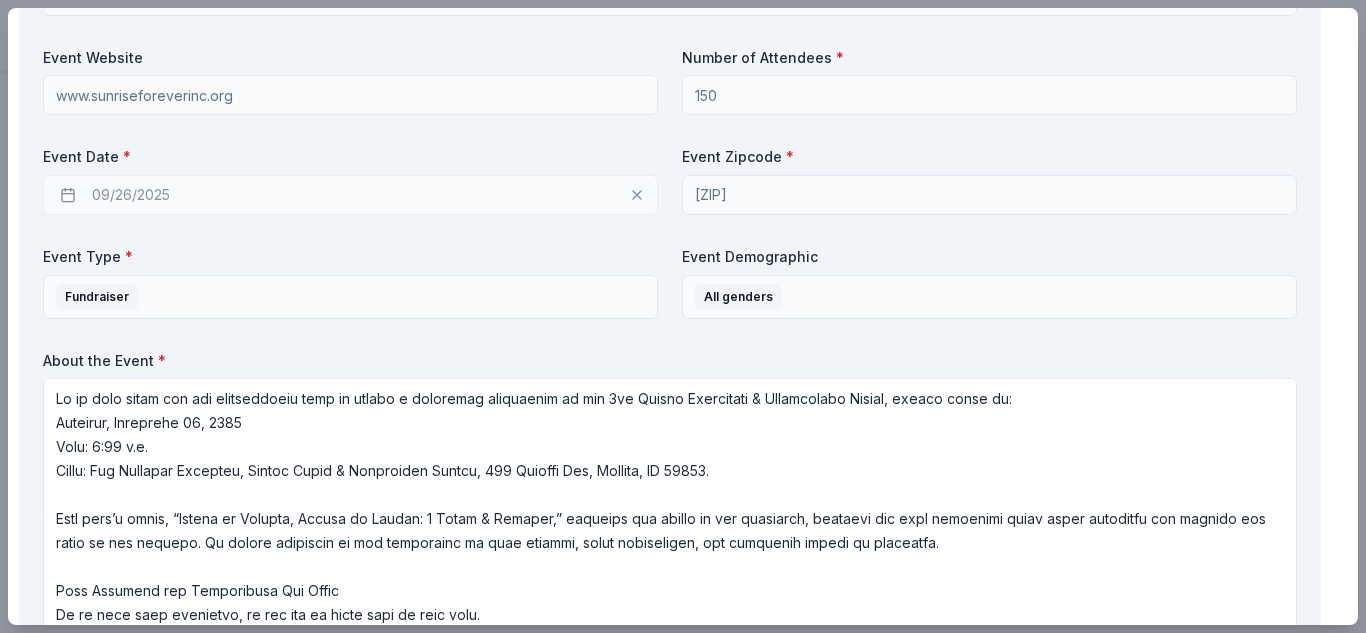 click on "09/26/2025" at bounding box center (350, 195) 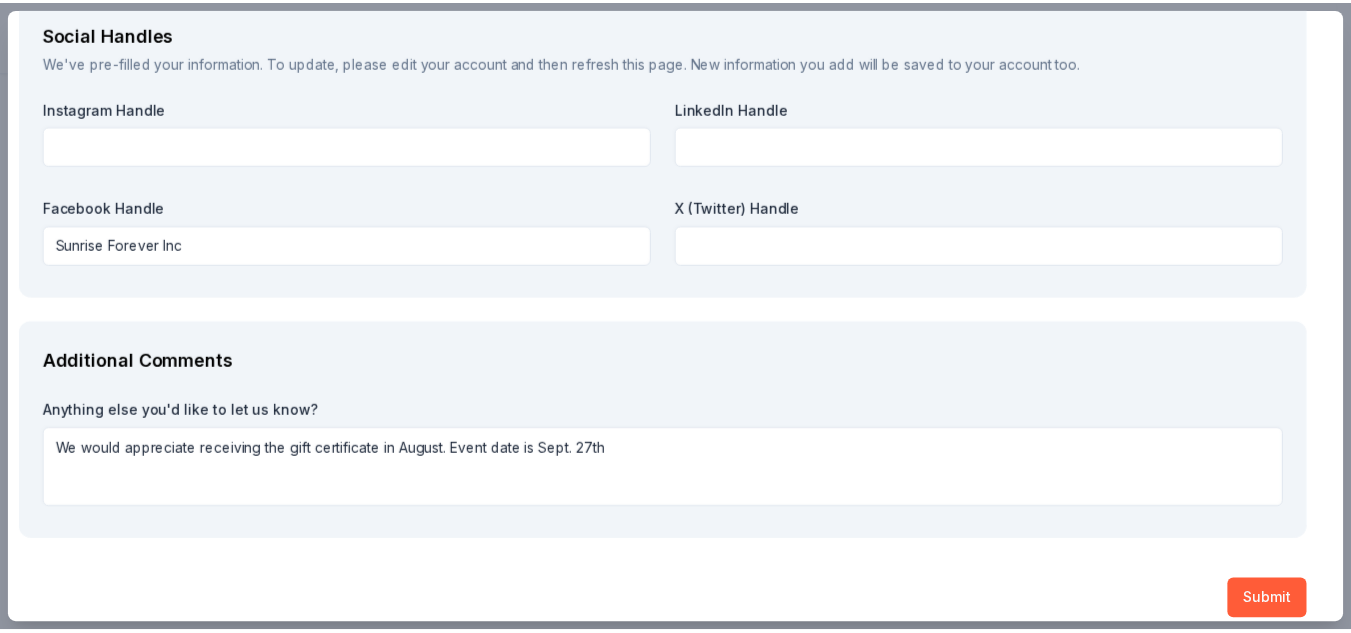 scroll, scrollTop: 2810, scrollLeft: 19, axis: both 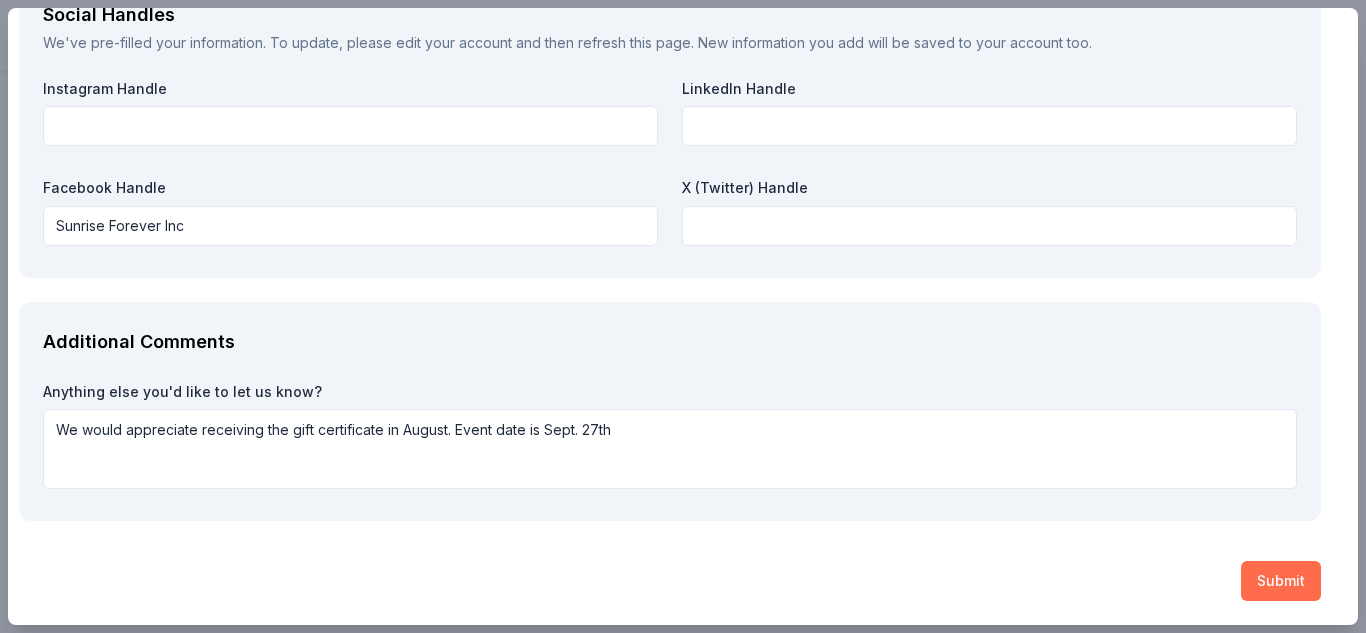 click on "Submit" at bounding box center (1281, 581) 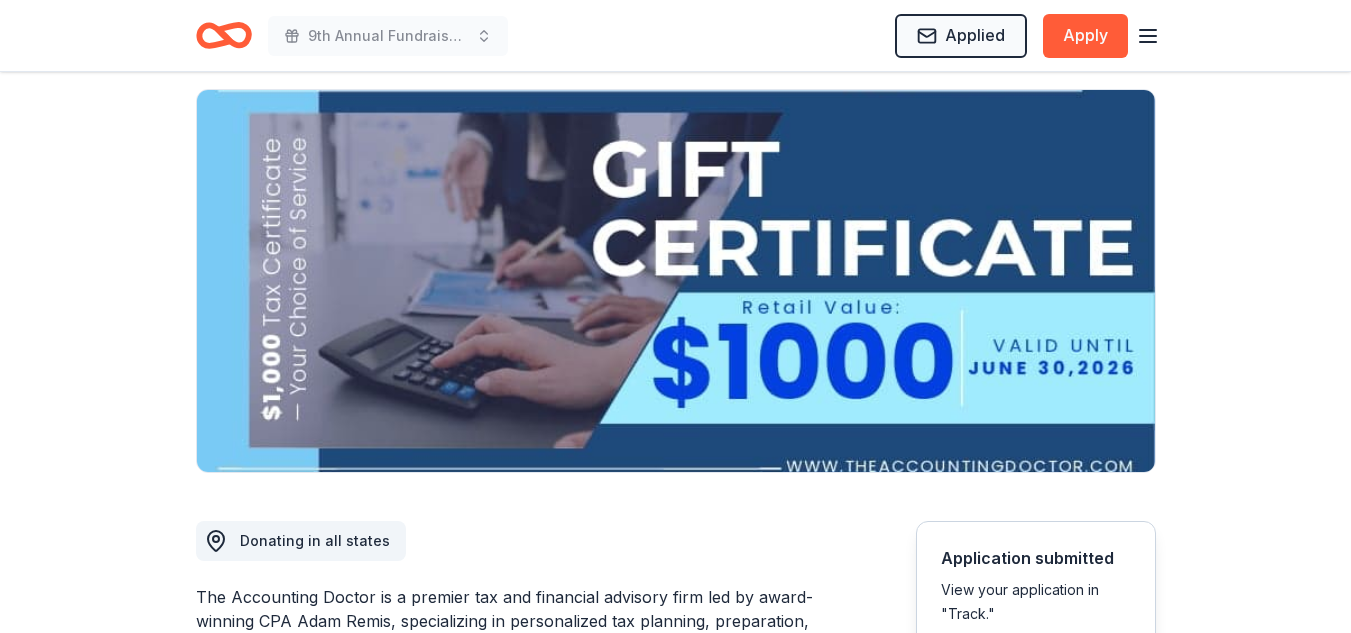 scroll, scrollTop: 0, scrollLeft: 0, axis: both 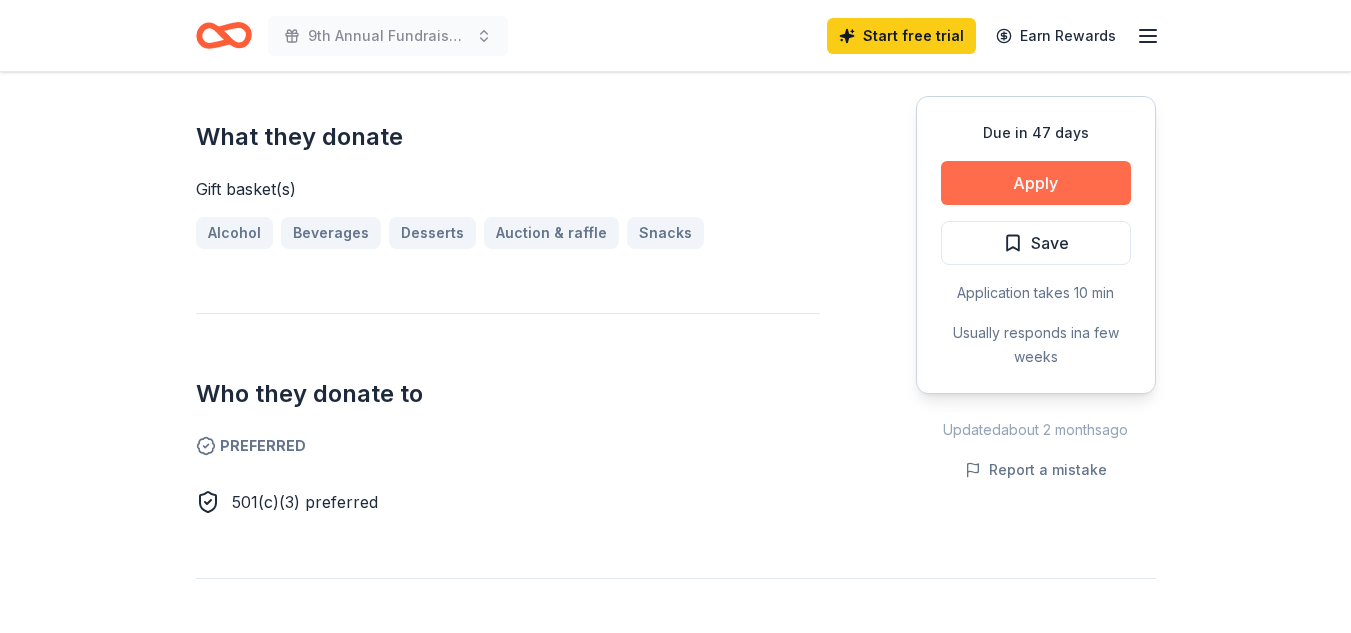click on "Apply" at bounding box center [1036, 183] 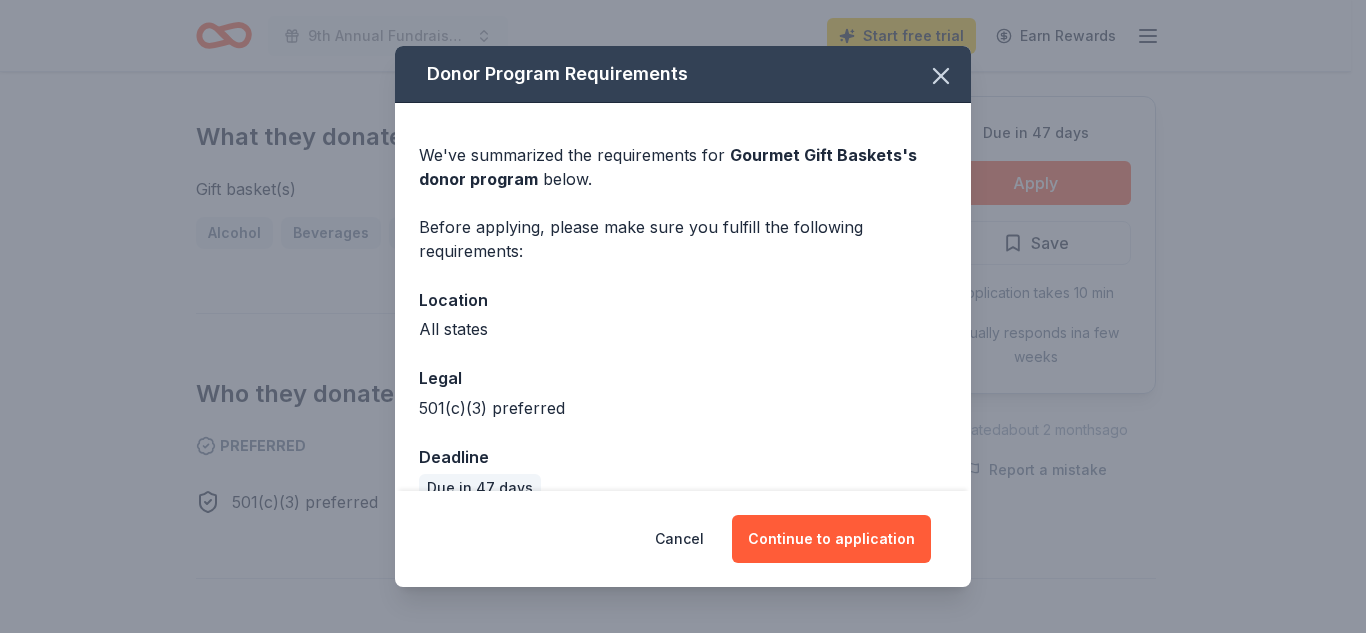 scroll, scrollTop: 35, scrollLeft: 0, axis: vertical 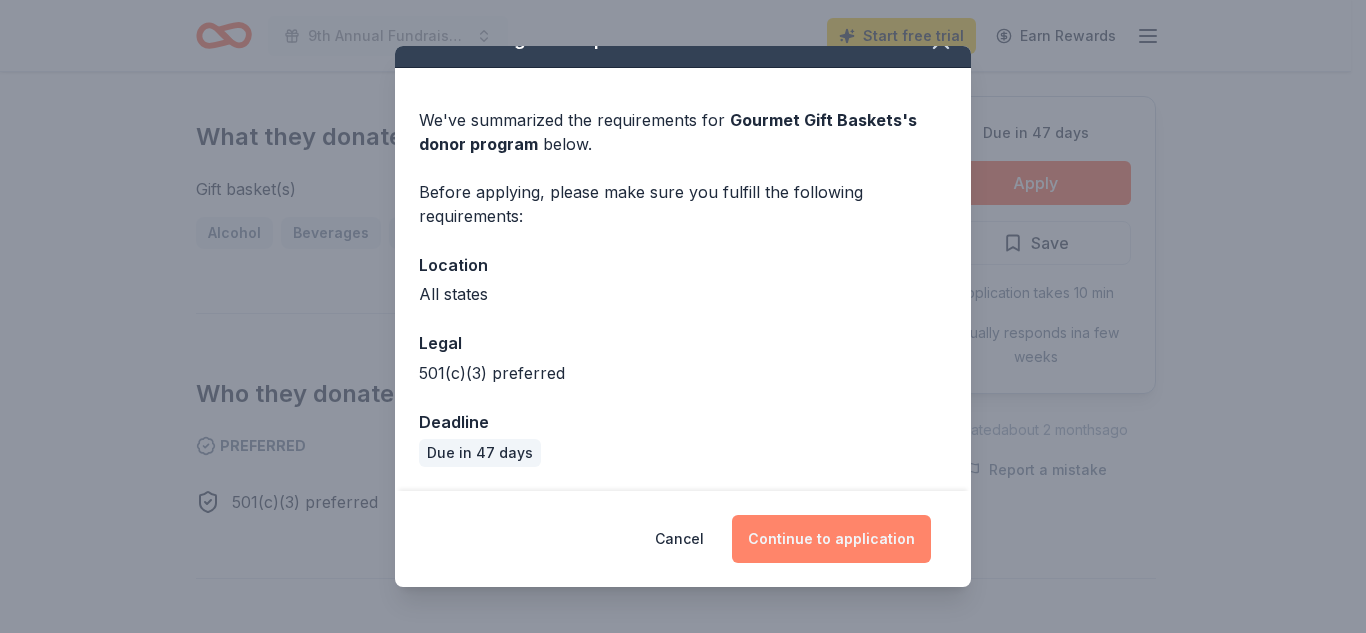 click on "Continue to application" at bounding box center (831, 539) 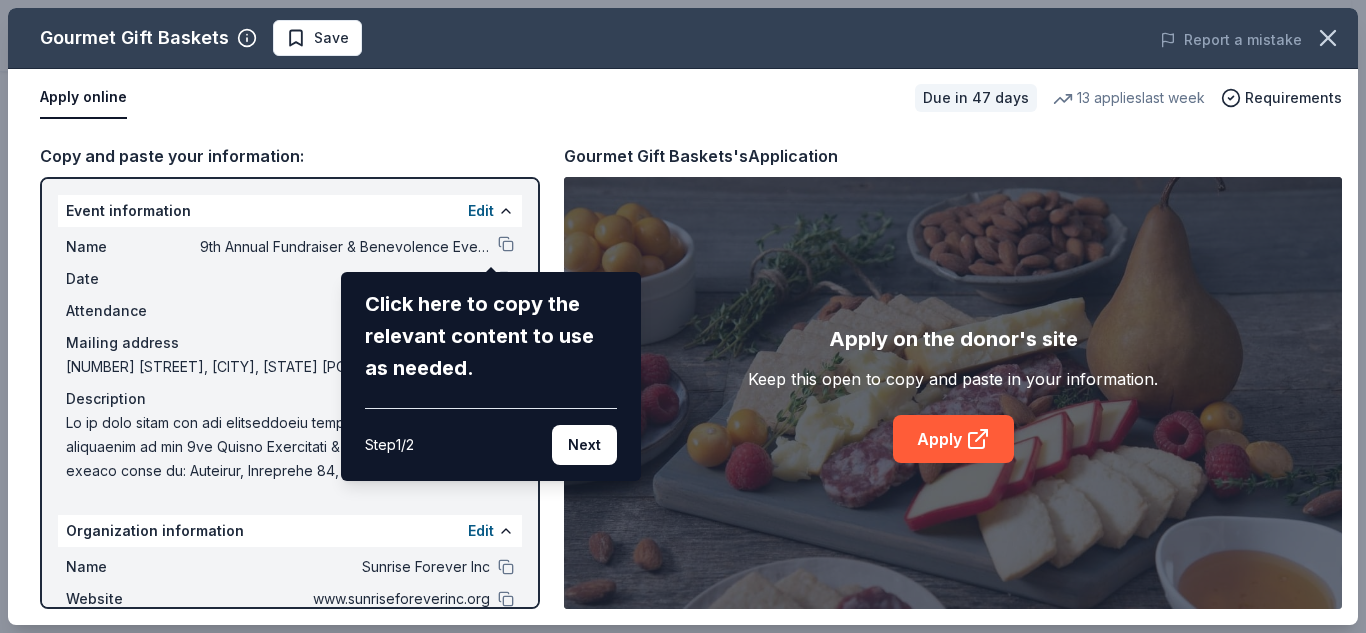 click on "Click here to copy the relevant content to use as needed." at bounding box center (491, 336) 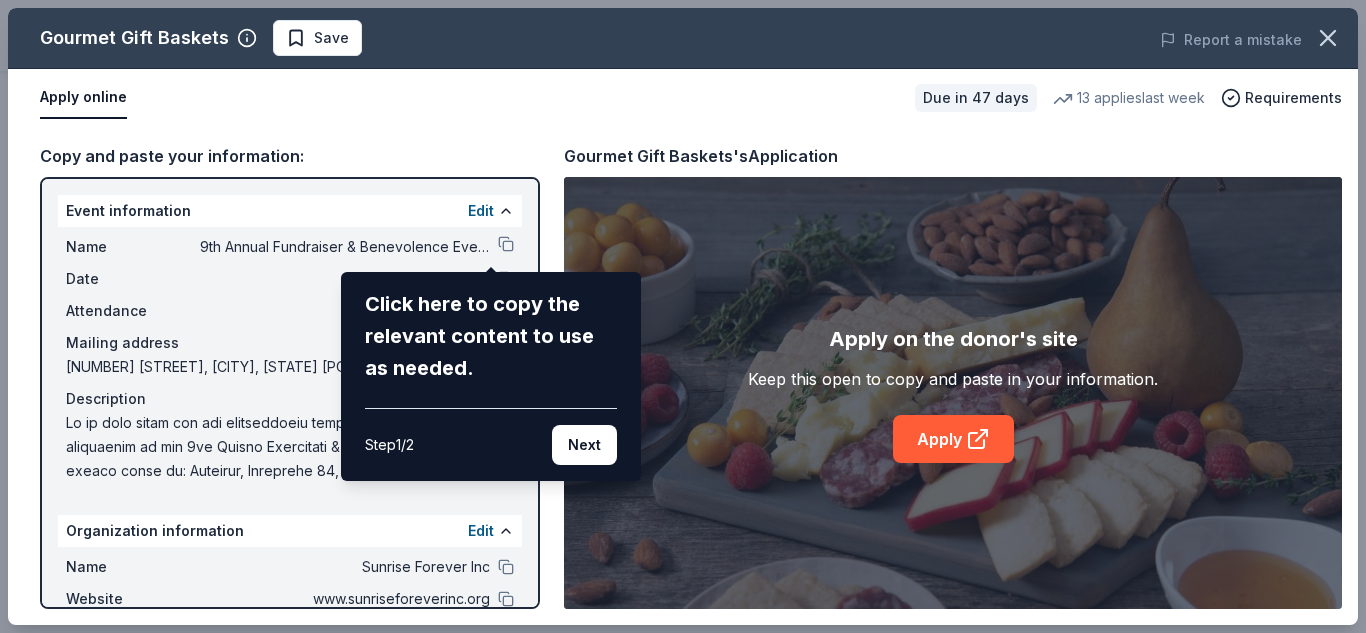click on "Click here to copy the relevant content to use as needed." at bounding box center (491, 336) 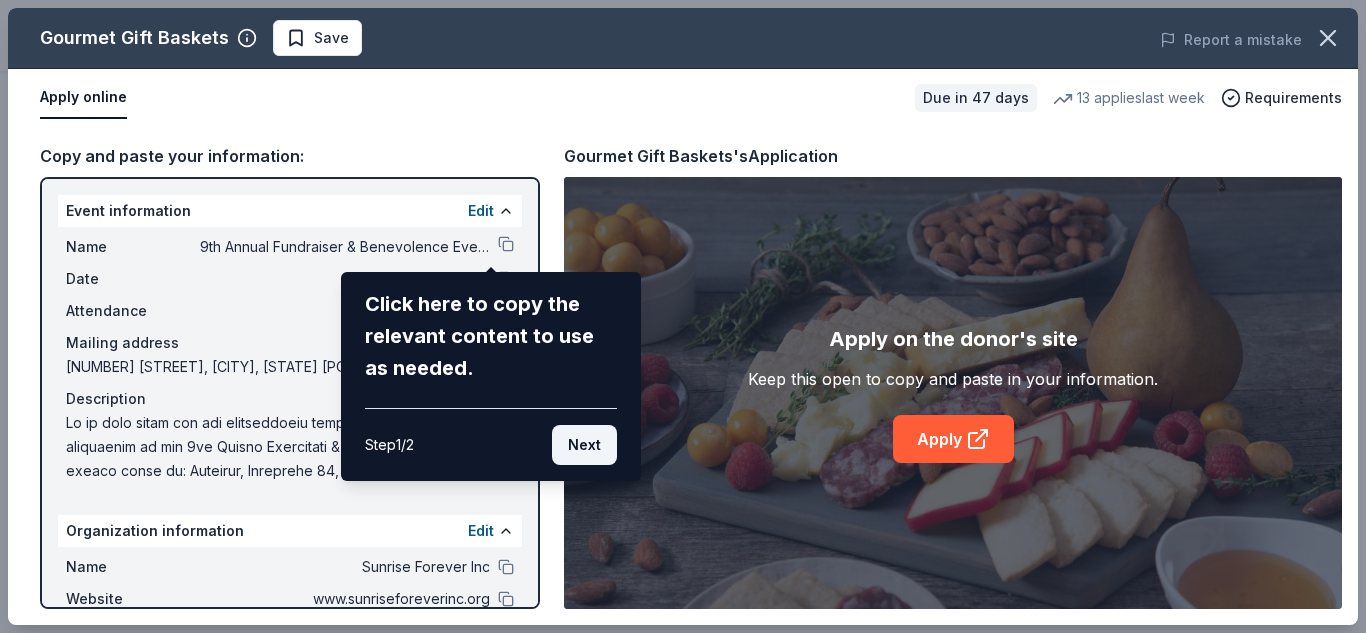 click on "Next" at bounding box center (584, 445) 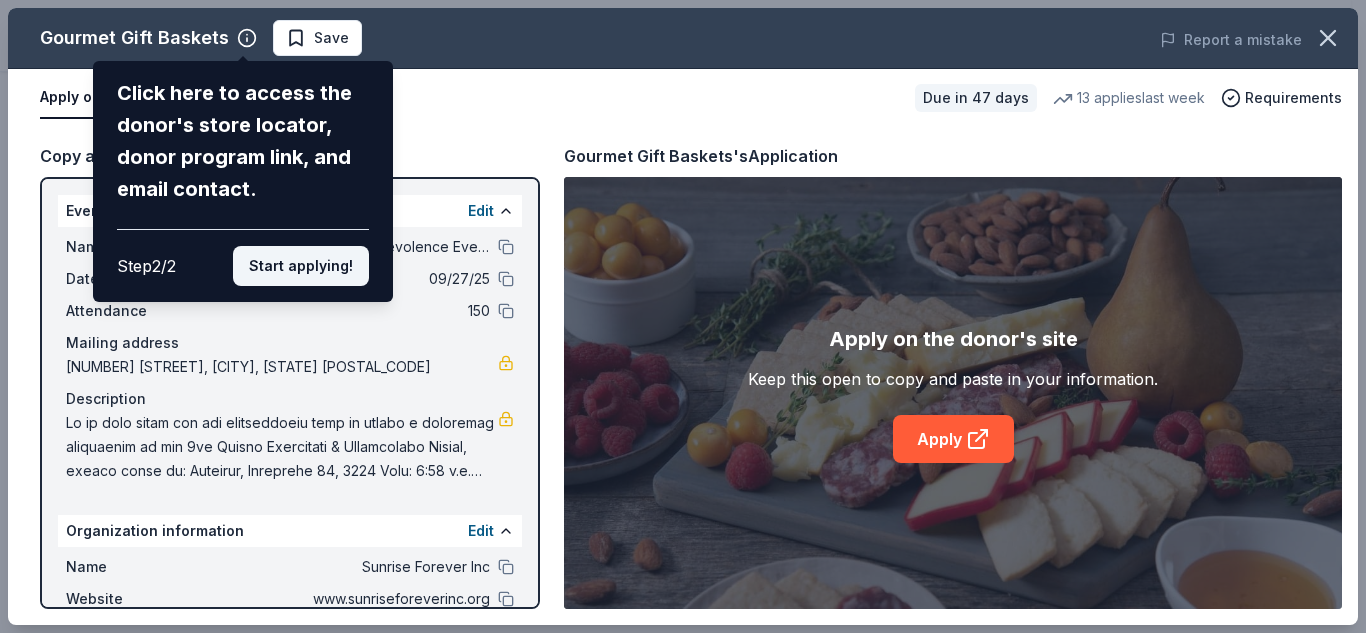 click on "Start applying!" at bounding box center (301, 266) 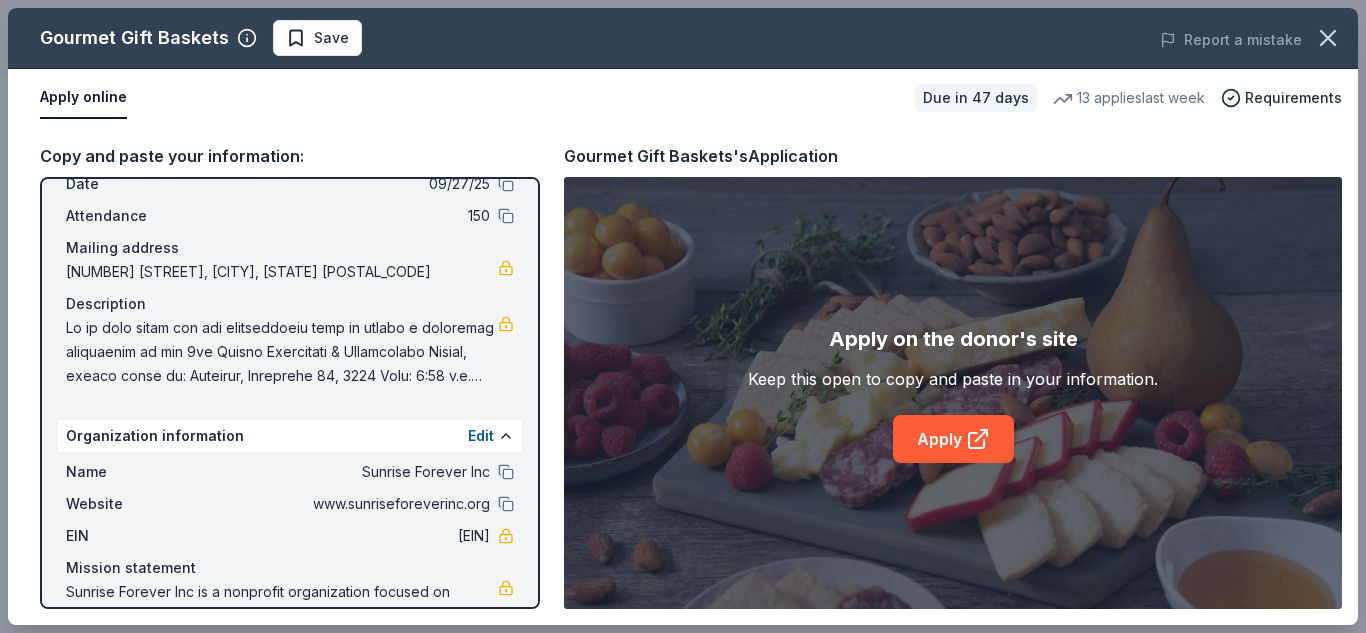 scroll, scrollTop: 164, scrollLeft: 0, axis: vertical 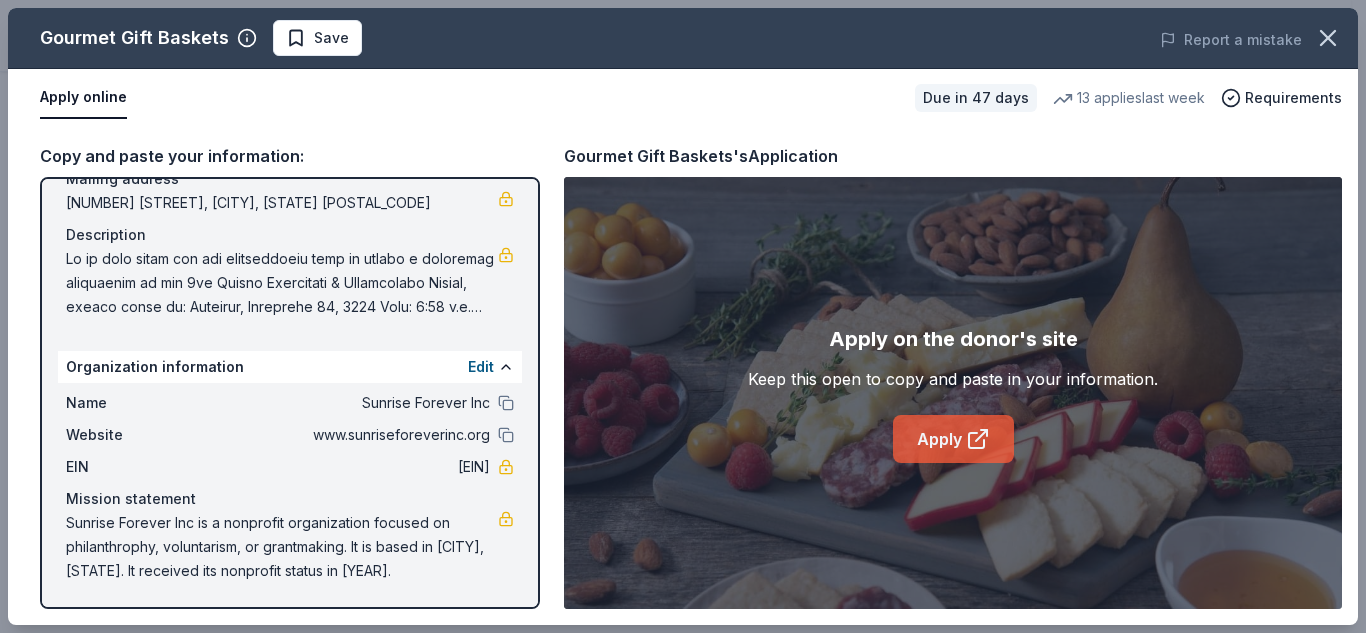 click on "Apply" at bounding box center [953, 439] 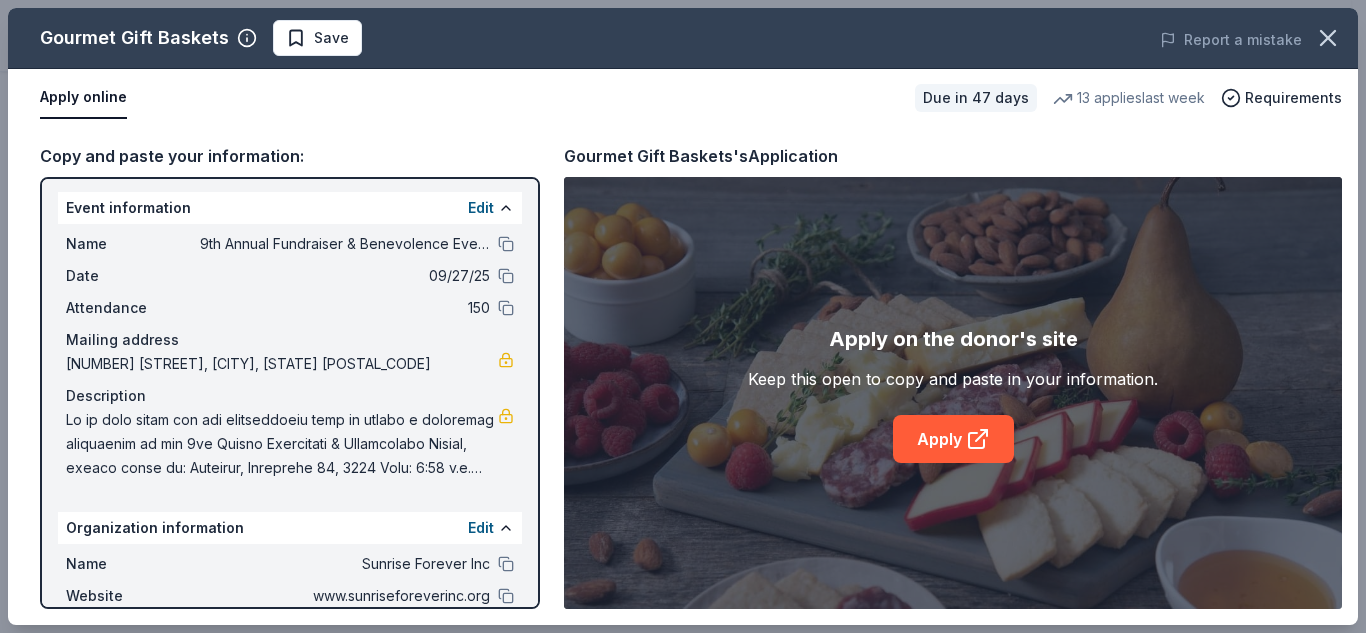 scroll, scrollTop: 0, scrollLeft: 0, axis: both 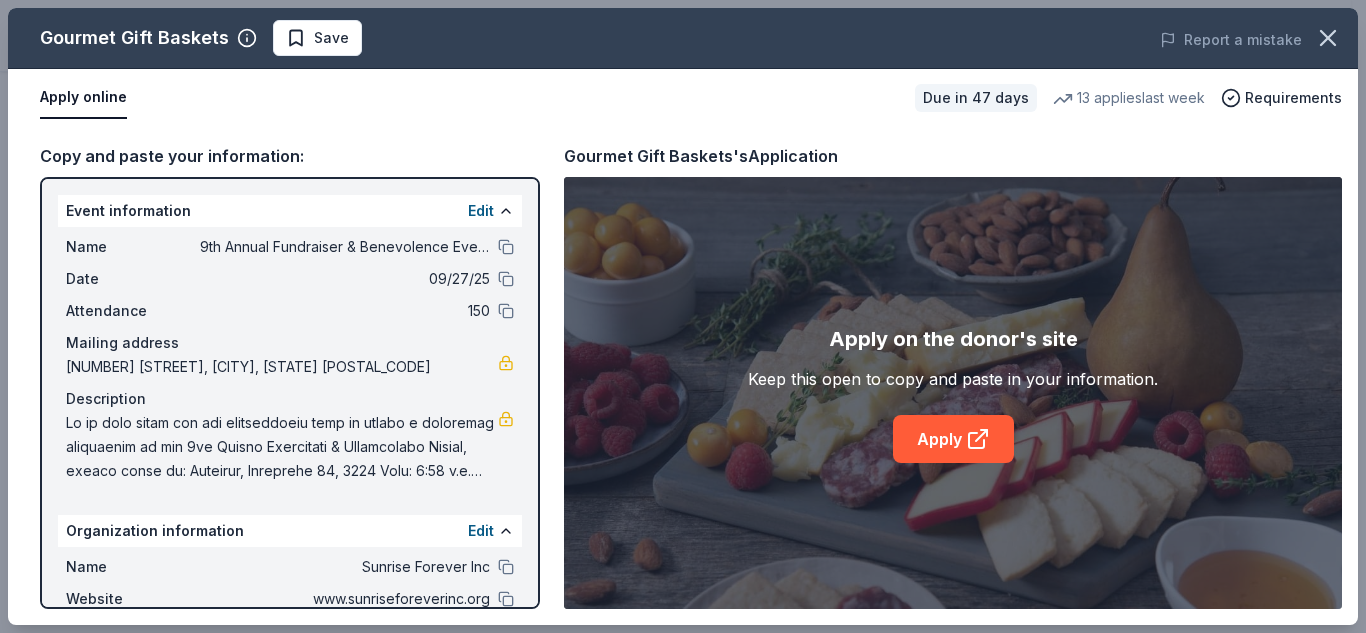 drag, startPoint x: 68, startPoint y: 209, endPoint x: 198, endPoint y: 206, distance: 130.0346 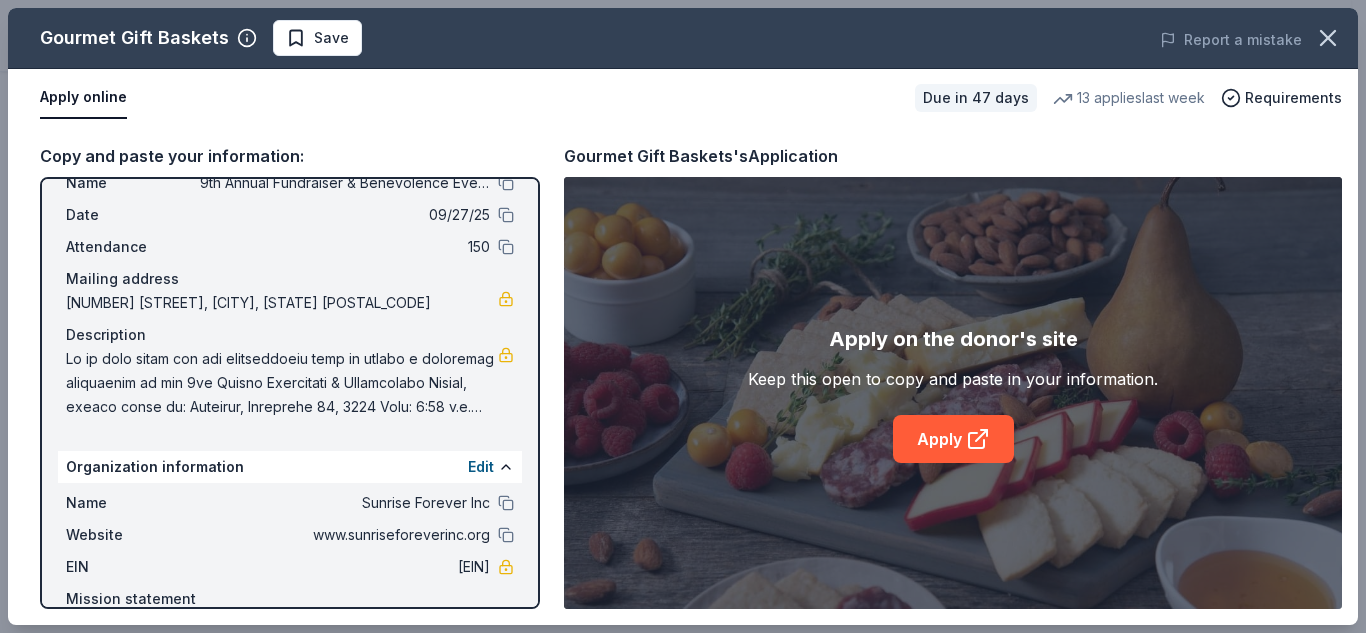 scroll, scrollTop: 164, scrollLeft: 0, axis: vertical 